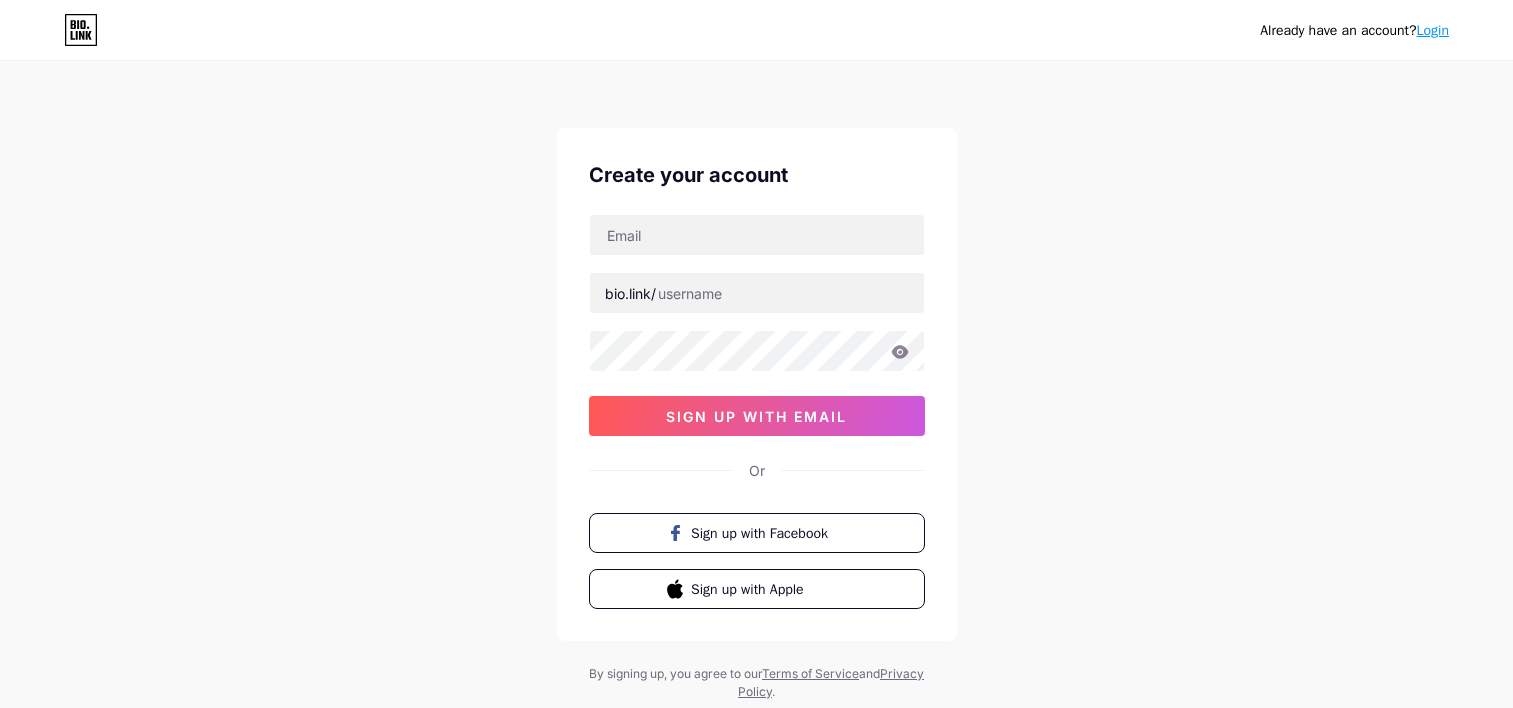 scroll, scrollTop: 0, scrollLeft: 0, axis: both 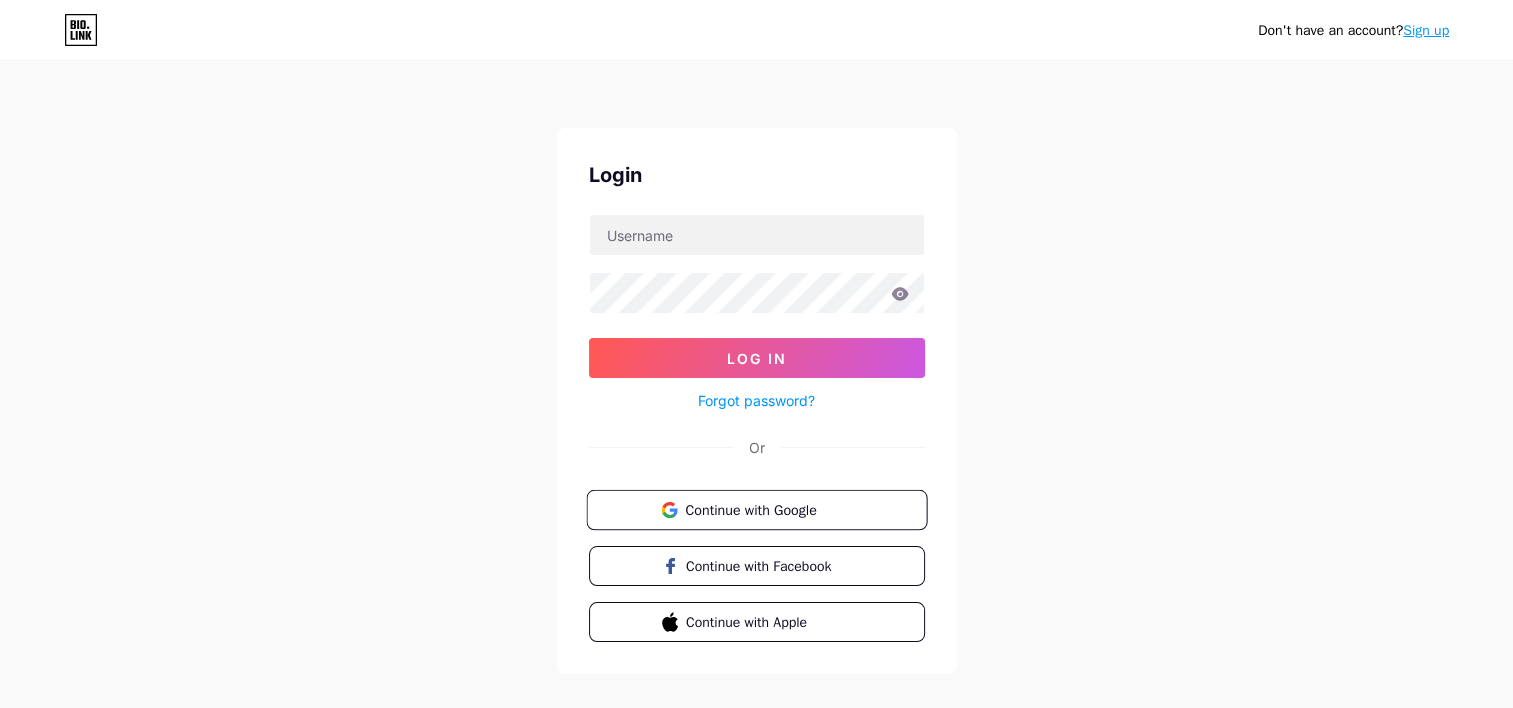 click on "Continue with Google" at bounding box center [768, 509] 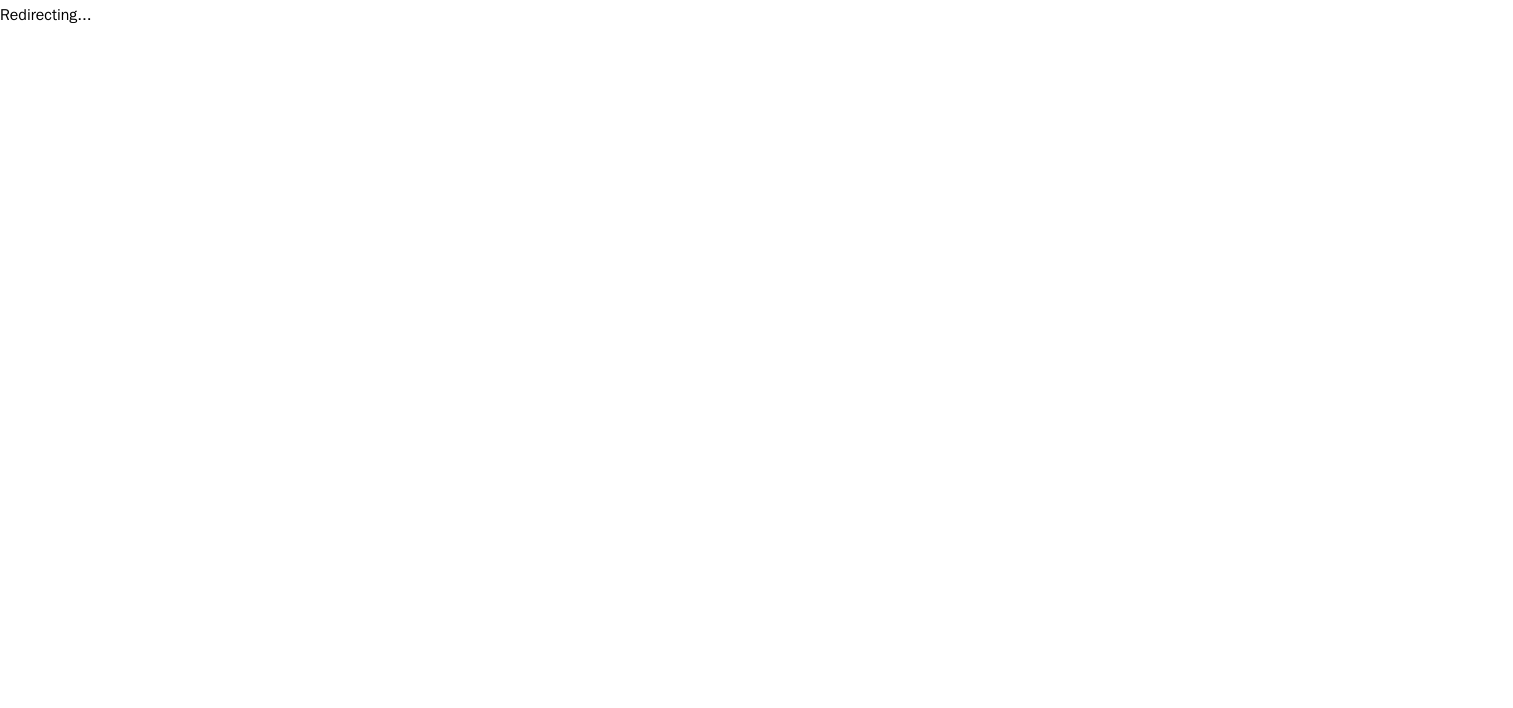 scroll, scrollTop: 0, scrollLeft: 0, axis: both 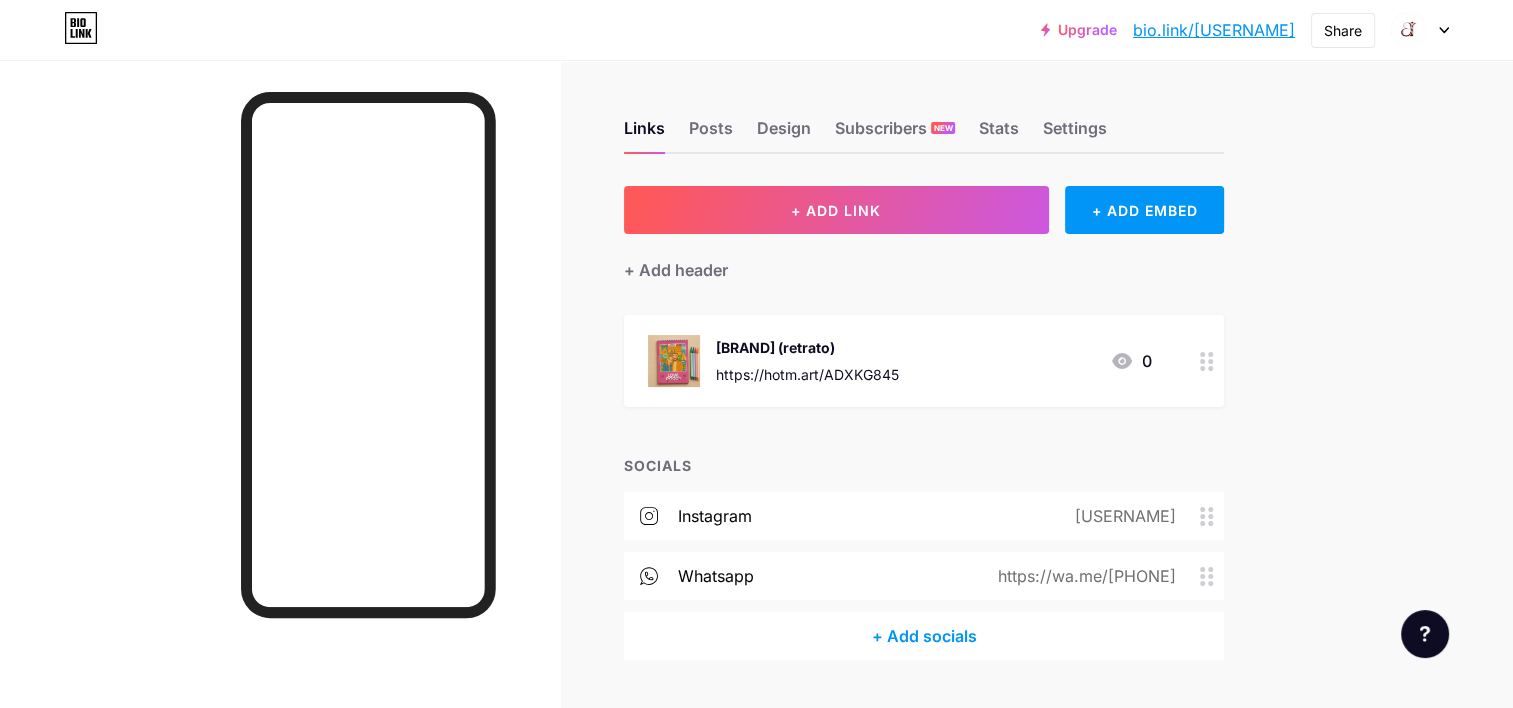 click 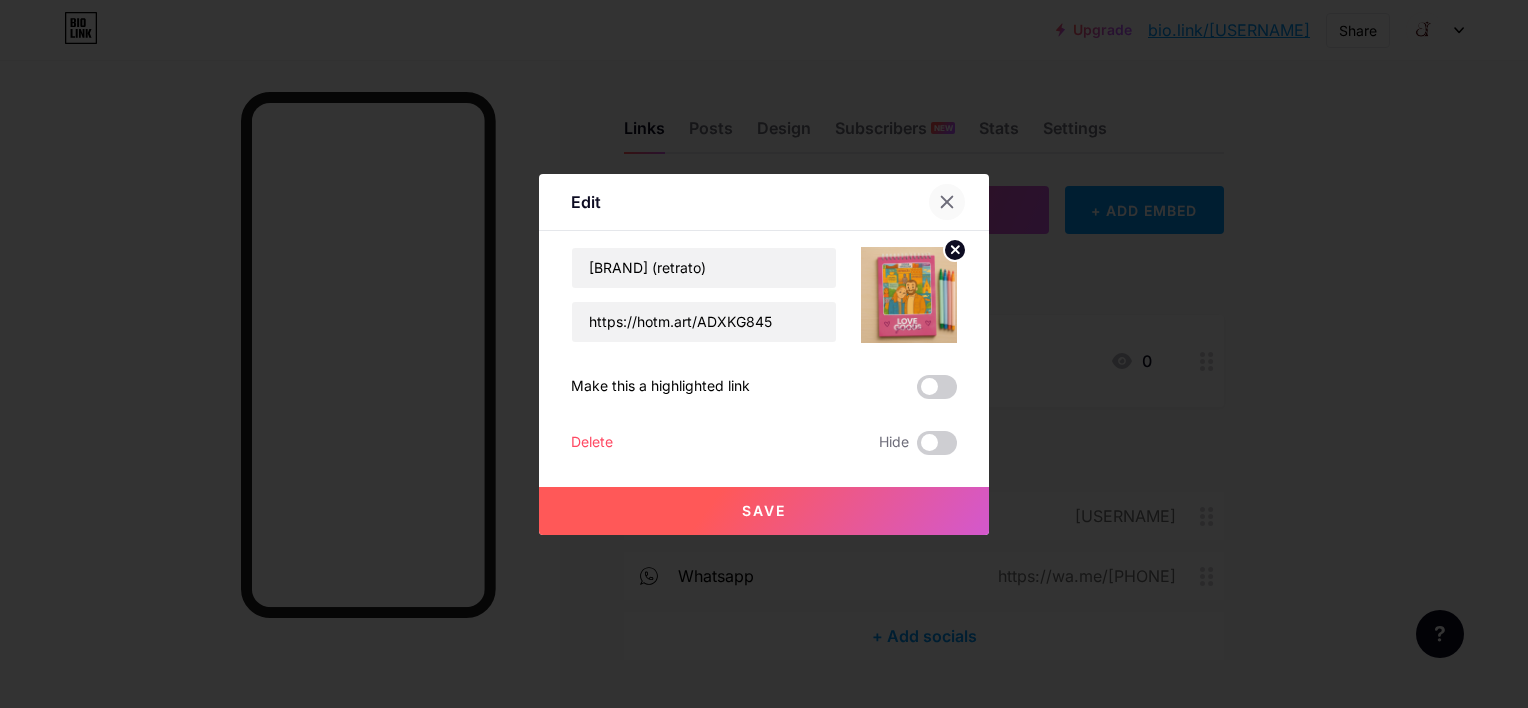 click 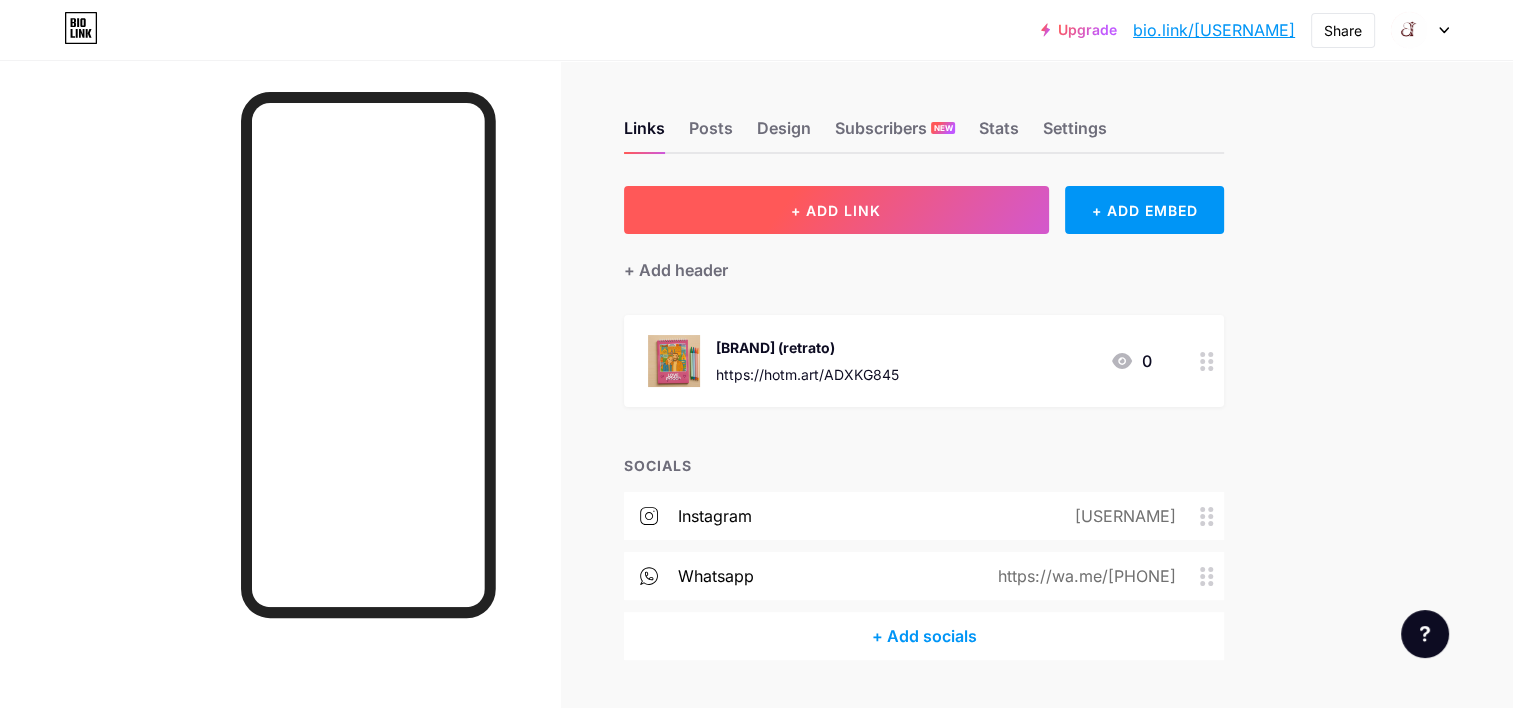 click on "+ ADD LINK" at bounding box center (836, 210) 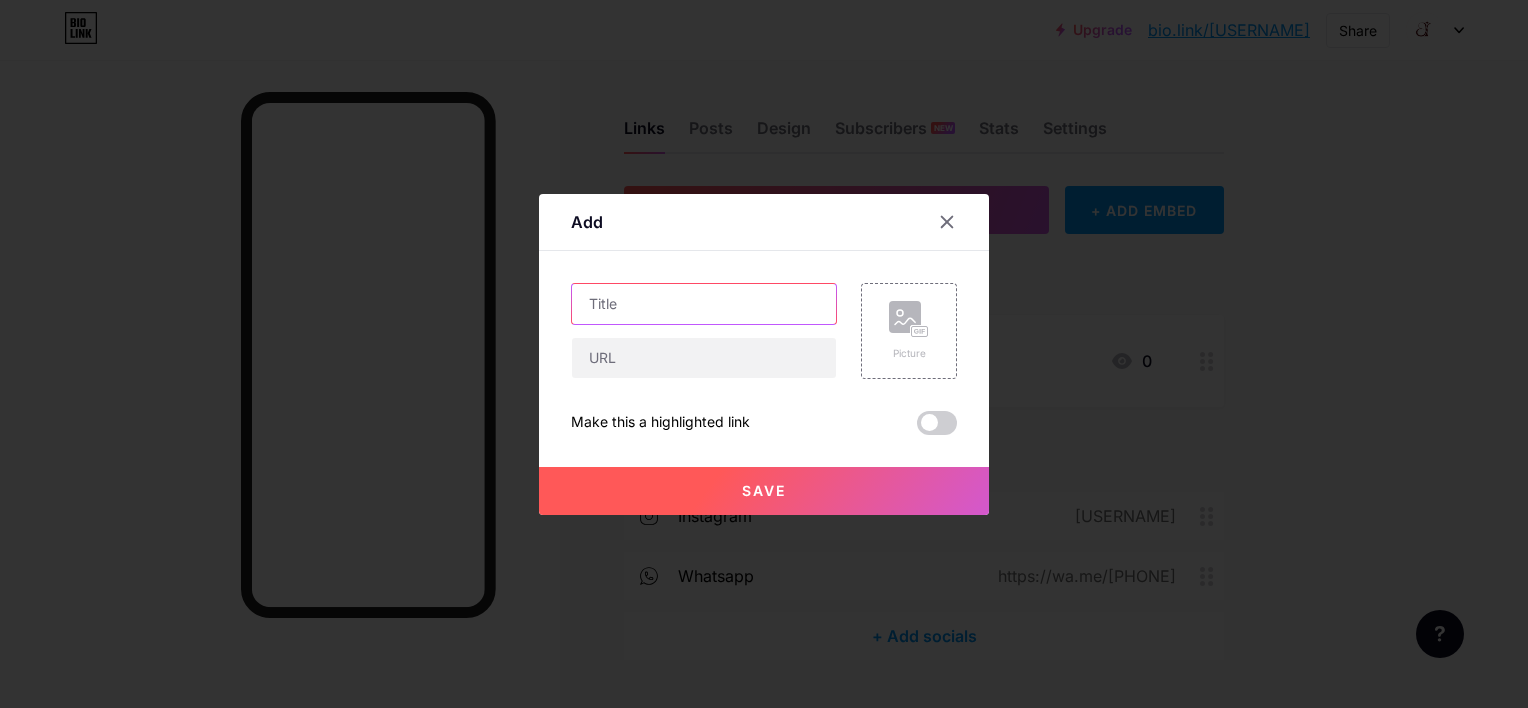 click at bounding box center [704, 304] 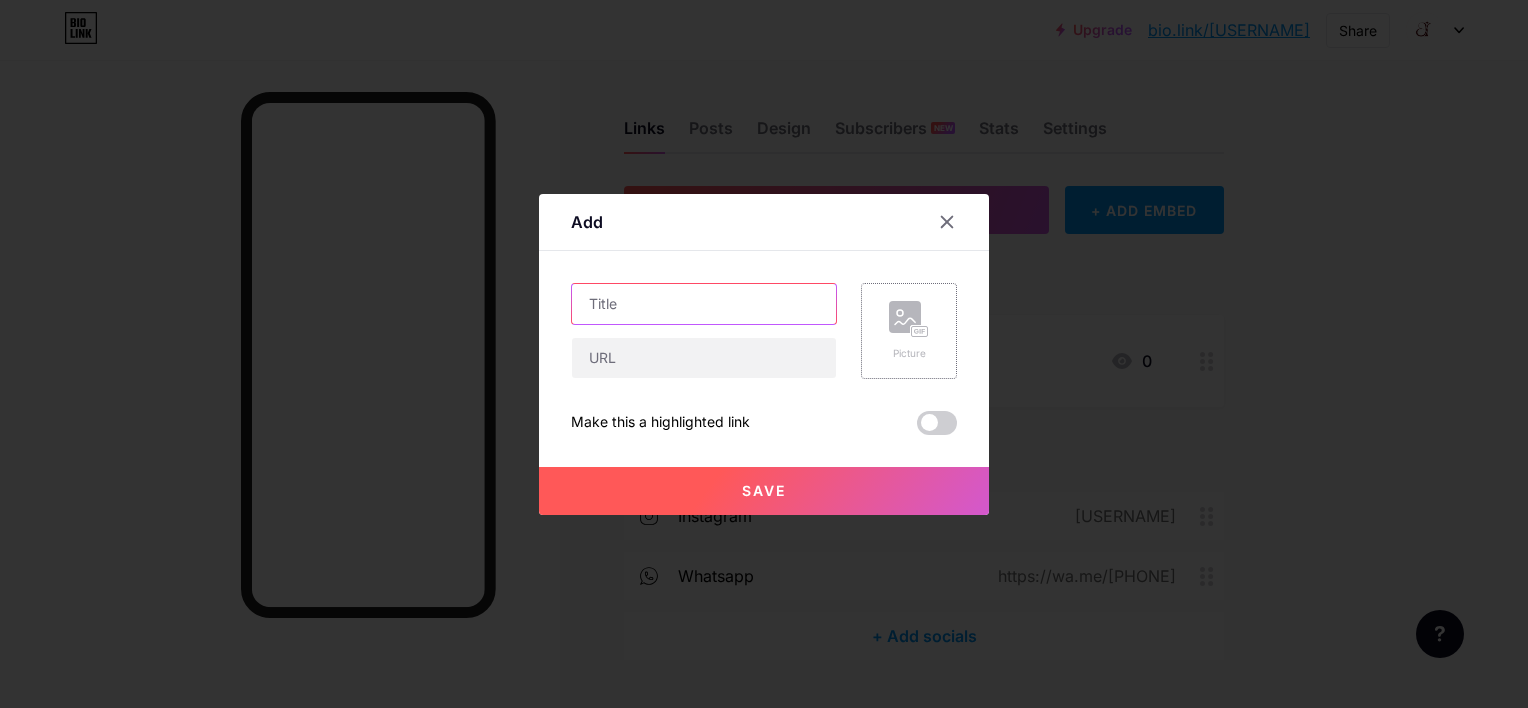 type on "K" 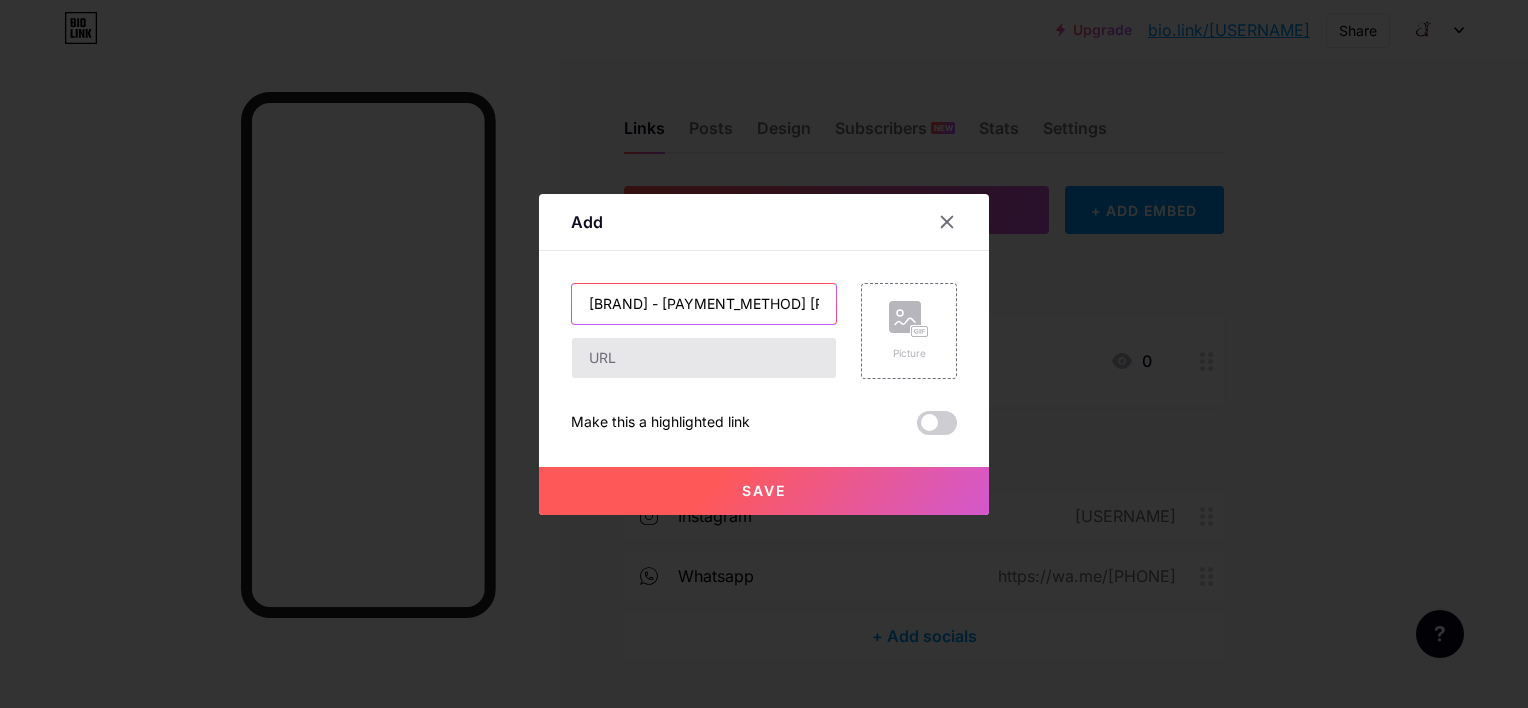 type on "[BRAND] - [PAYMENT_METHOD] [PRICE]" 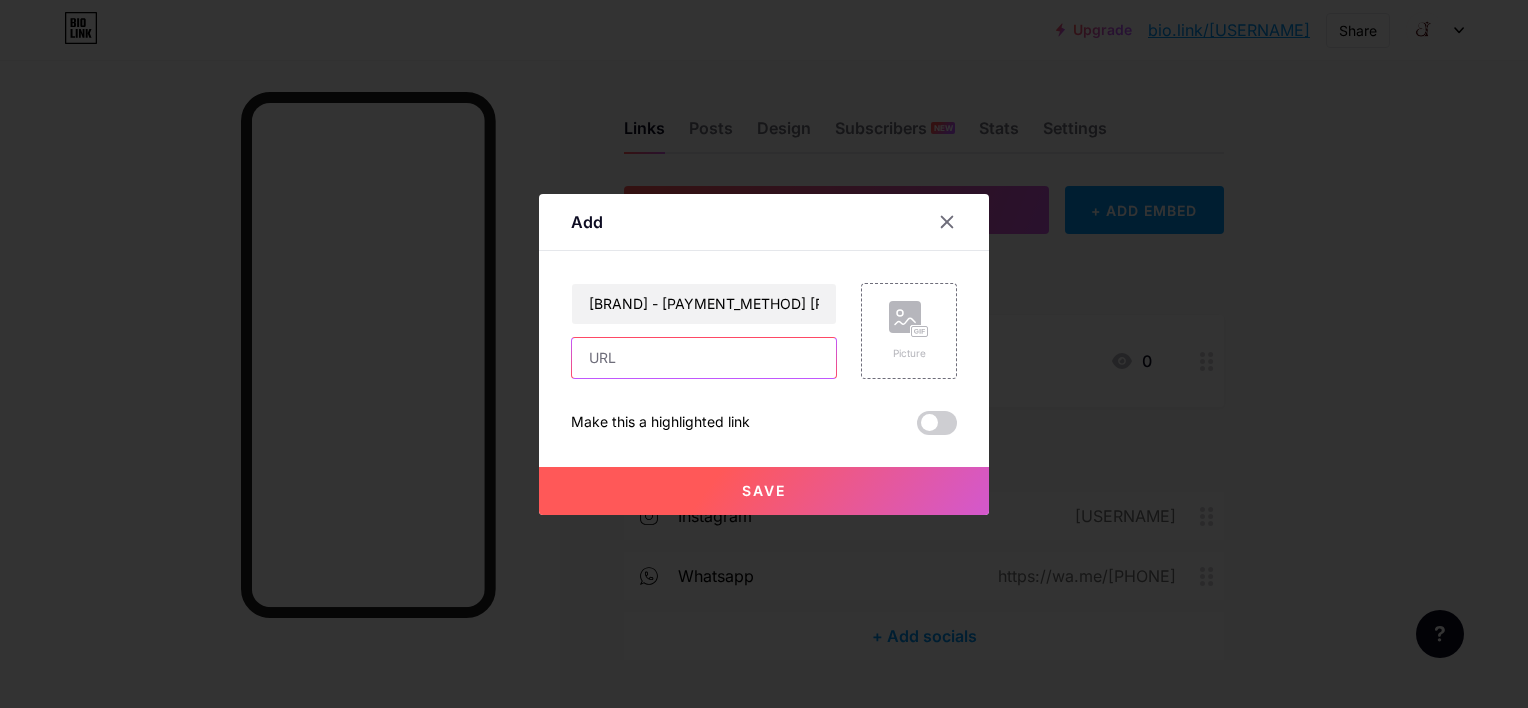 click at bounding box center [704, 358] 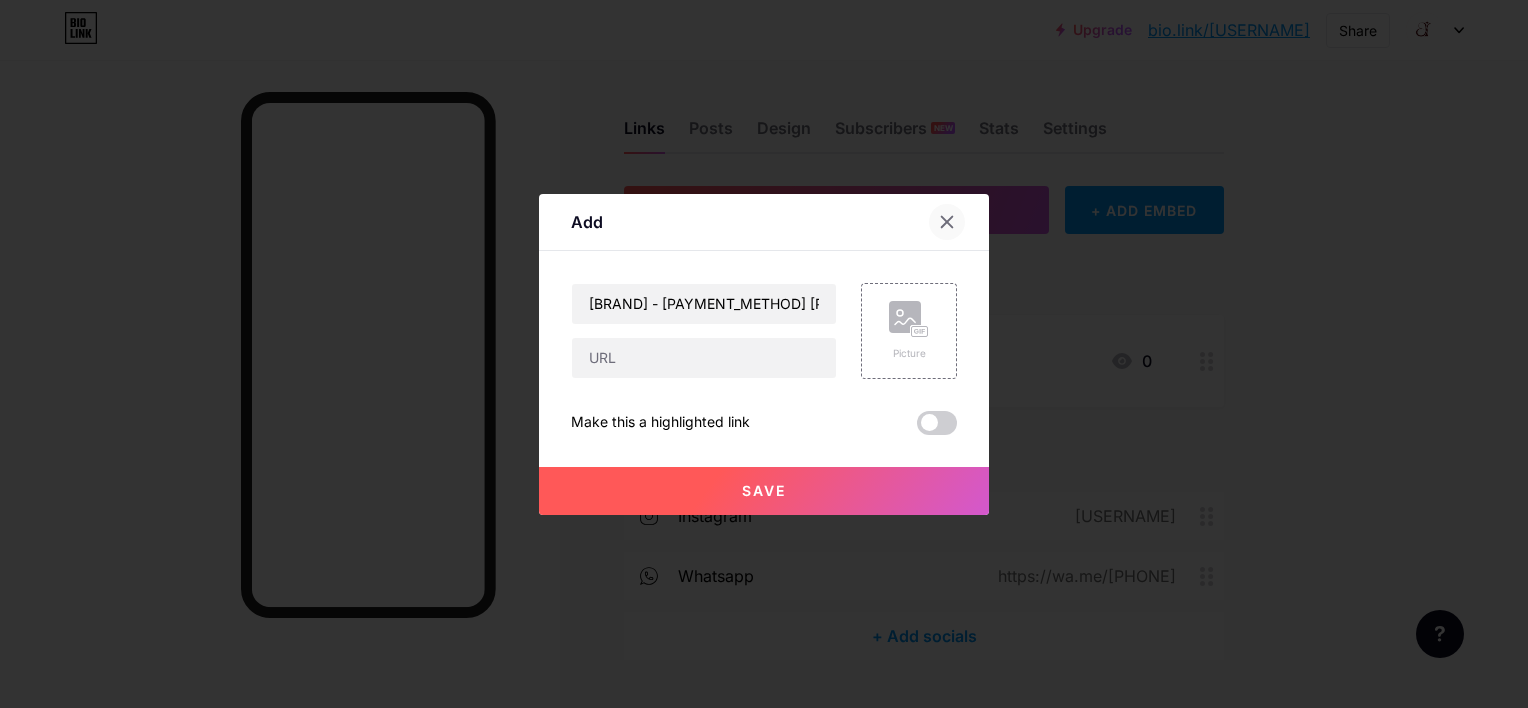 click 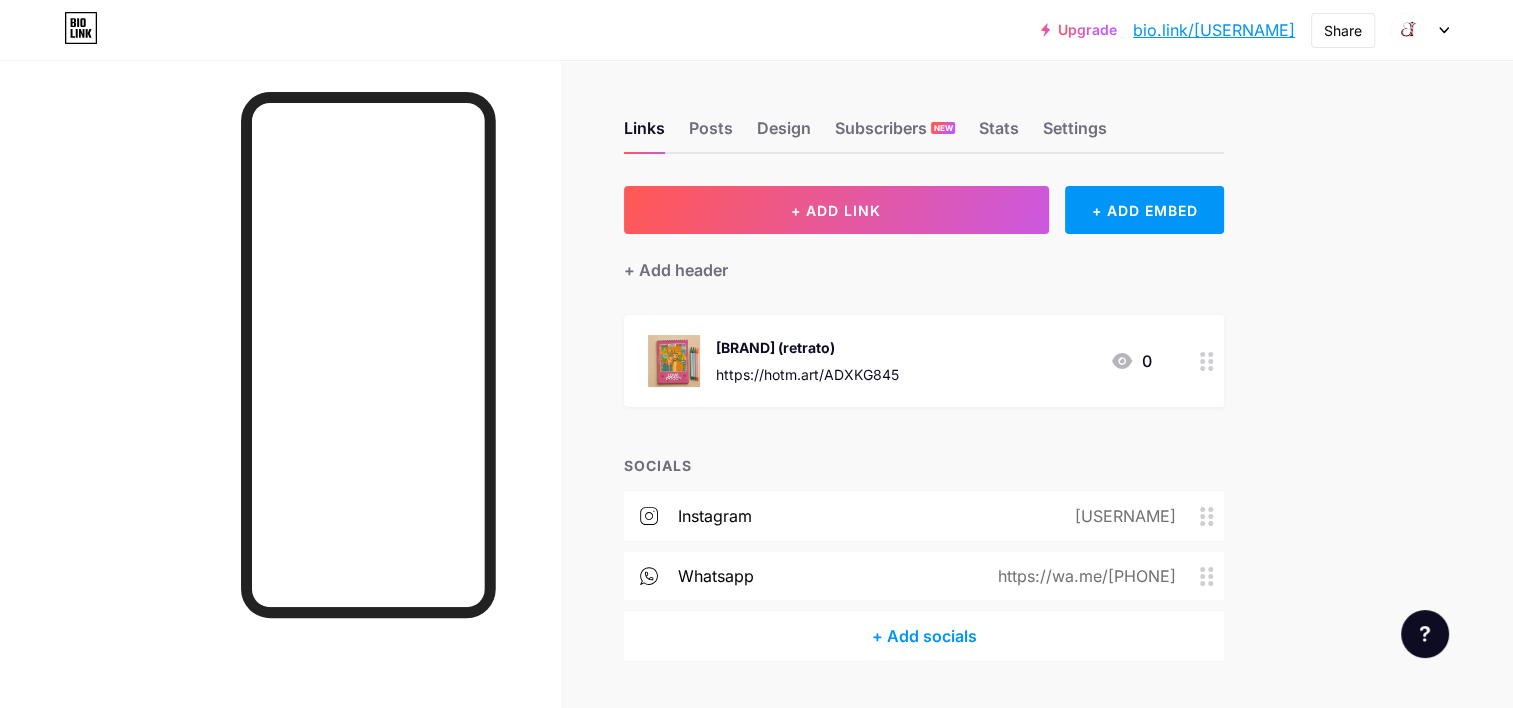 click on "https://wa.me/[PHONE]" at bounding box center [1083, 576] 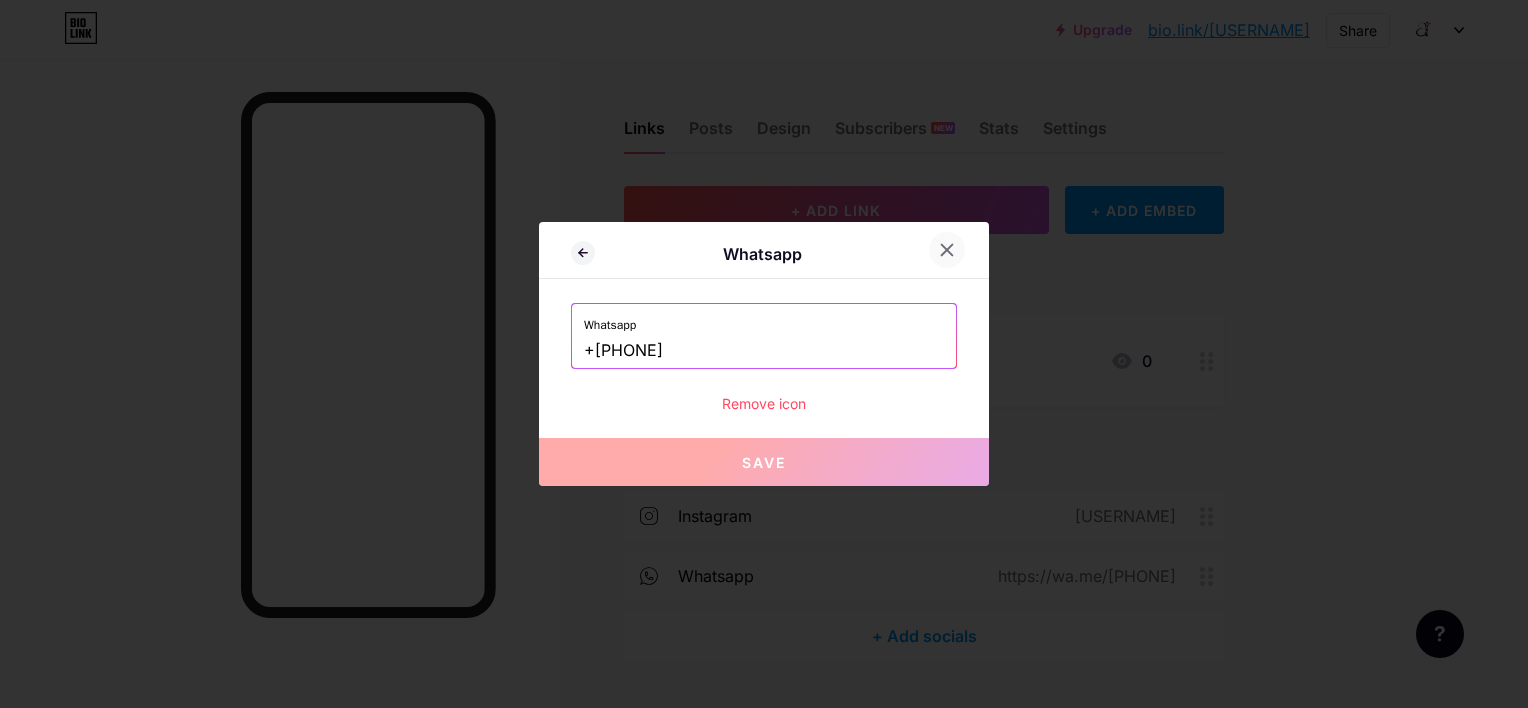 click at bounding box center [947, 250] 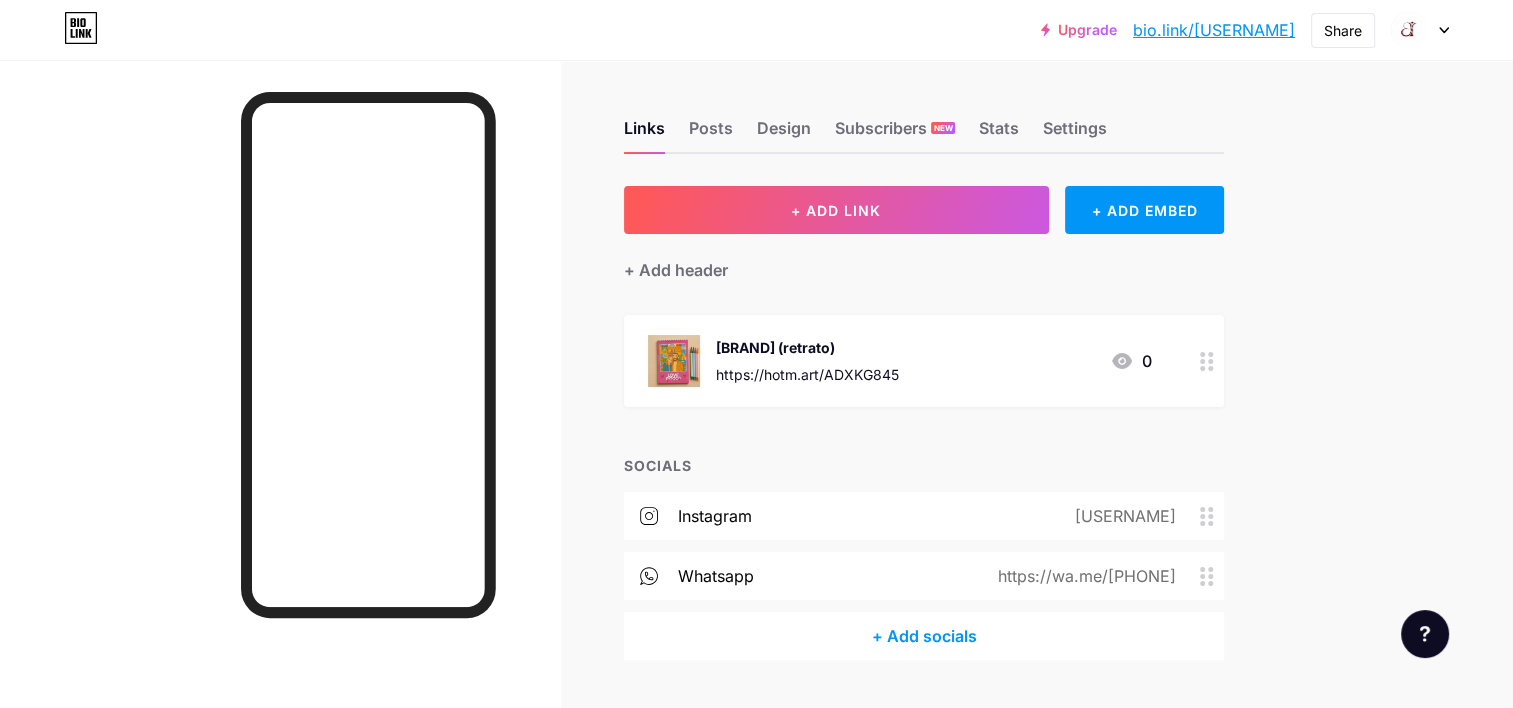 click on "https://wa.me/[PHONE]" at bounding box center [1083, 576] 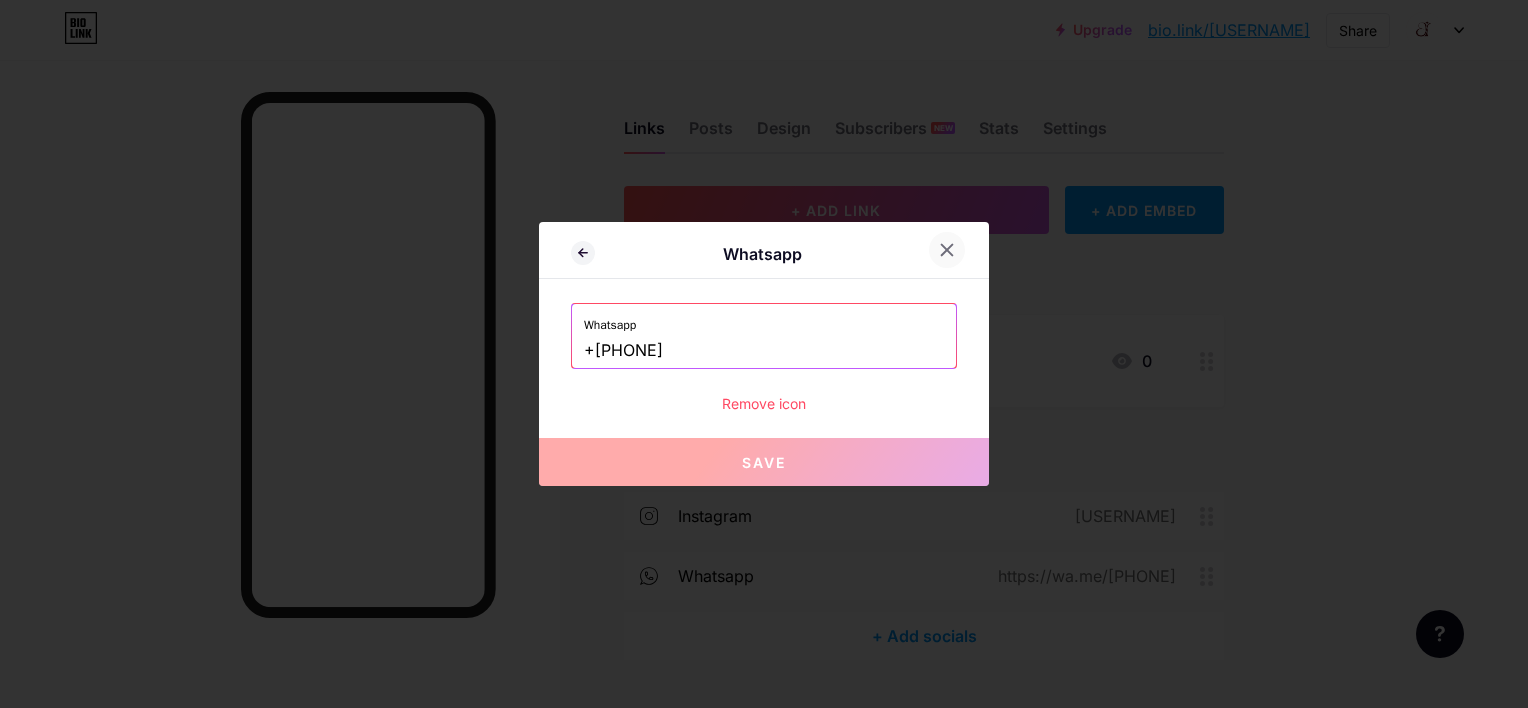 click 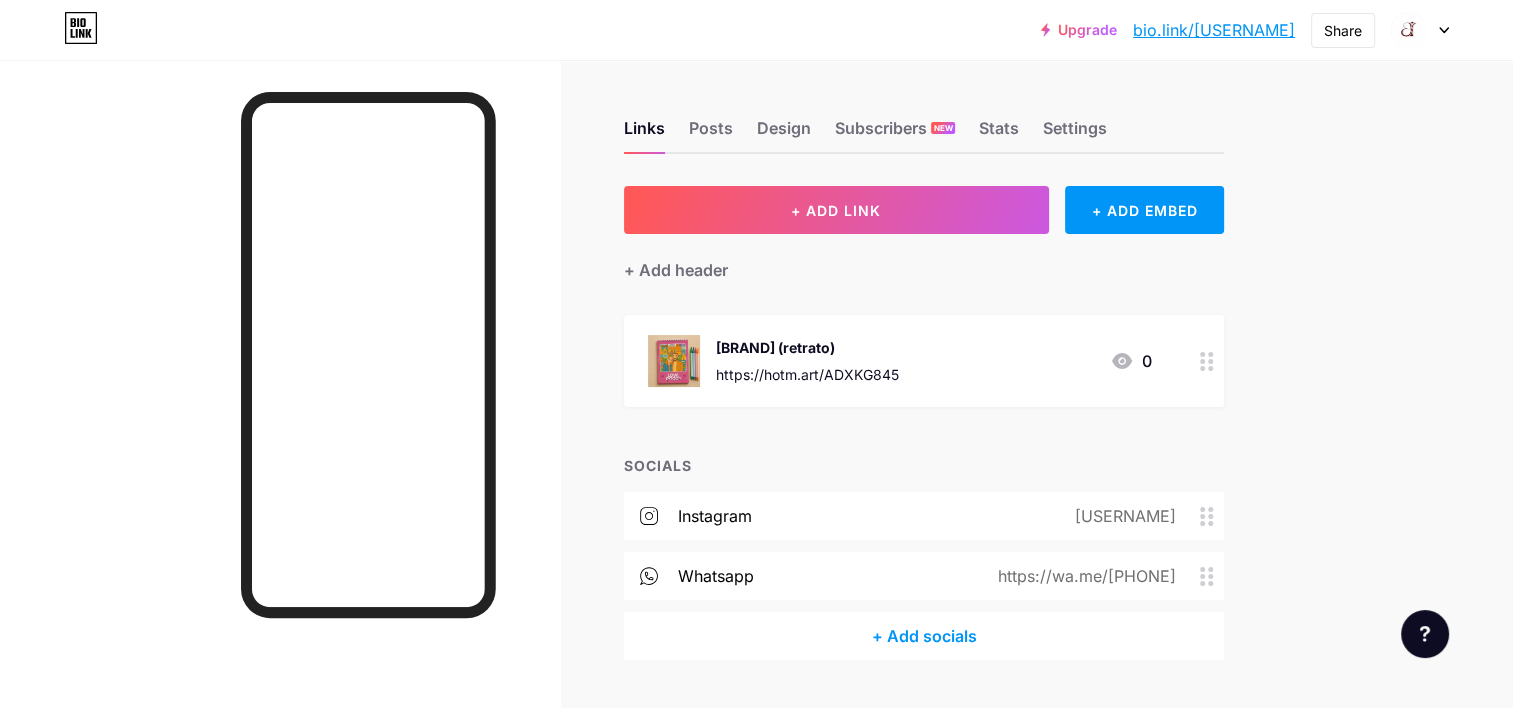 drag, startPoint x: 931, startPoint y: 569, endPoint x: 1259, endPoint y: 636, distance: 334.77307 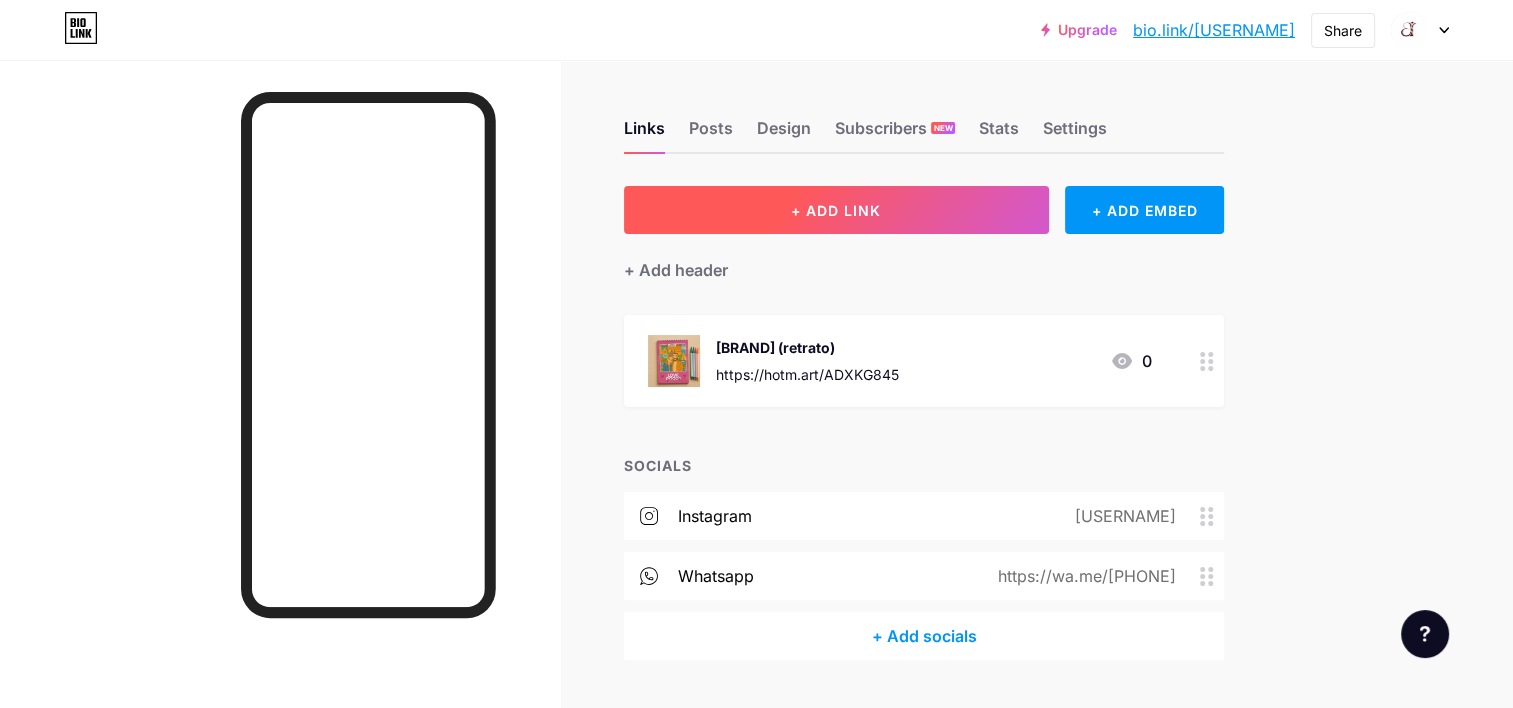 click on "+ ADD LINK" at bounding box center (836, 210) 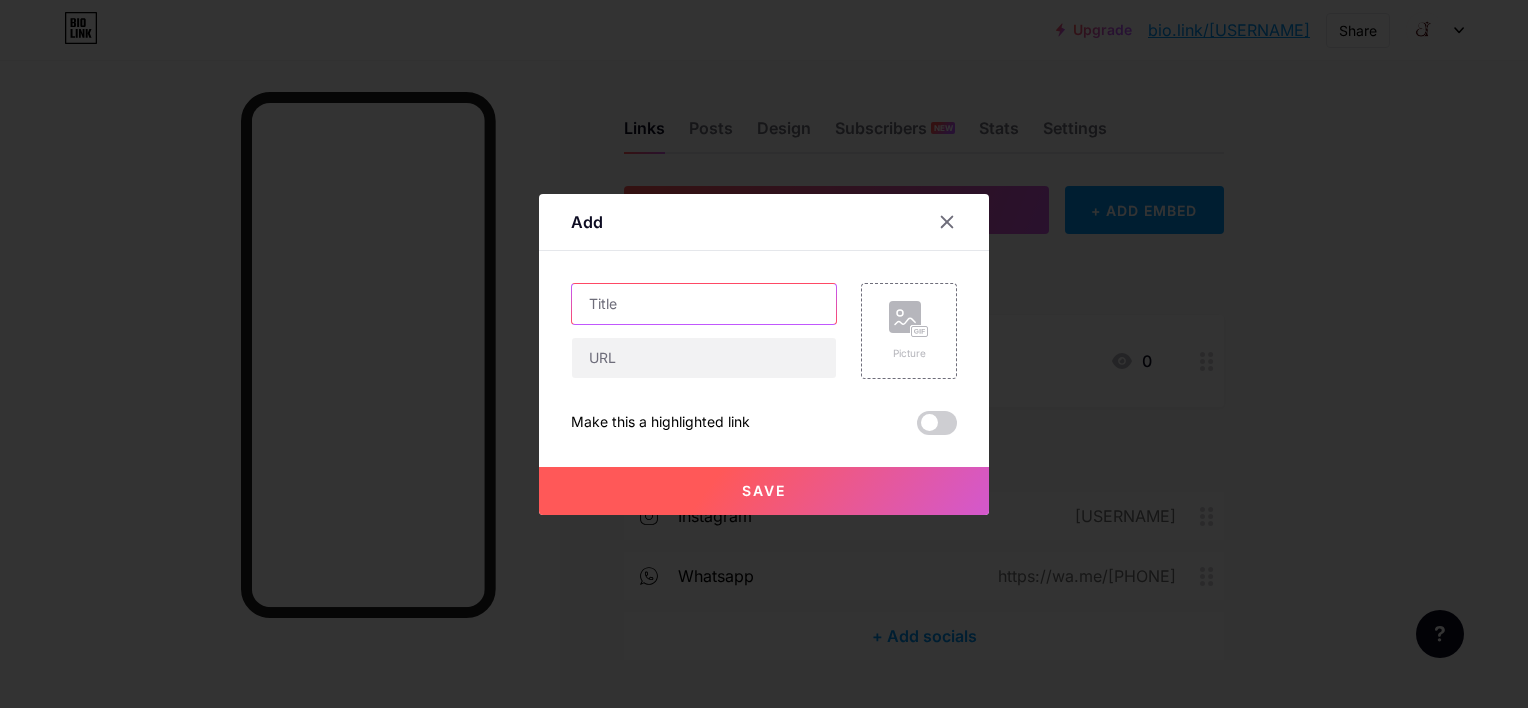 click at bounding box center (704, 304) 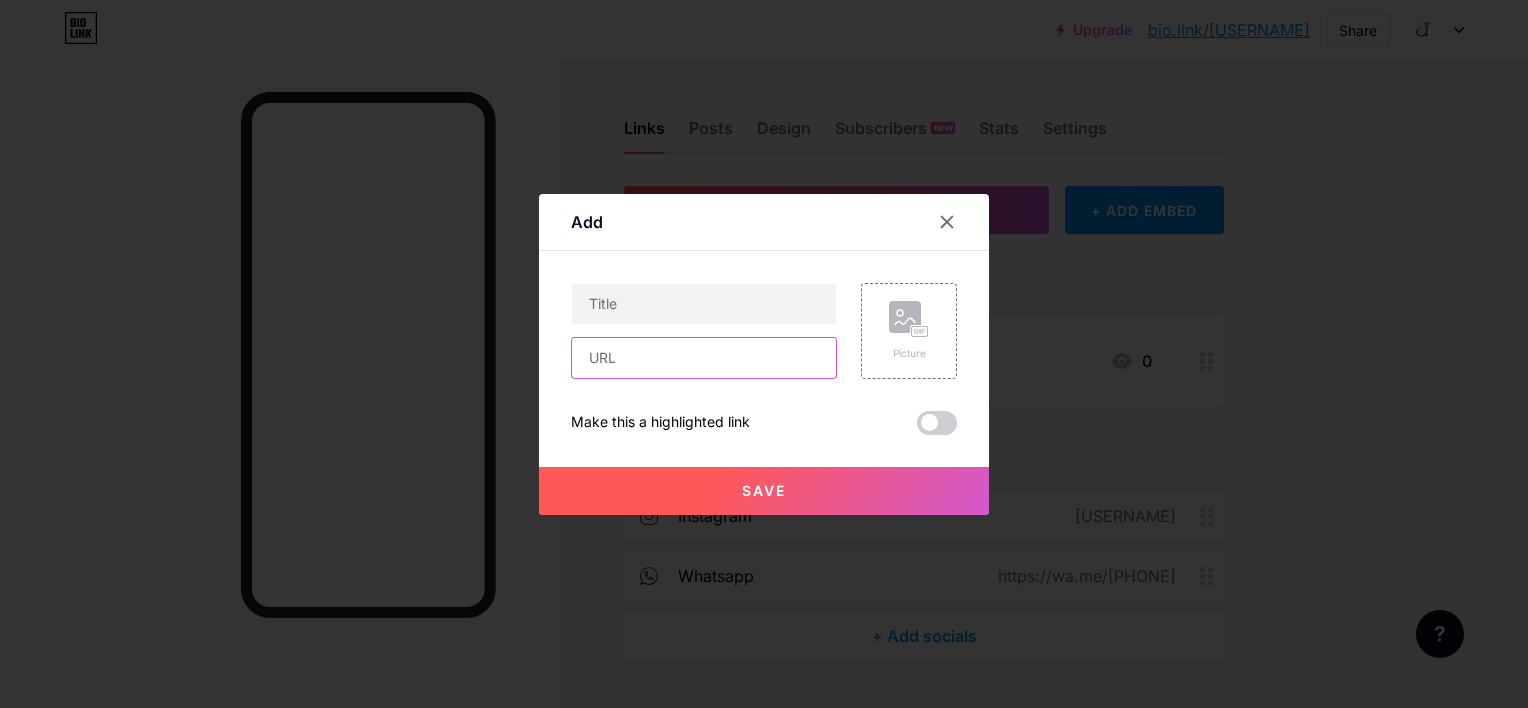 click at bounding box center [704, 358] 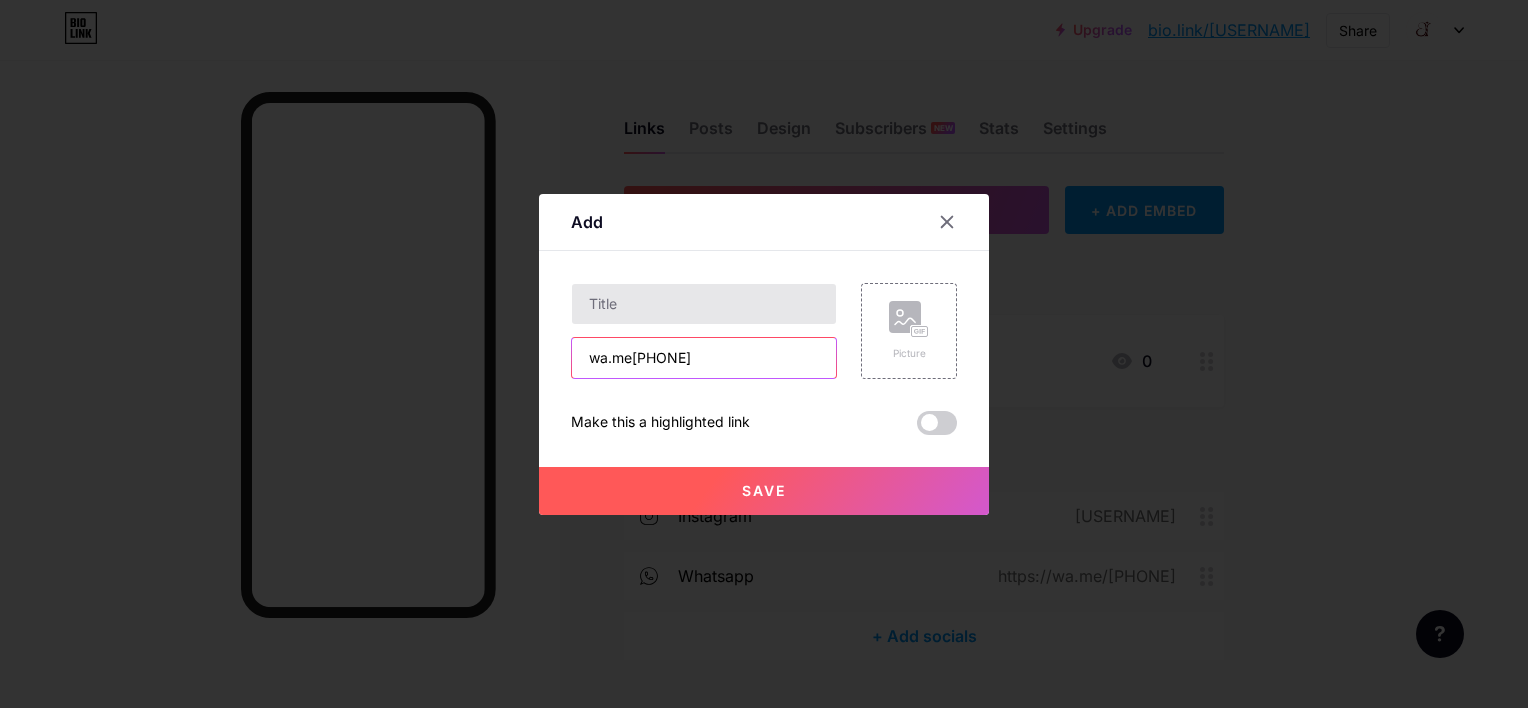 type on "wa.me[PHONE]" 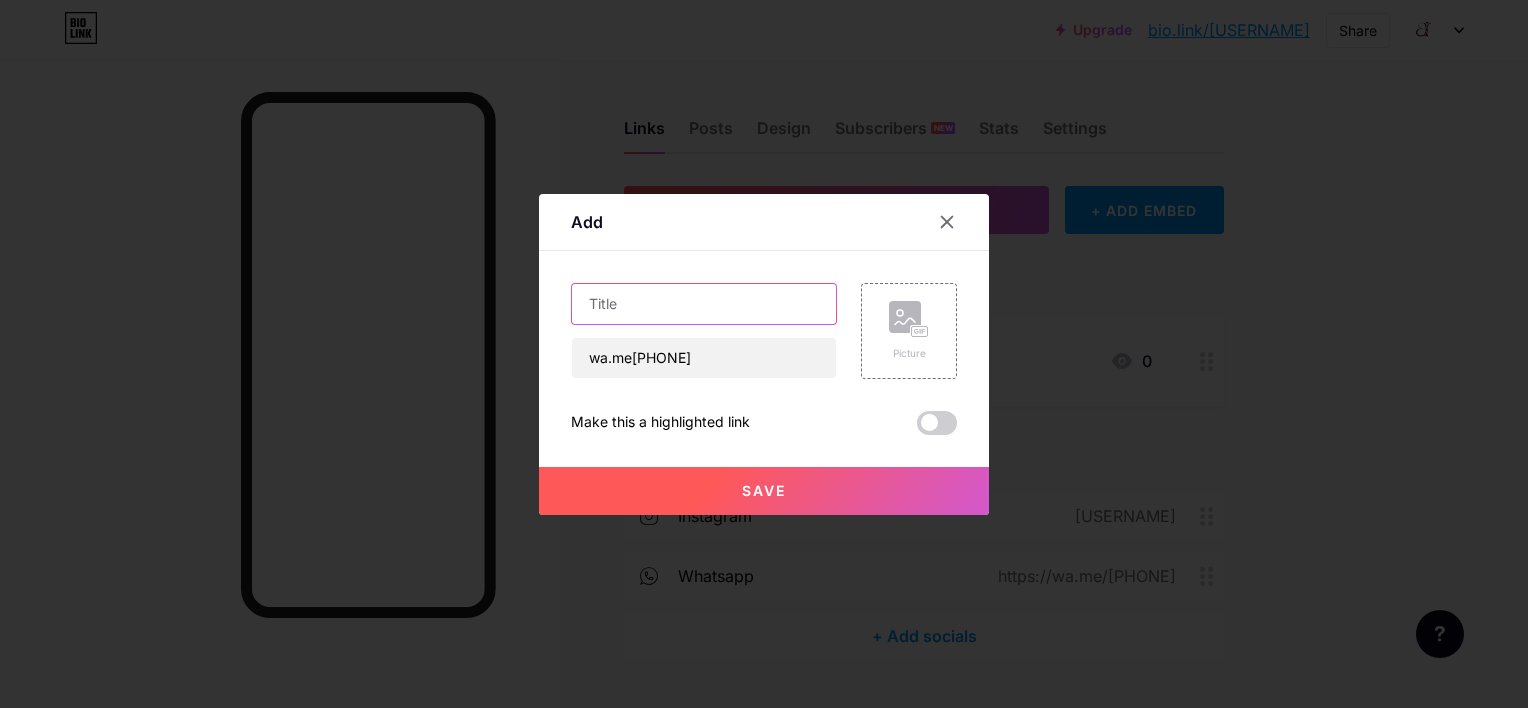 click at bounding box center [704, 304] 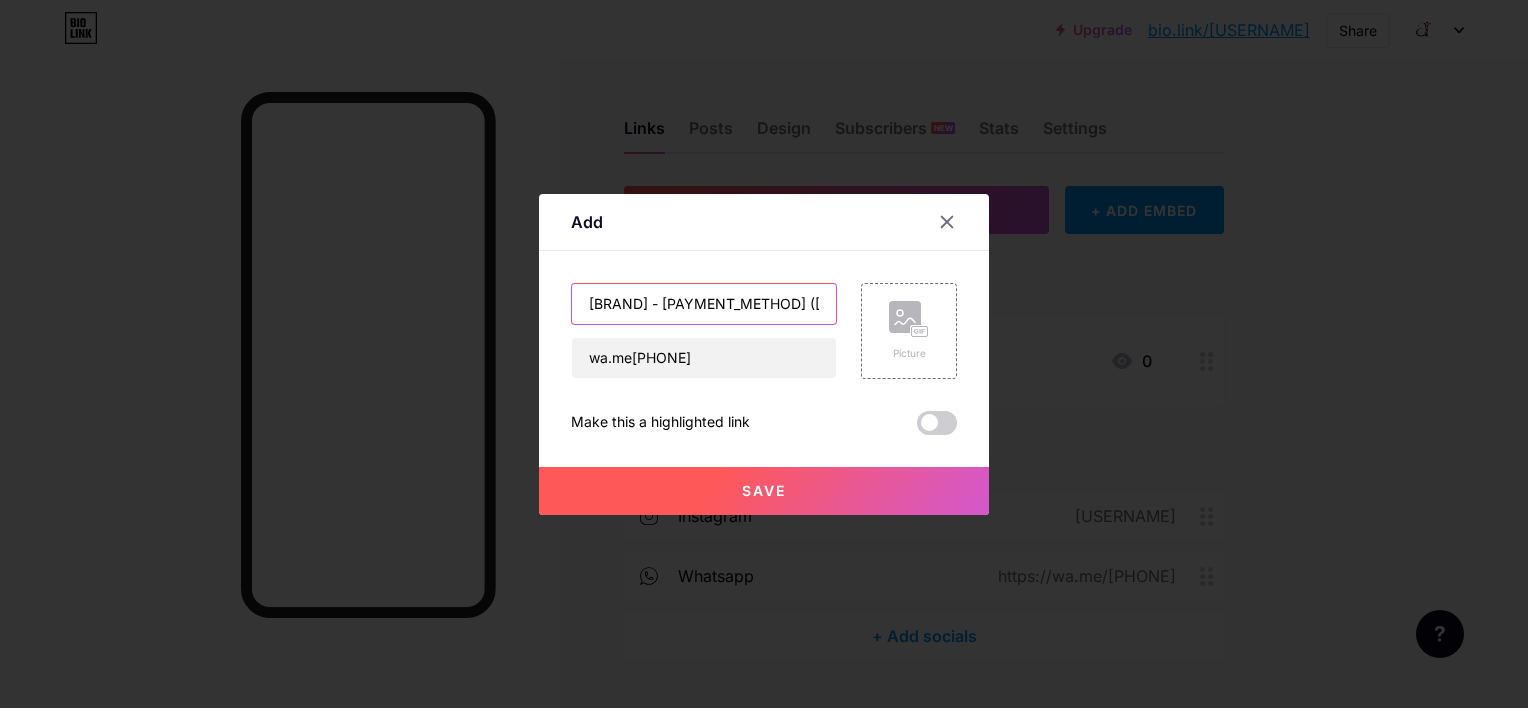 type on "[BRAND] - [PAYMENT_METHOD] ([PRICE])" 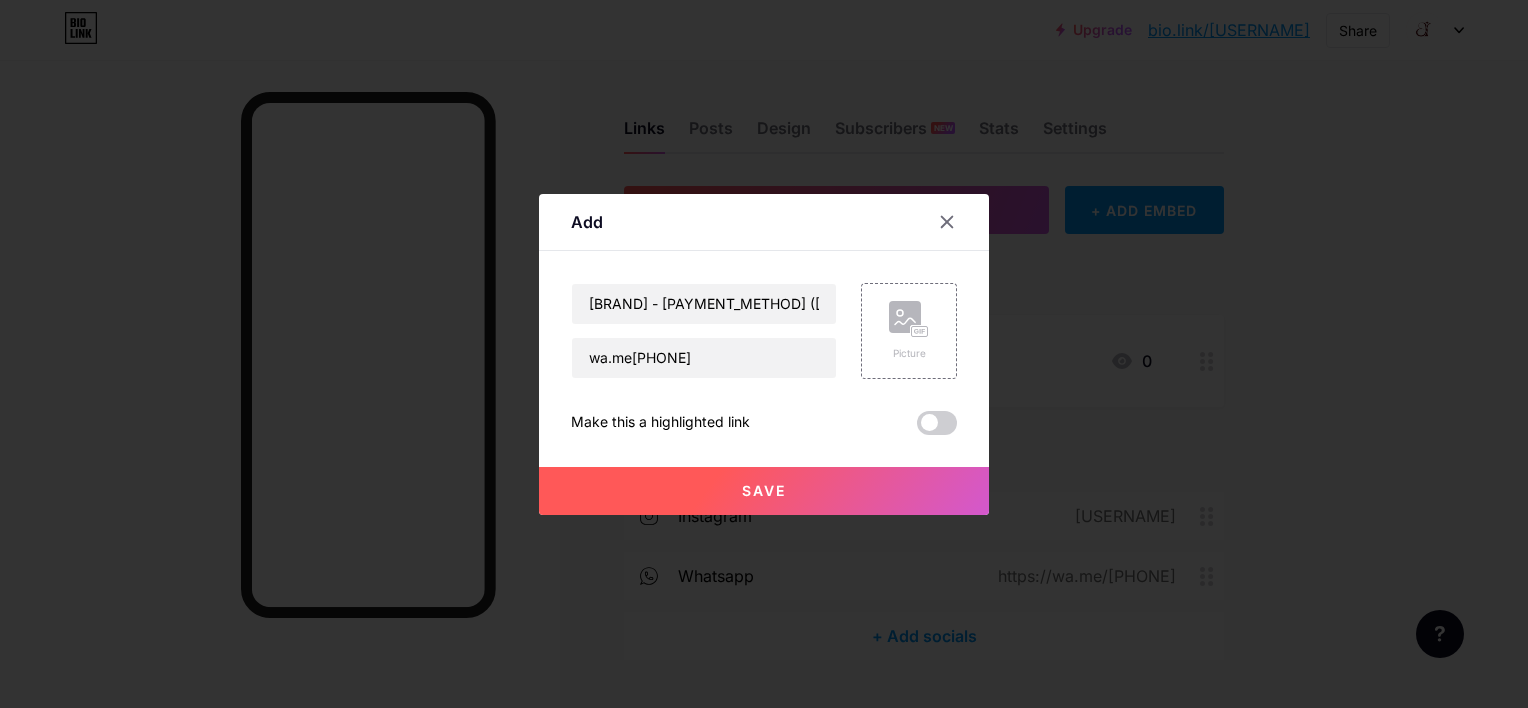 click on "Save" at bounding box center [764, 491] 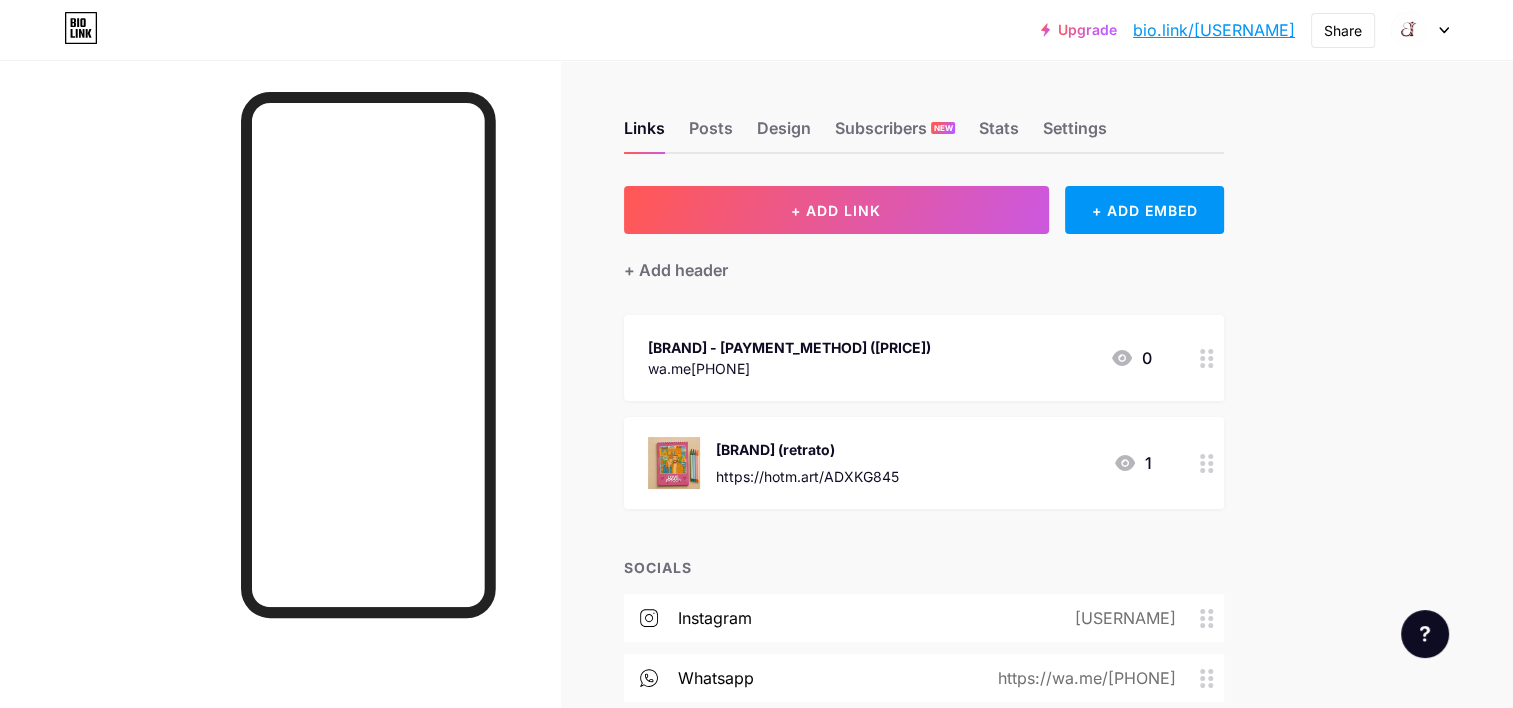 click 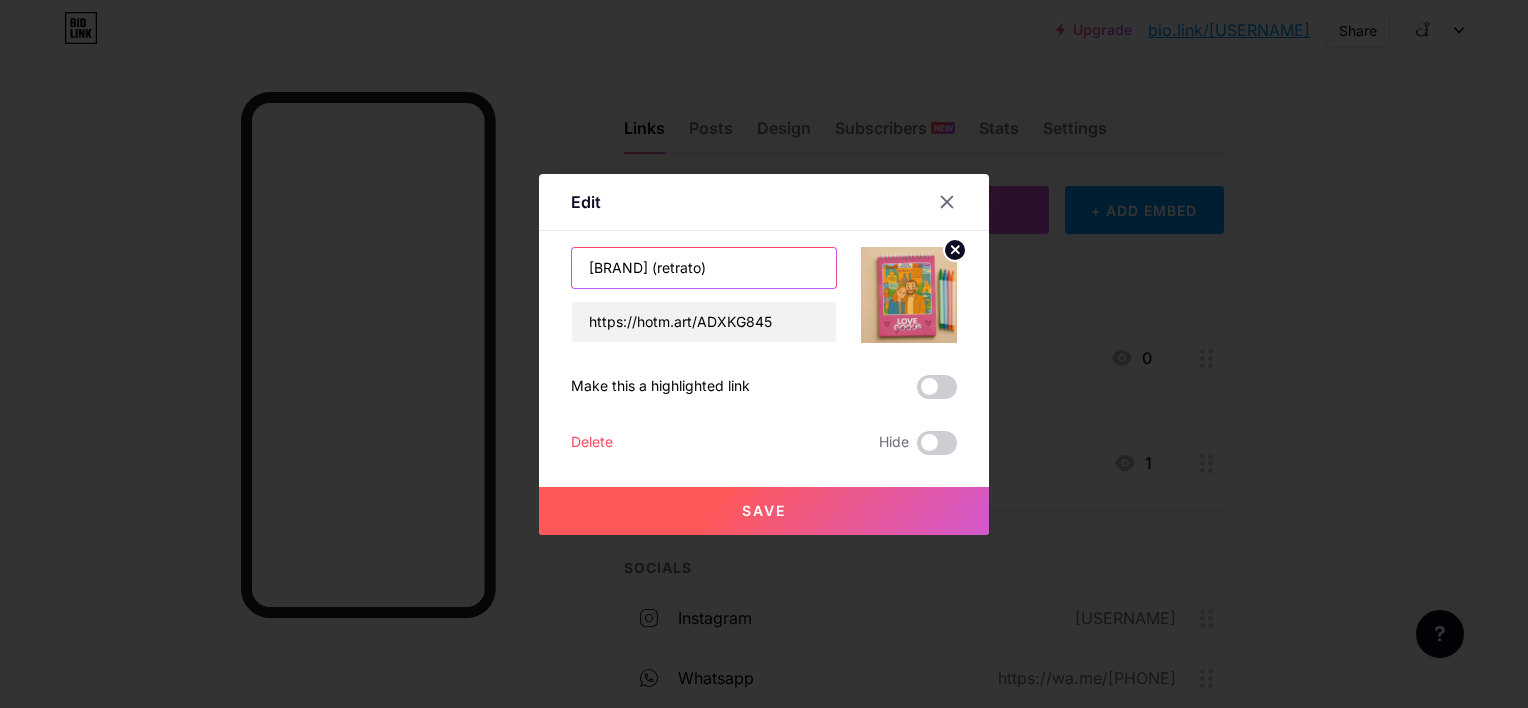 click on "[BRAND] (retrato)" at bounding box center [704, 268] 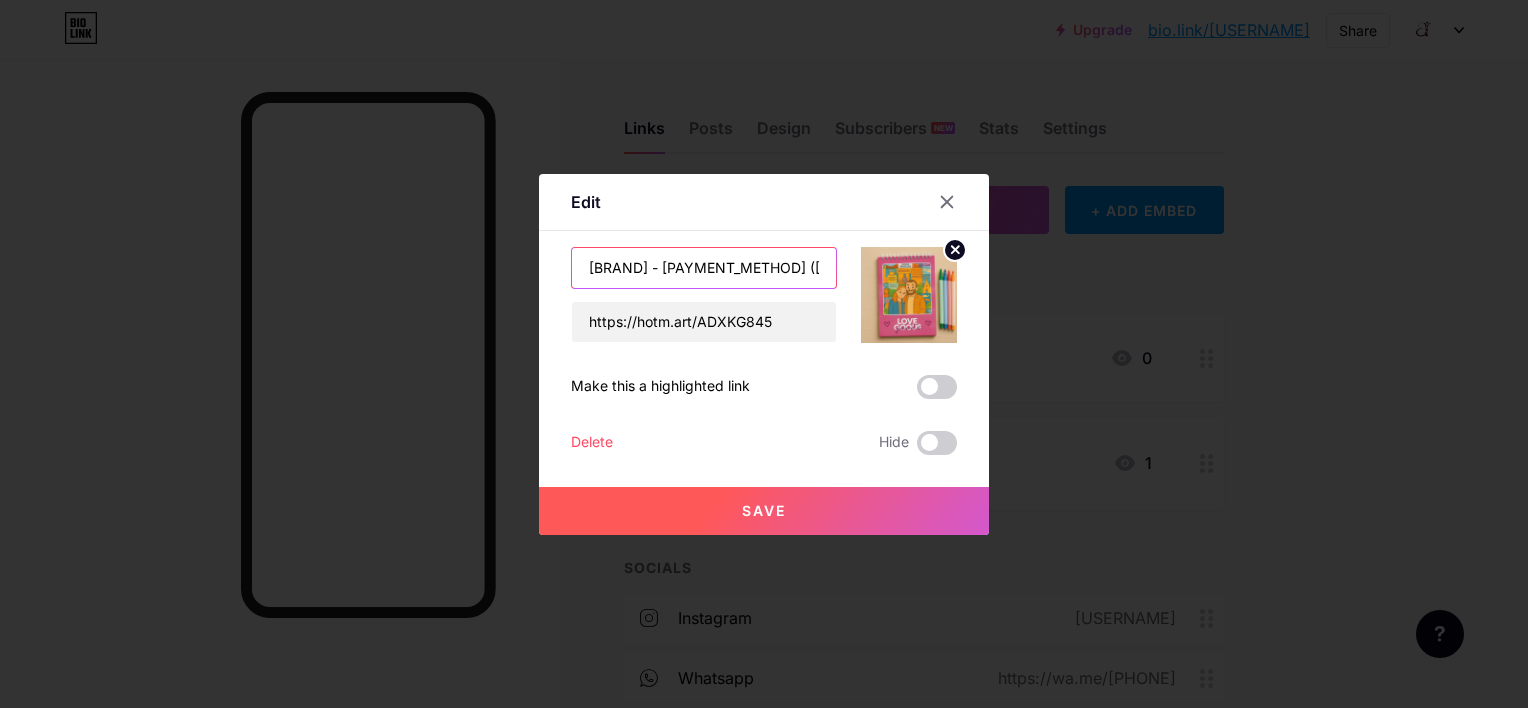 type on "[BRAND] - [PAYMENT_METHOD] ([PRICE])" 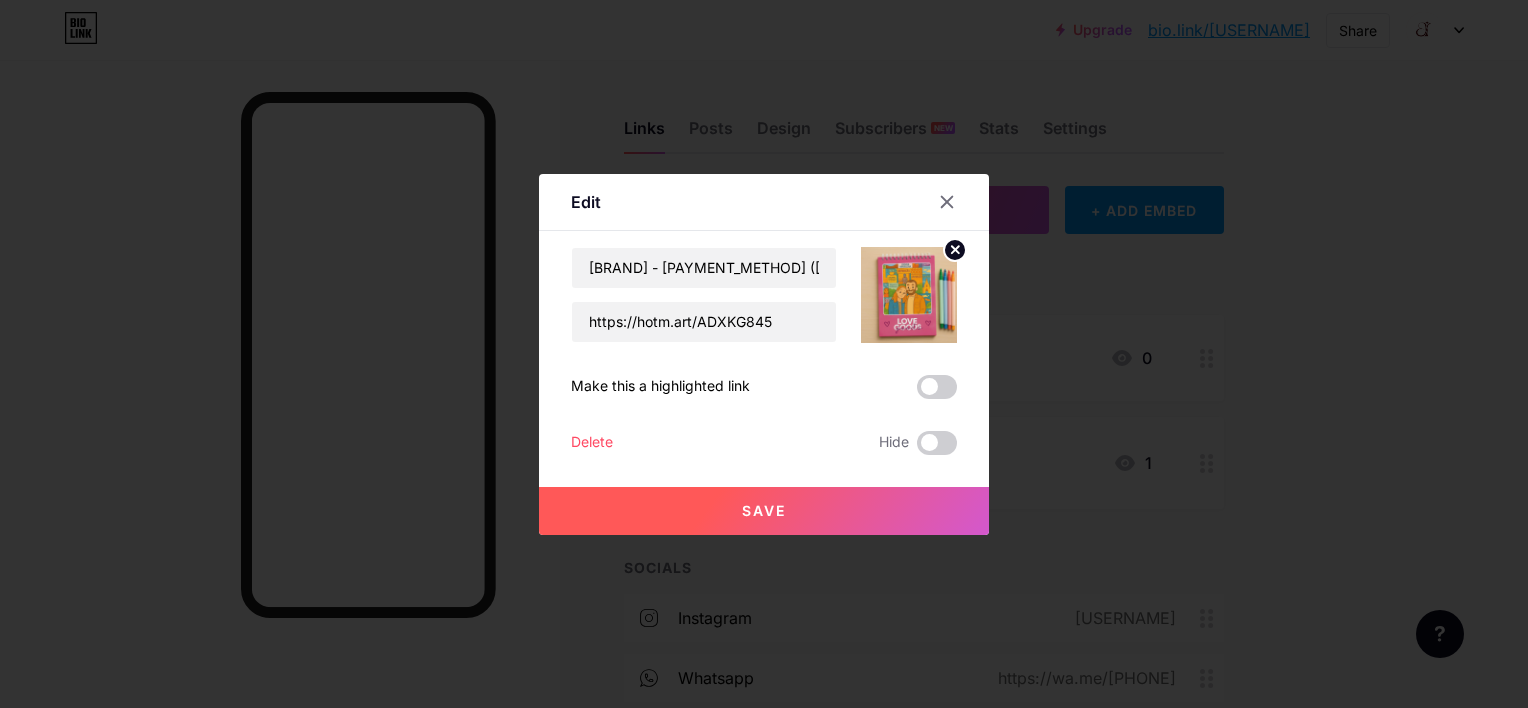 click on "Save" at bounding box center [764, 511] 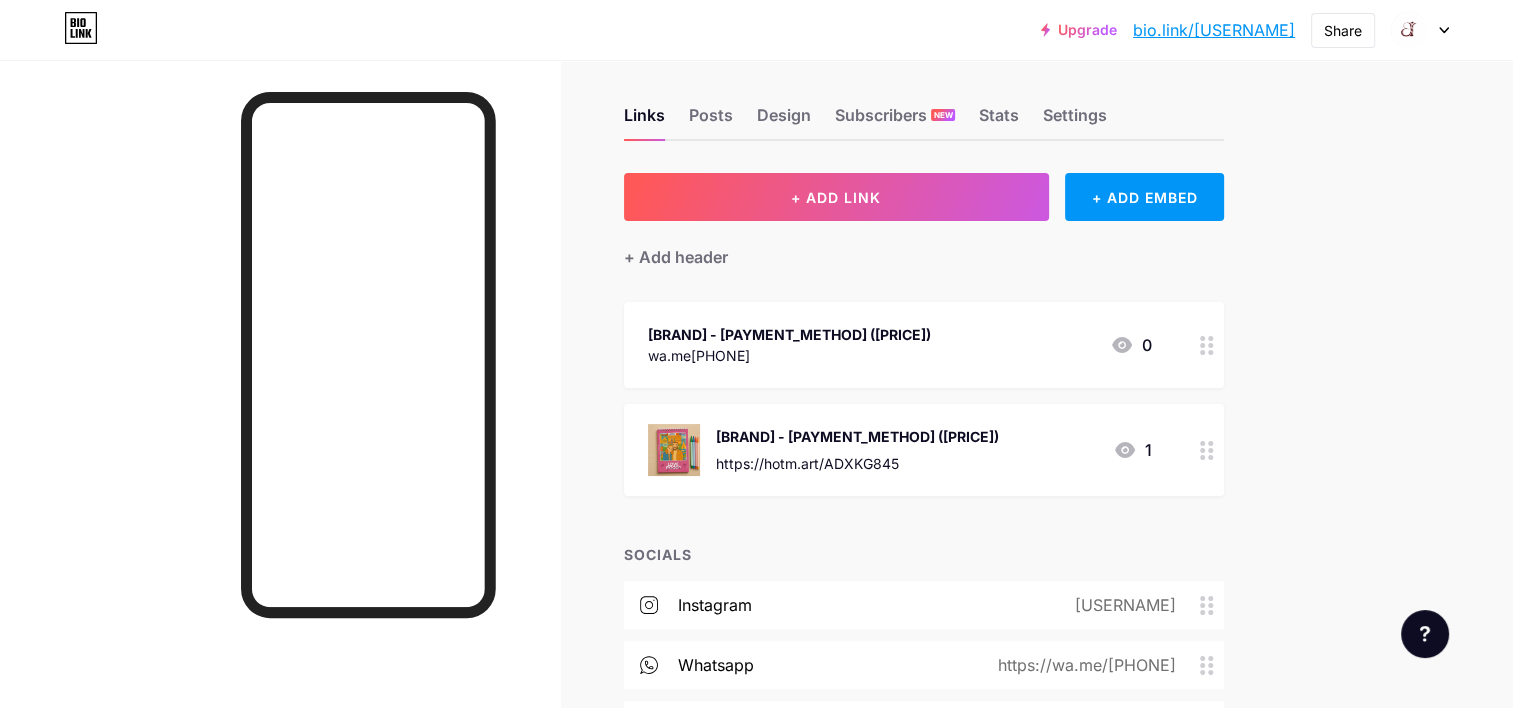 scroll, scrollTop: 0, scrollLeft: 0, axis: both 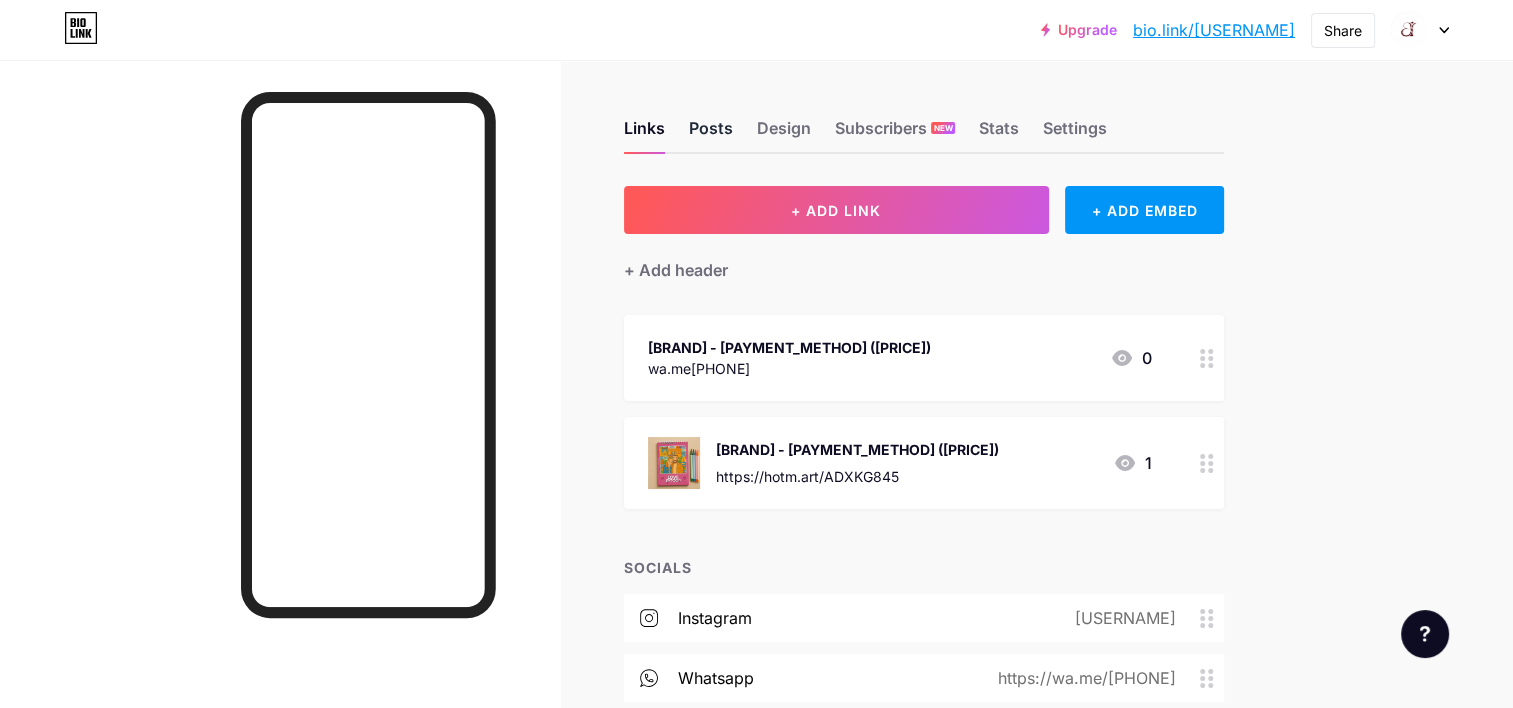 click on "Posts" at bounding box center (711, 134) 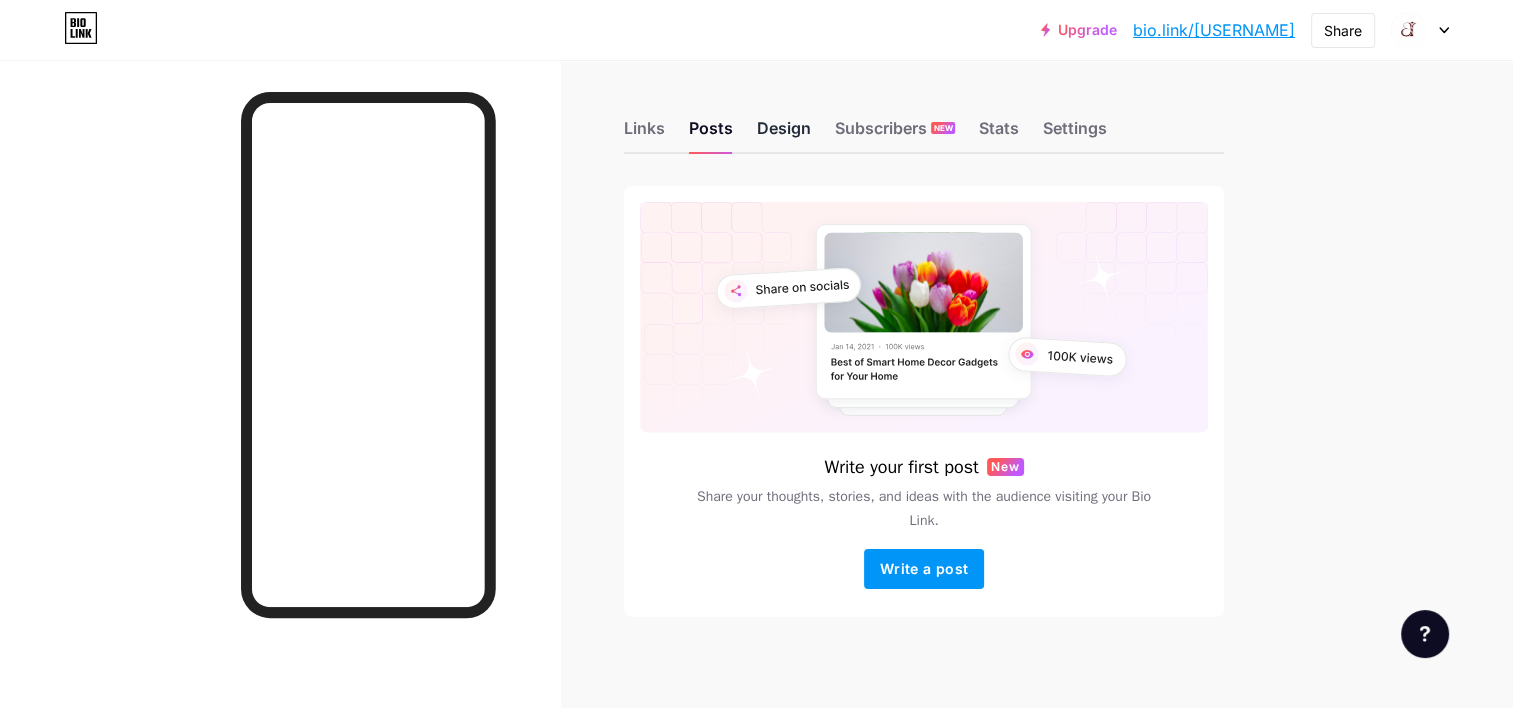 click on "Design" at bounding box center (784, 134) 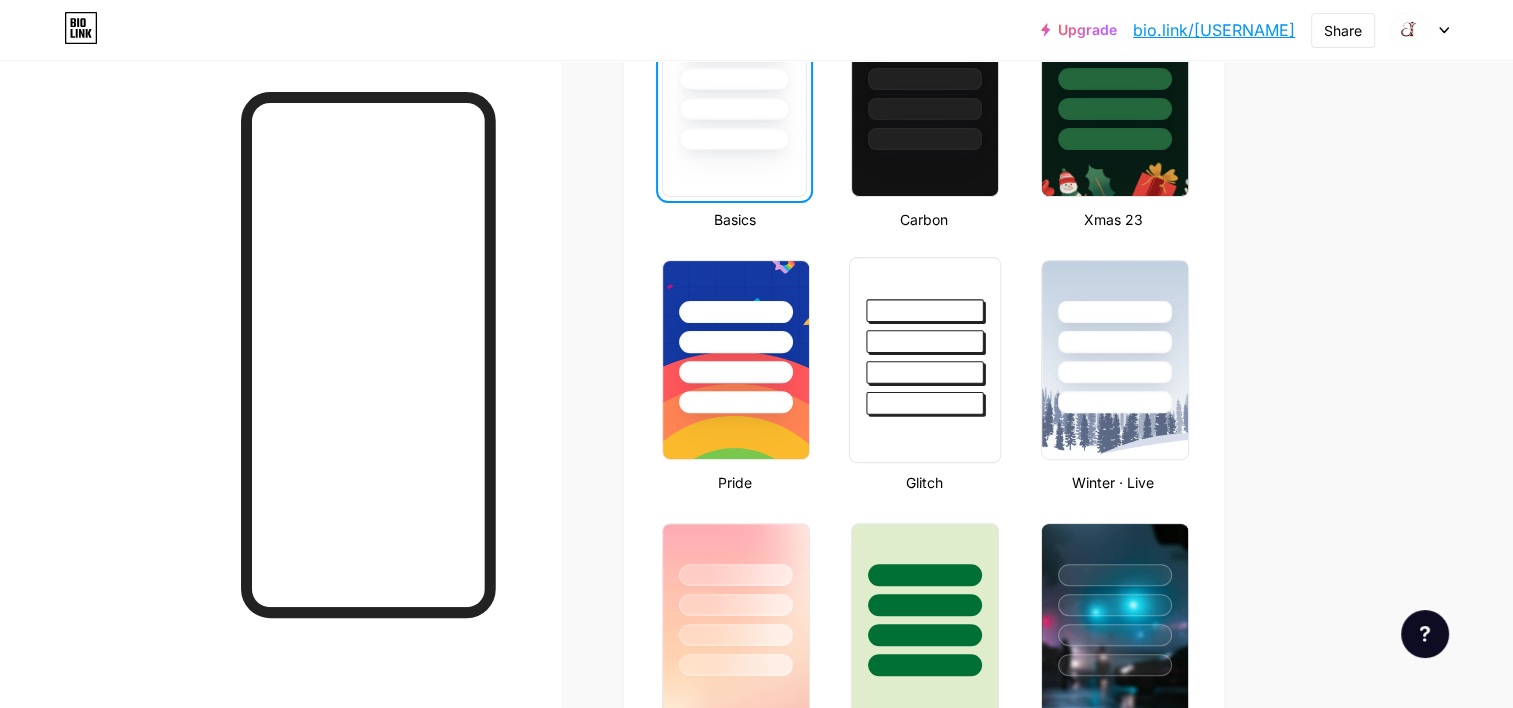 scroll, scrollTop: 700, scrollLeft: 0, axis: vertical 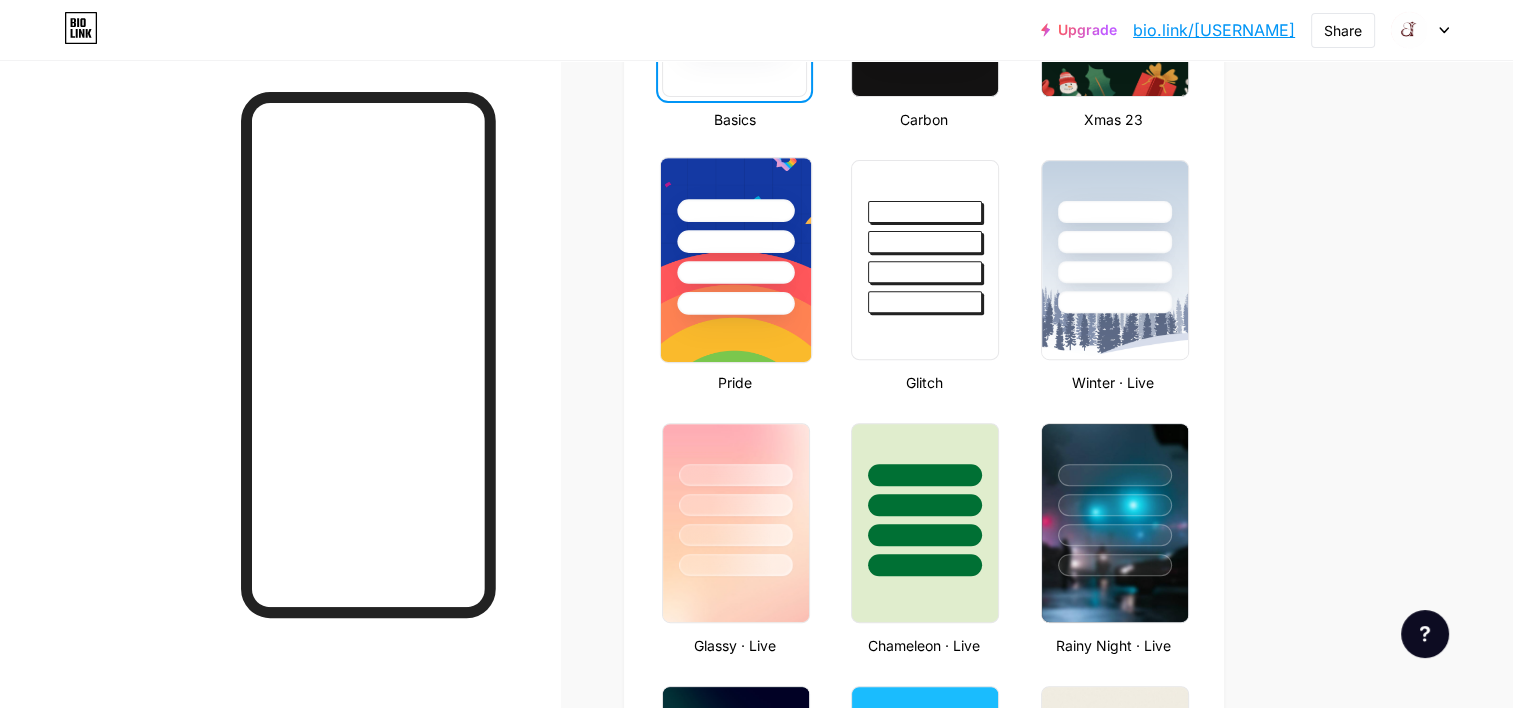 click at bounding box center [736, 260] 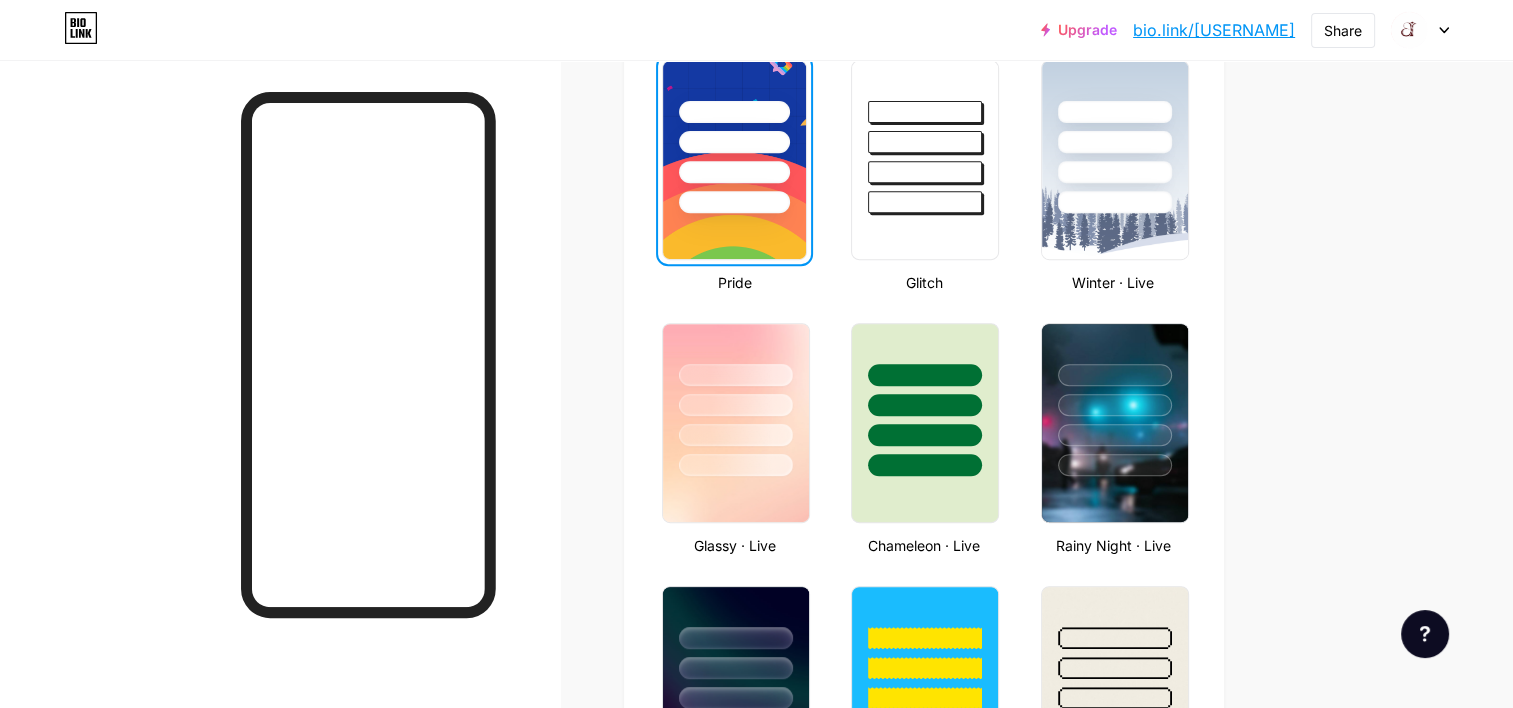 scroll, scrollTop: 900, scrollLeft: 0, axis: vertical 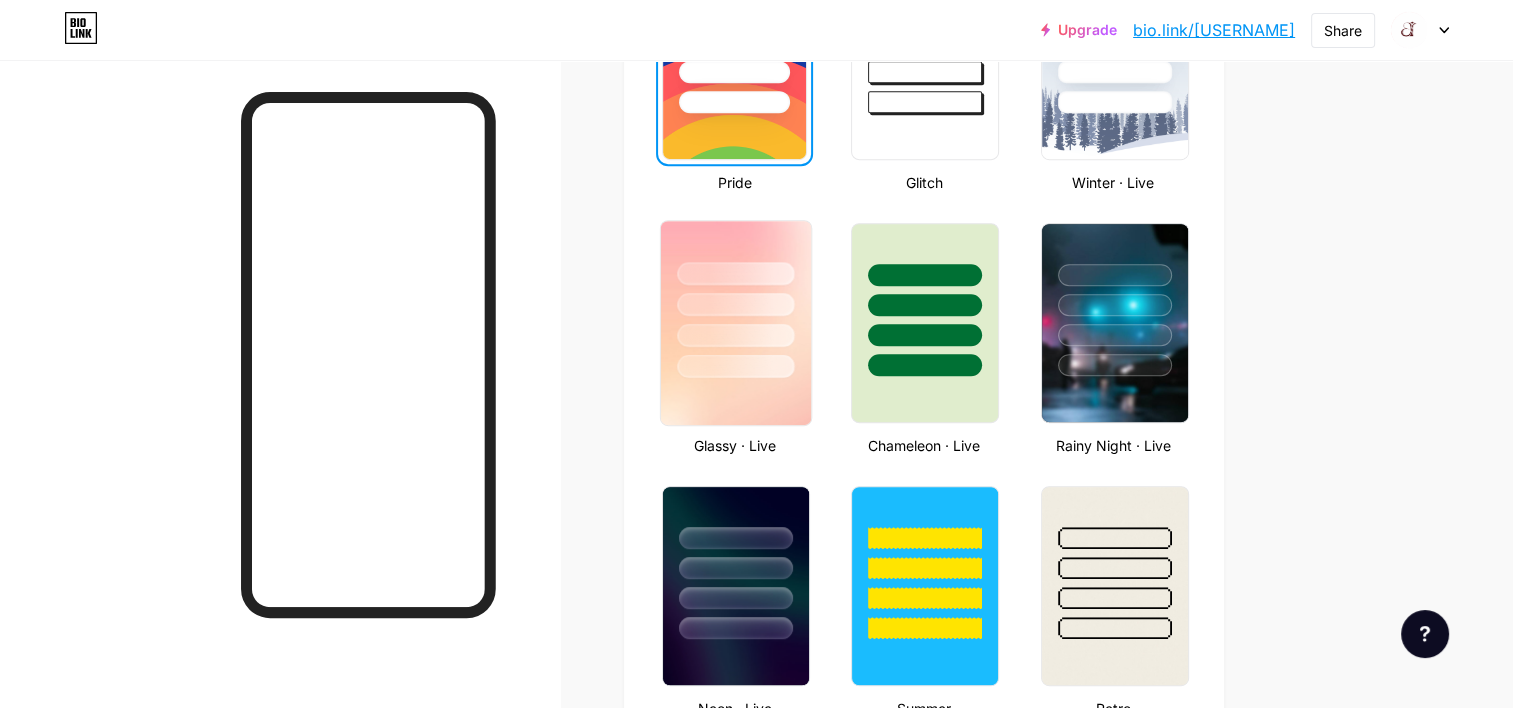 click at bounding box center (735, 335) 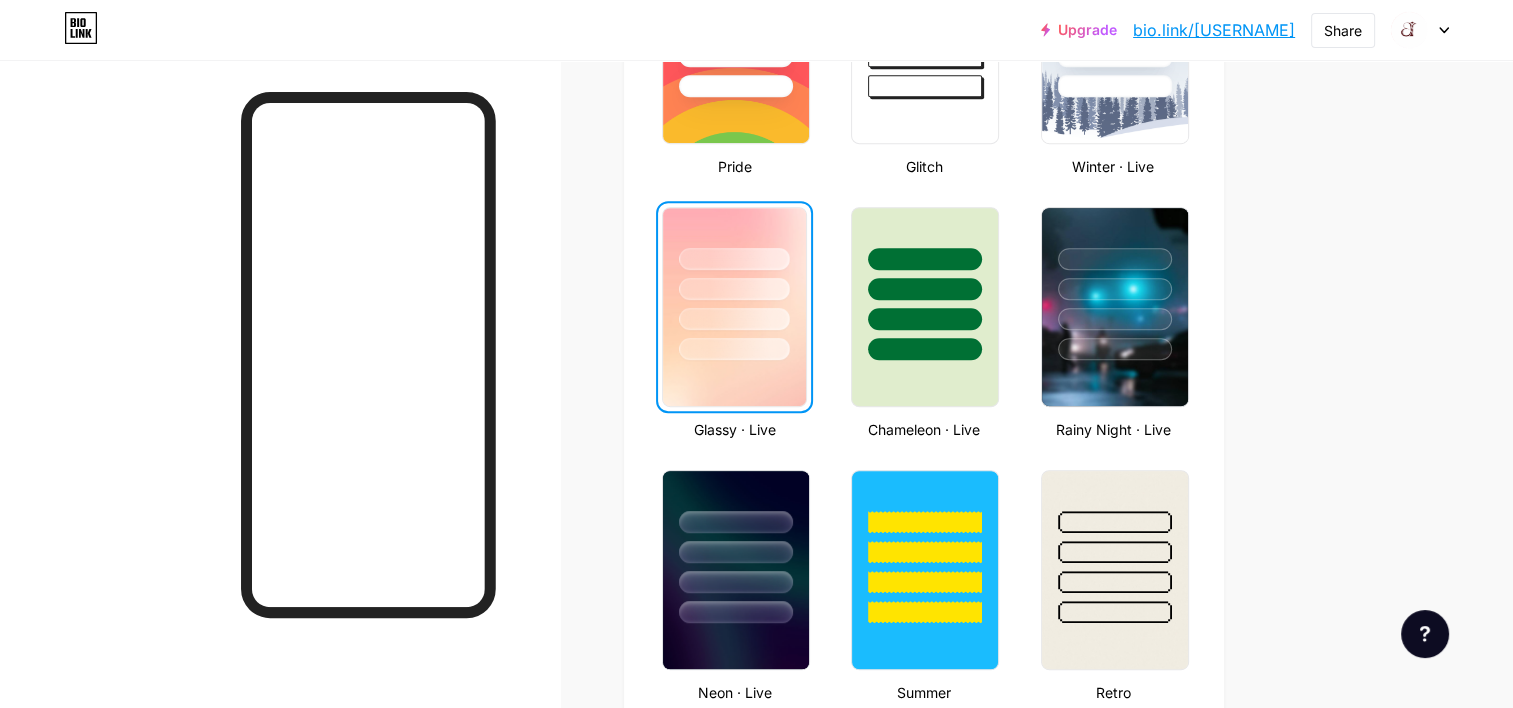 scroll, scrollTop: 881, scrollLeft: 0, axis: vertical 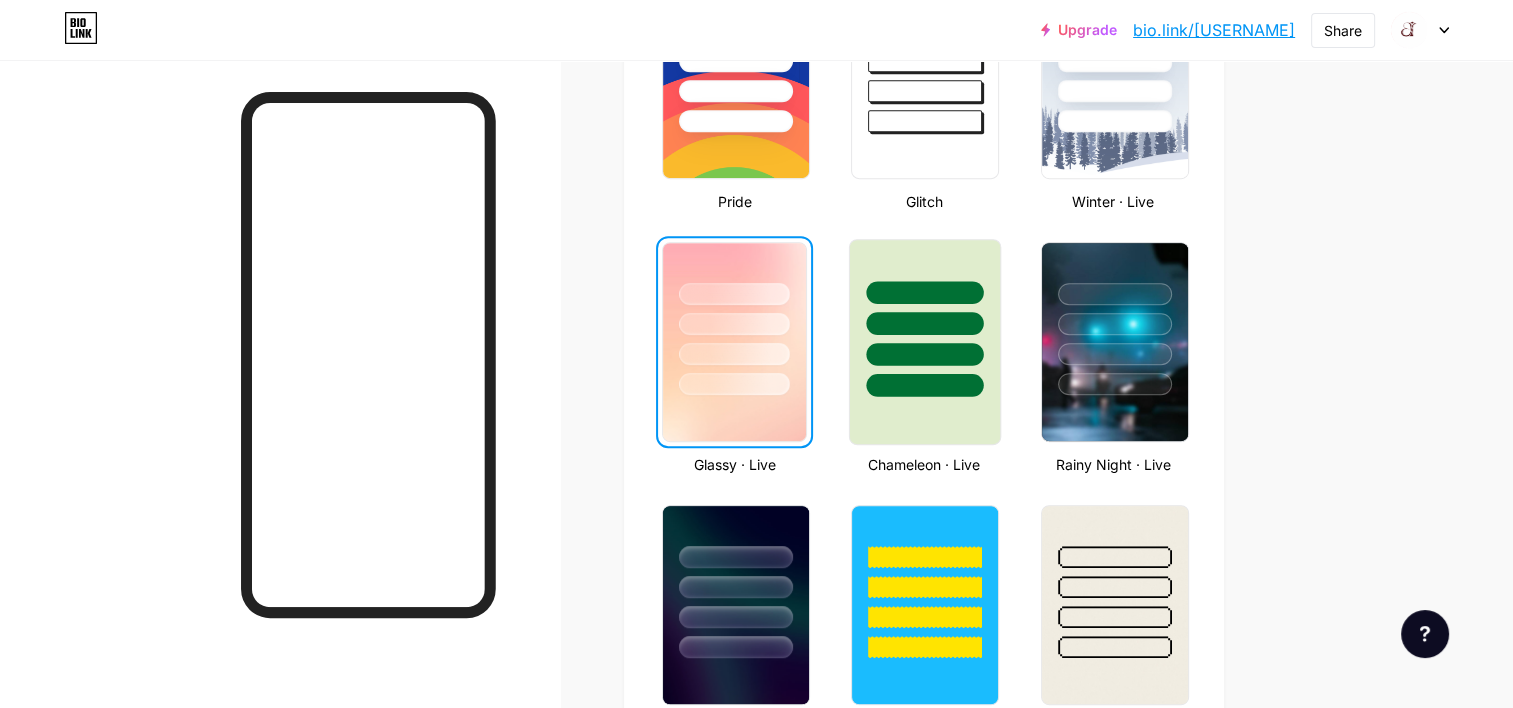 click at bounding box center [925, 354] 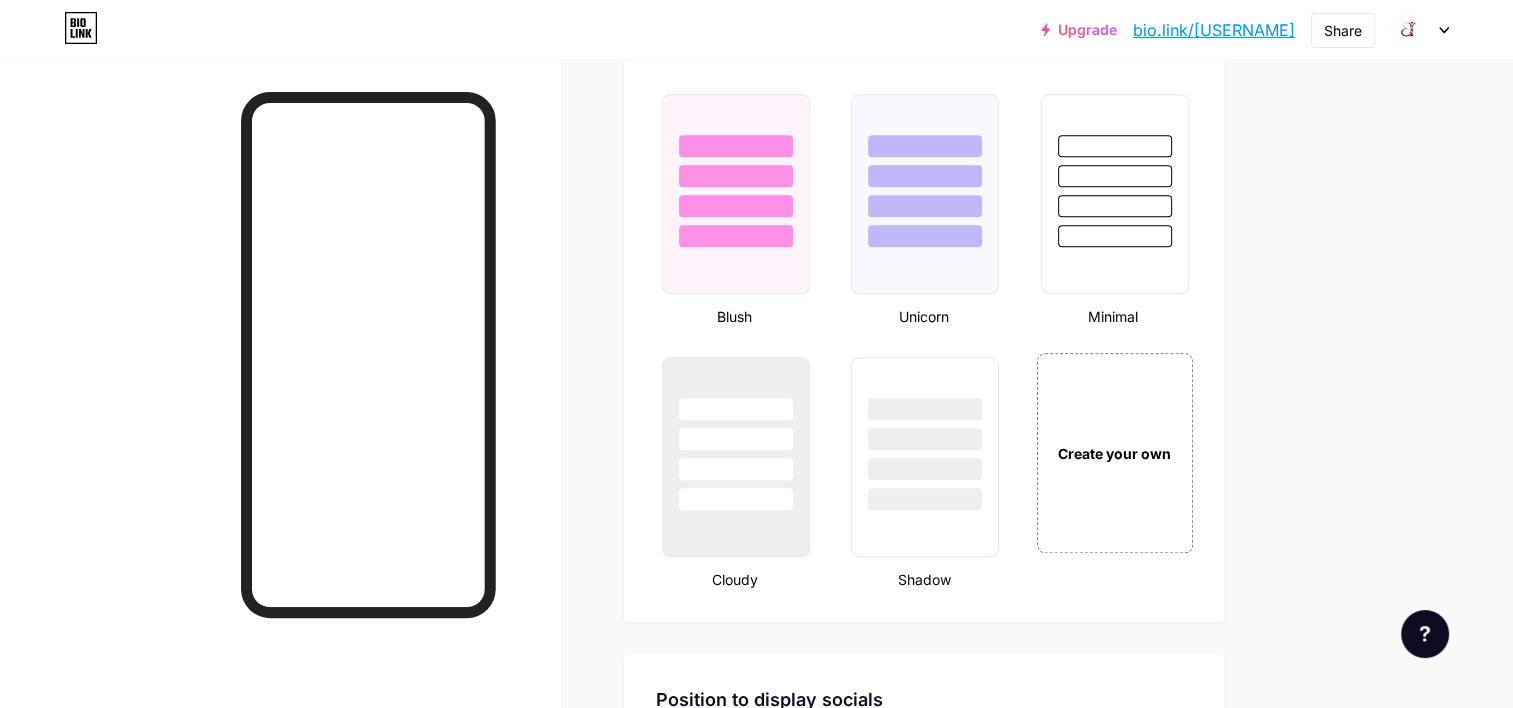 scroll, scrollTop: 2181, scrollLeft: 0, axis: vertical 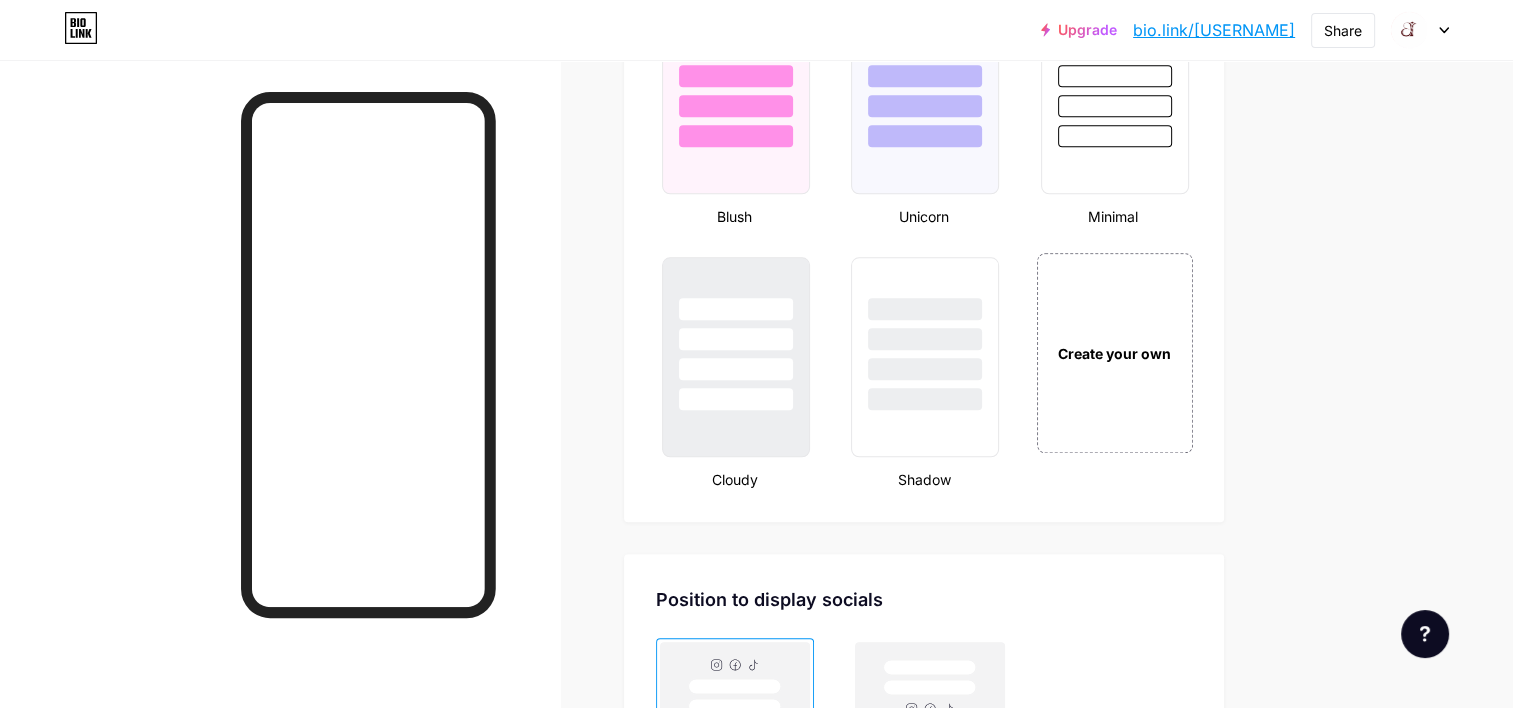 click on "Links
Posts
Design
Subscribers
NEW
Stats
Settings     Profile   [USERNAME]                       Themes   Link in bio   Blog   Shop       Basics       Carbon       Xmas 23       Pride       Glitch       Winter · Live       Glassy · Live       Chameleon · Live       Rainy Night · Live       Neon · Live       Summer       Retro       Strawberry · Live       Desert       Sunny       Autumn       Leaf       Clear Sky       Blush       Unicorn       Minimal       Cloudy       Shadow     Create your own           Changes saved       Position to display socials                 Top                     Bottom
Disable Bio Link branding
Will hide the Bio Link branding from homepage     Display Share button
Enables social sharing options on your page including a QR code.   Changes saved           Feature requests             Help center         Contact support" at bounding box center [654, -453] 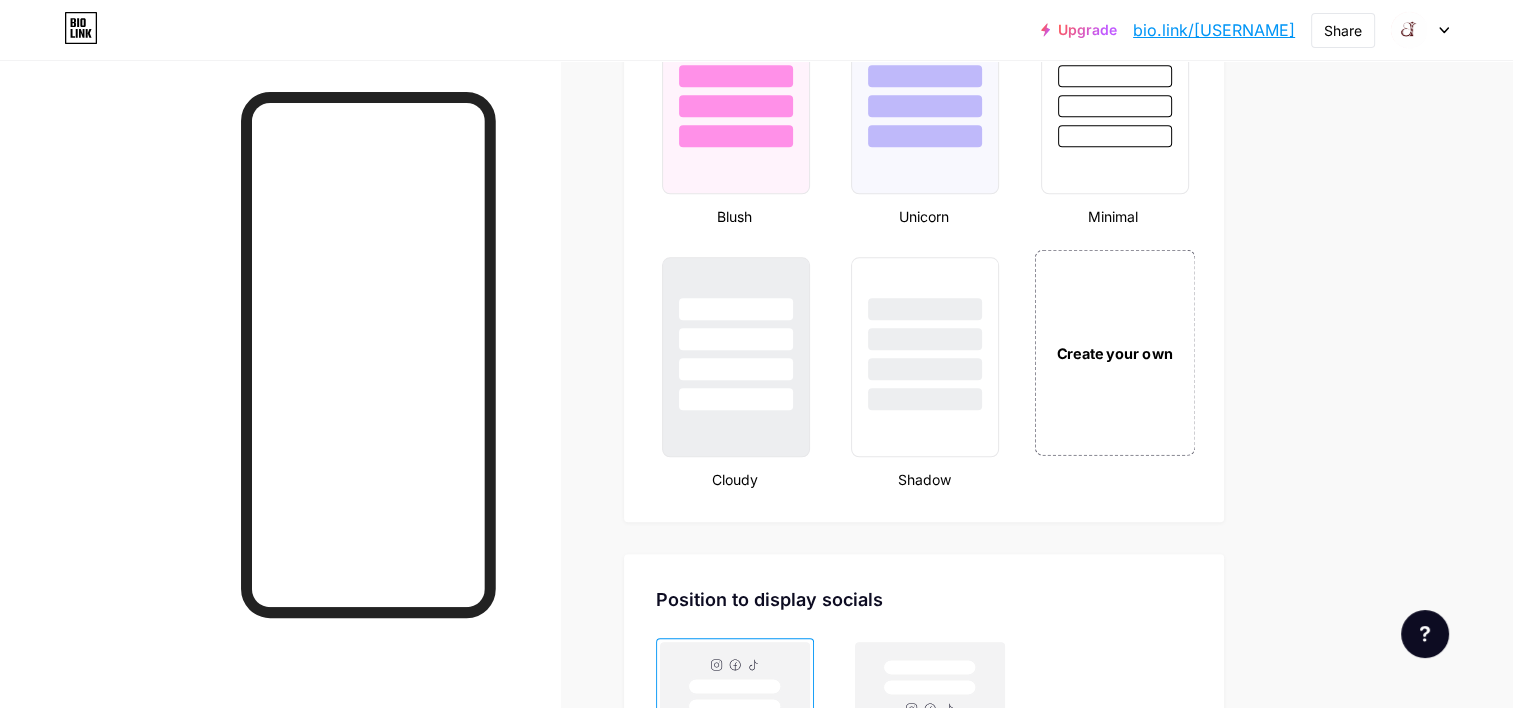 click on "Create your own" at bounding box center [1114, 352] 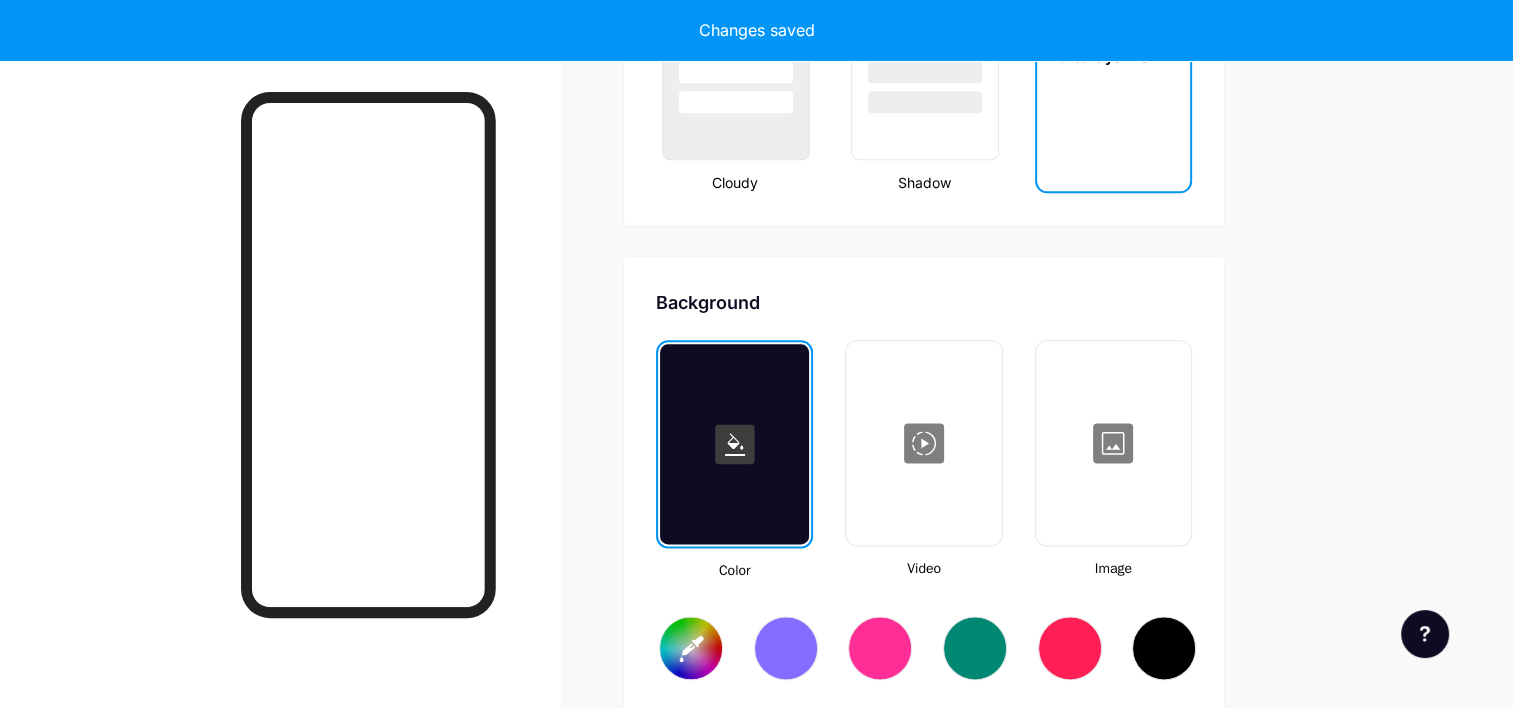 type on "#ffffff" 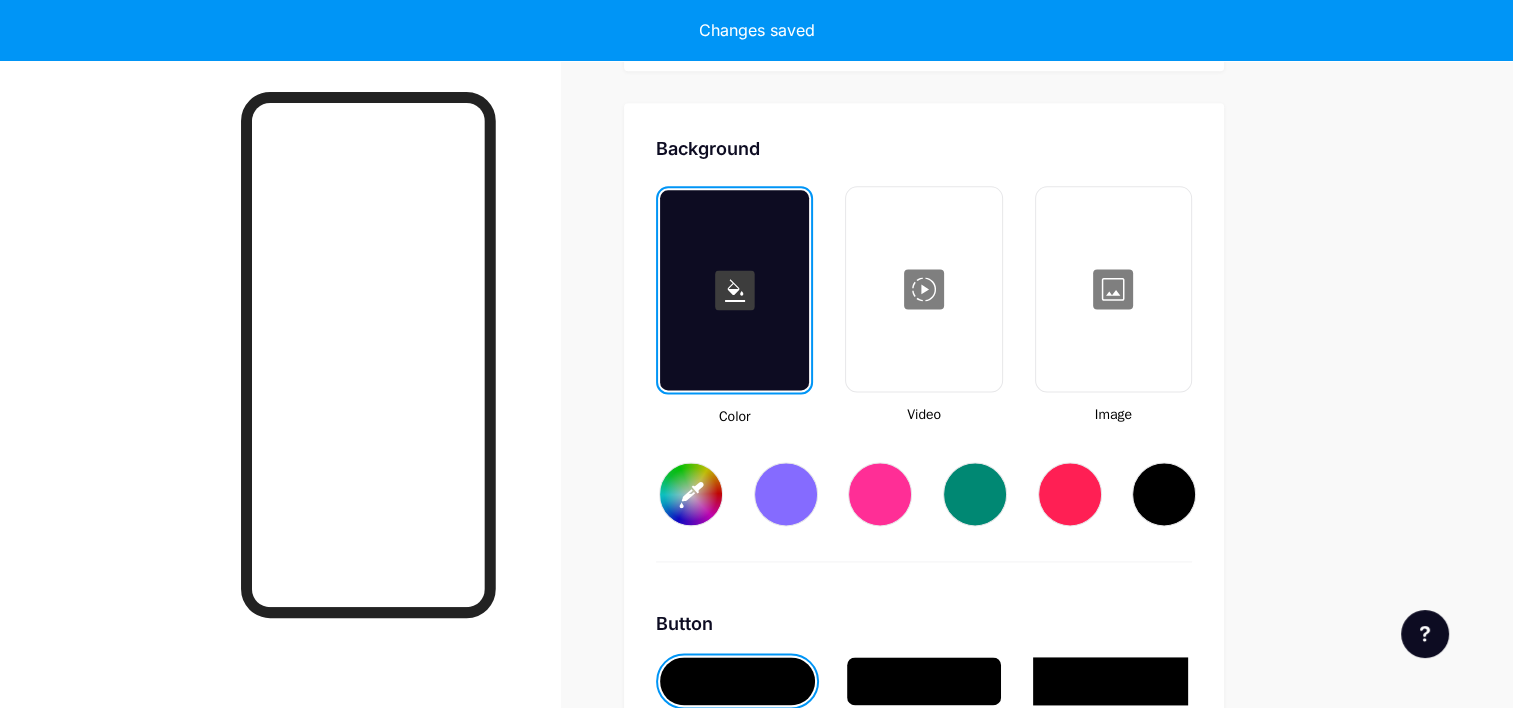scroll, scrollTop: 2648, scrollLeft: 0, axis: vertical 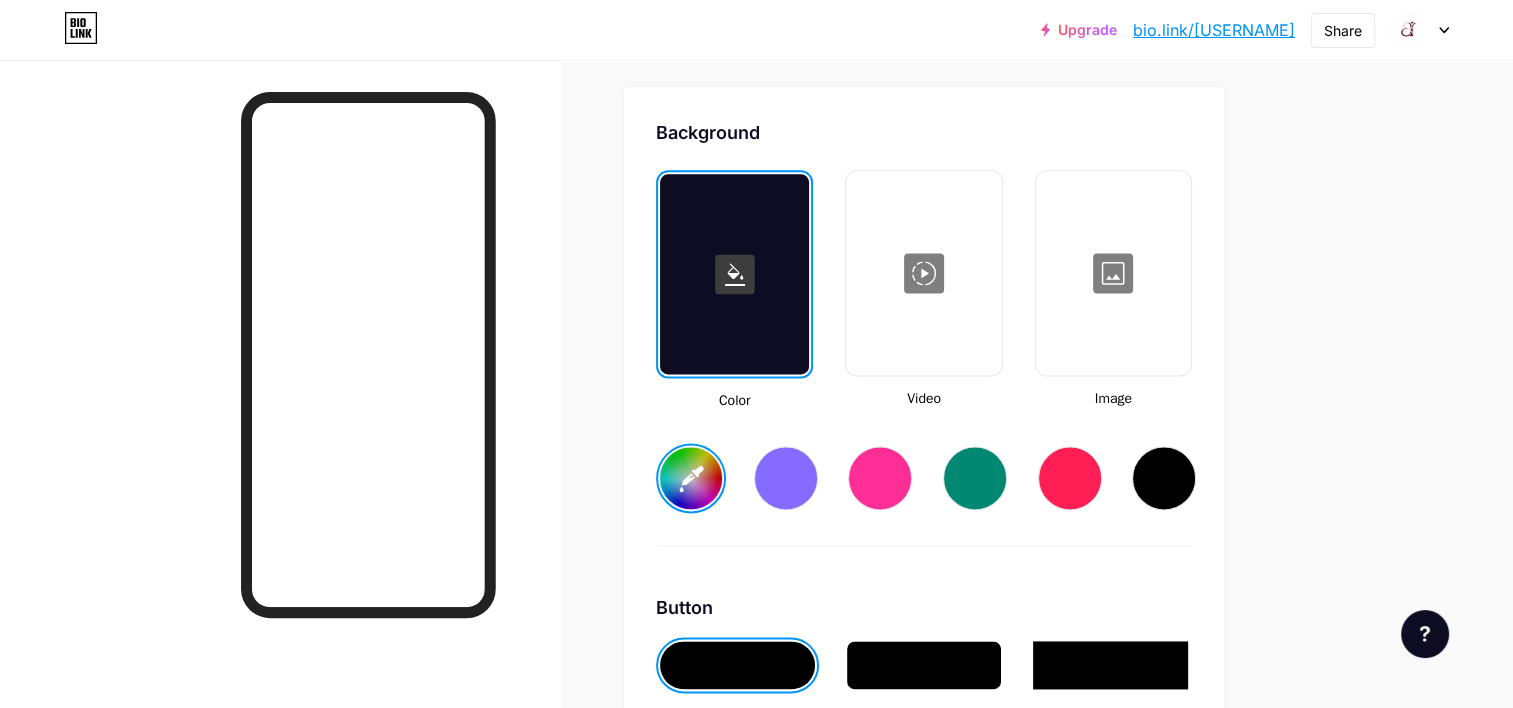 click on "#ffffff" at bounding box center (691, 478) 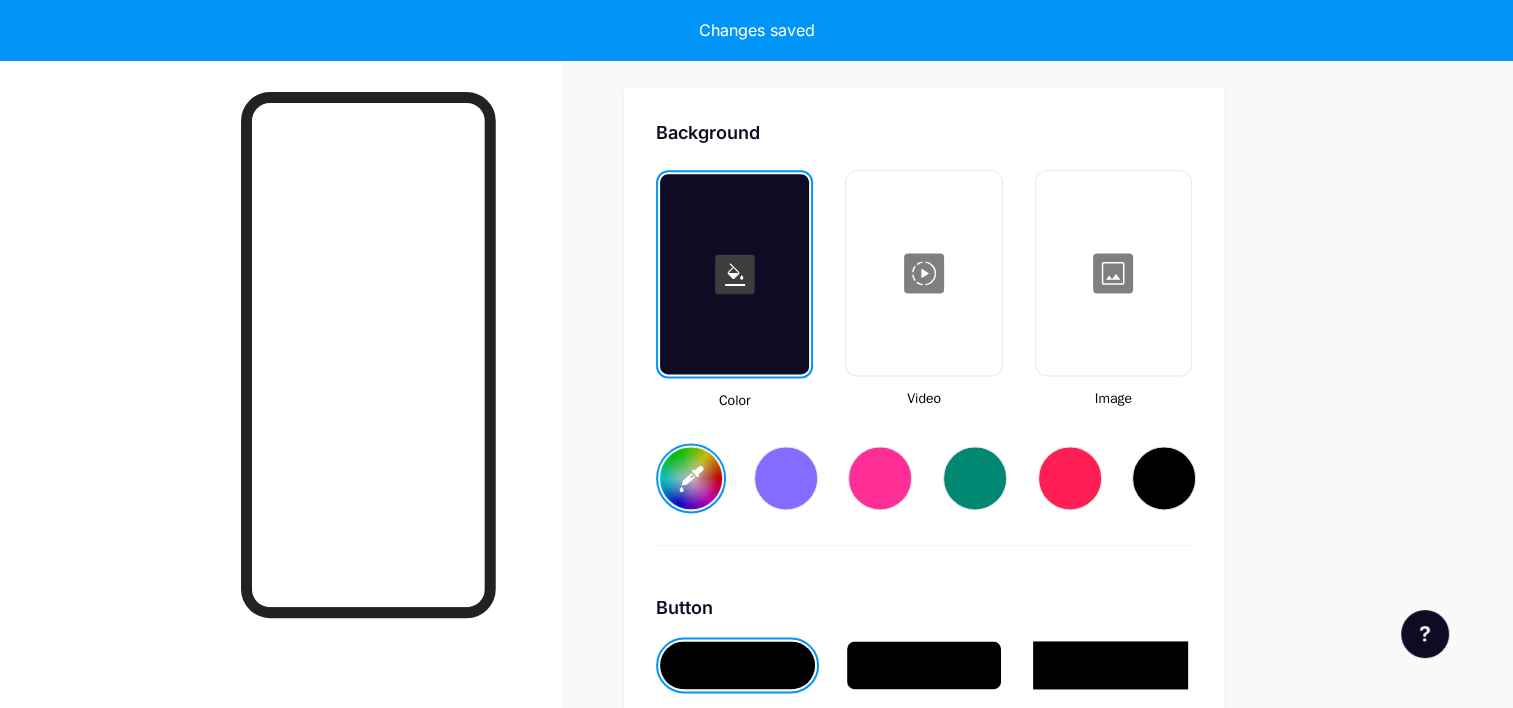 click on "#940000" at bounding box center [924, 462] 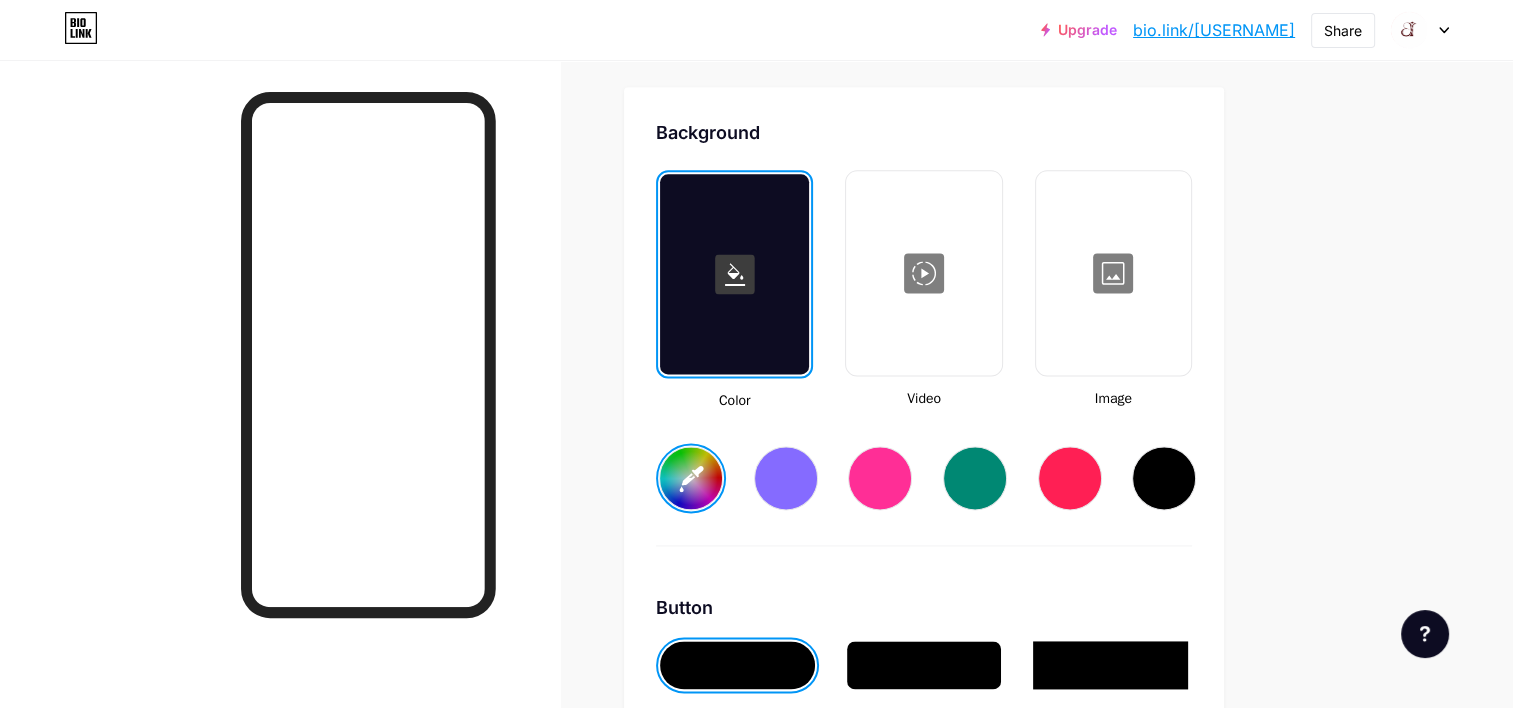 click at bounding box center [923, 273] 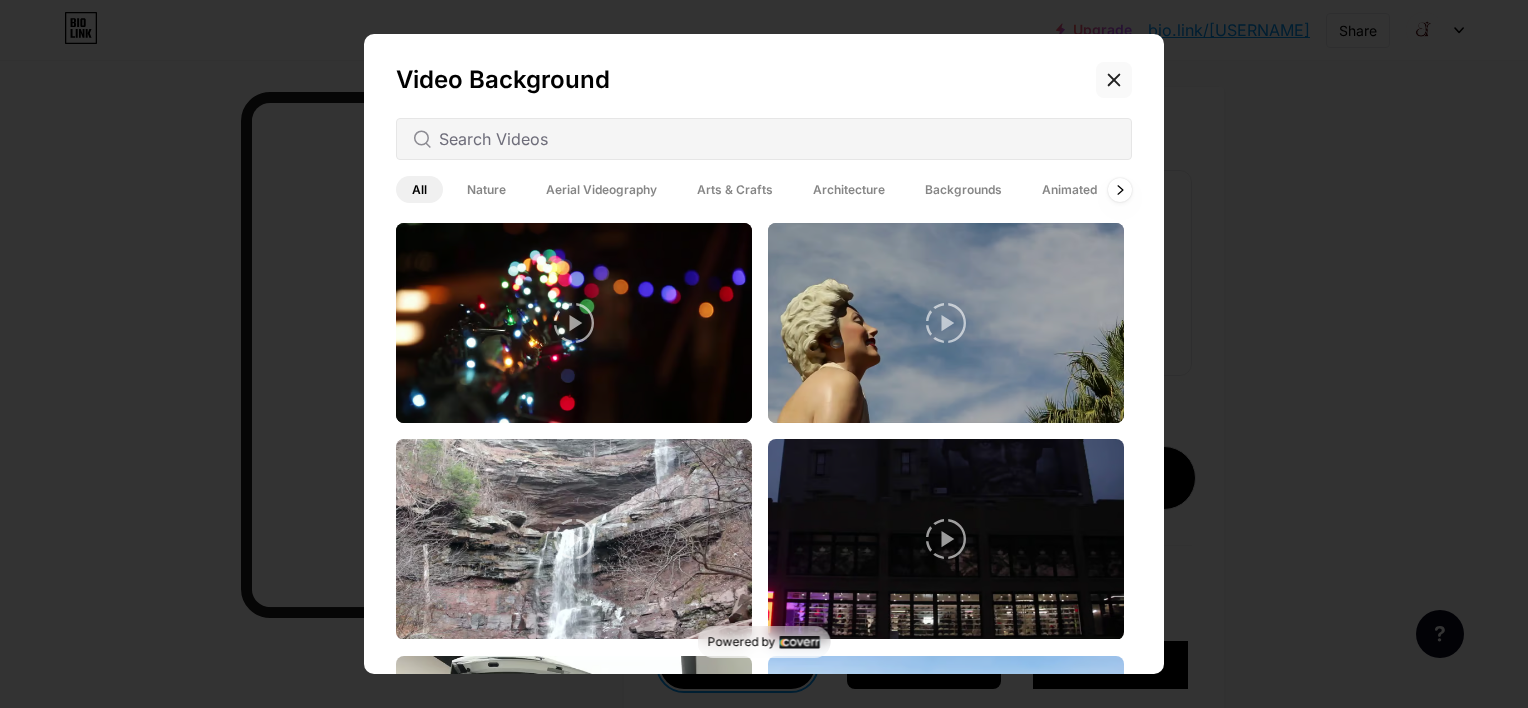 click at bounding box center [1114, 80] 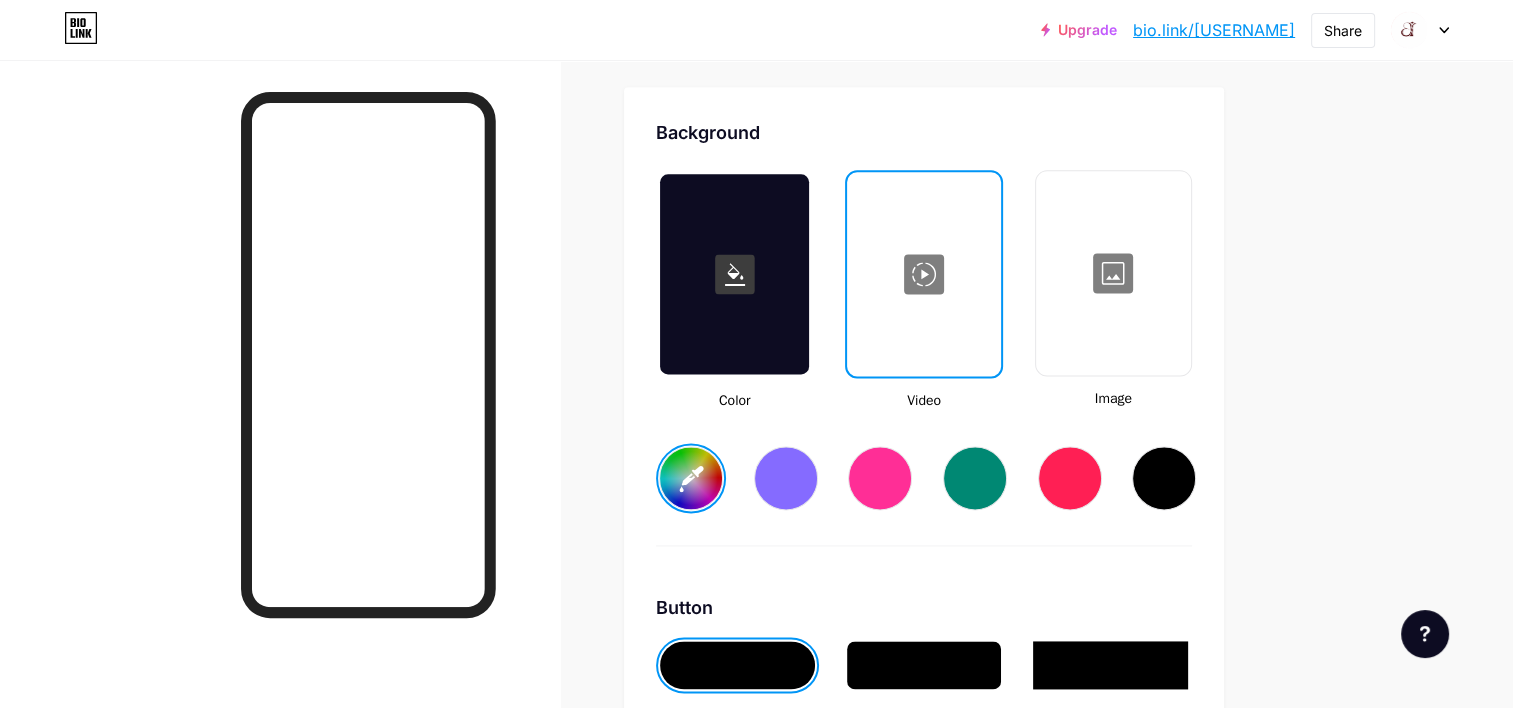 scroll, scrollTop: 2748, scrollLeft: 0, axis: vertical 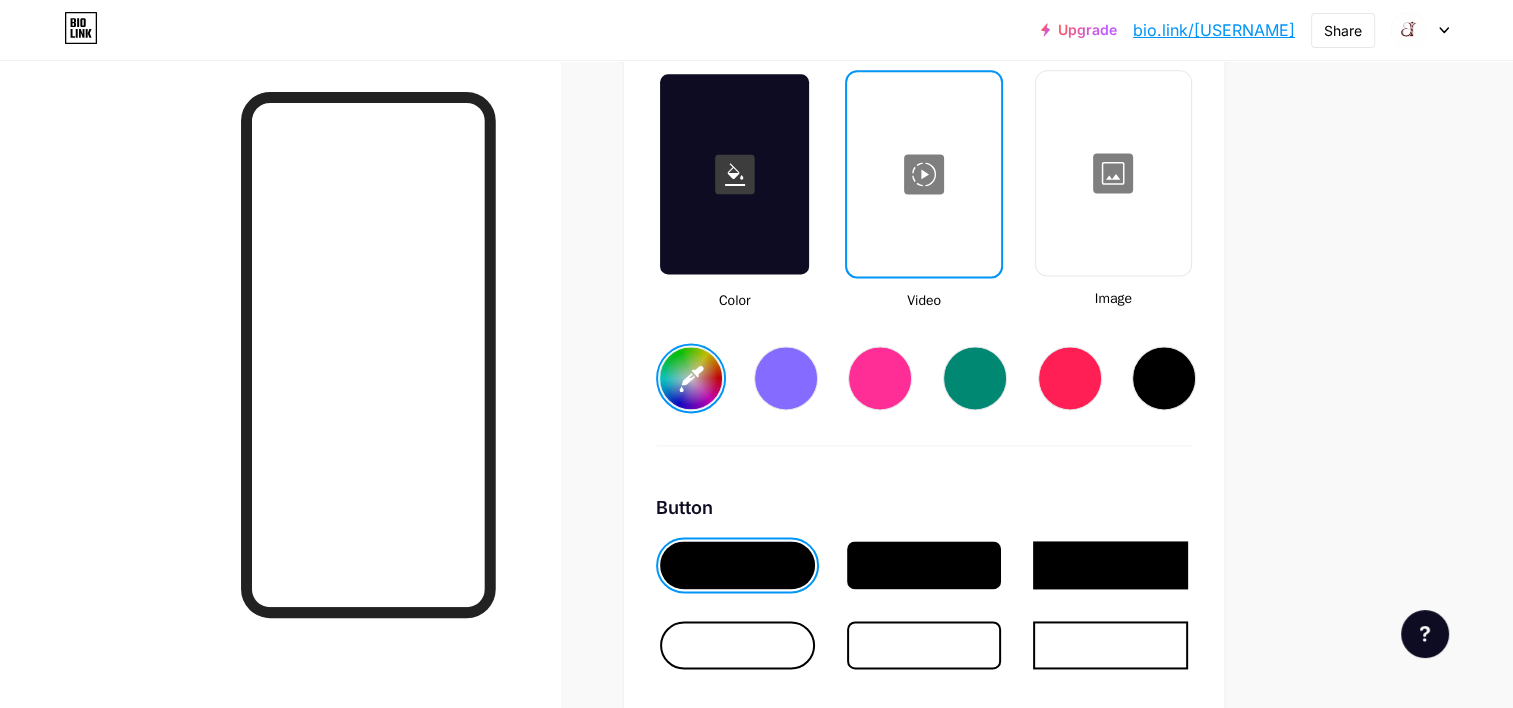 click at bounding box center (737, 645) 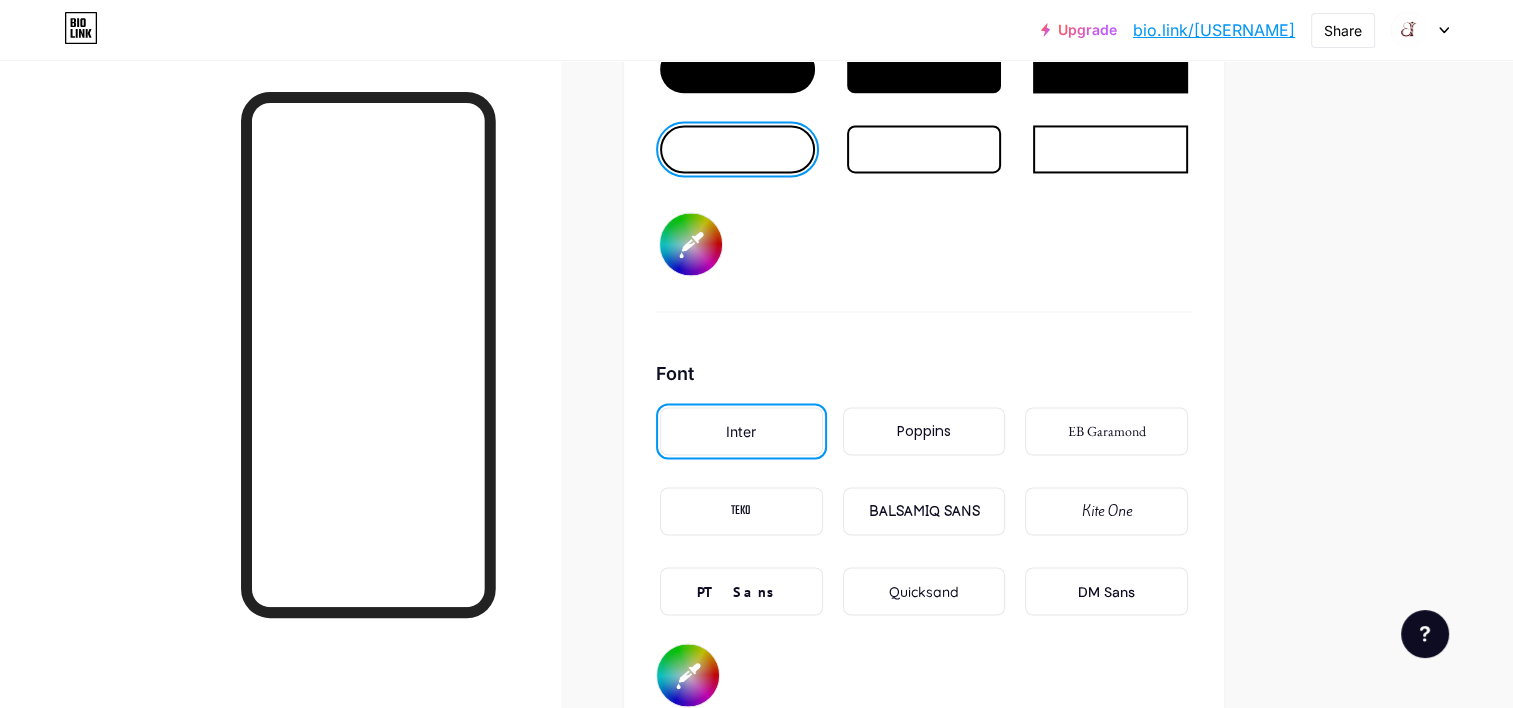 scroll, scrollTop: 3248, scrollLeft: 0, axis: vertical 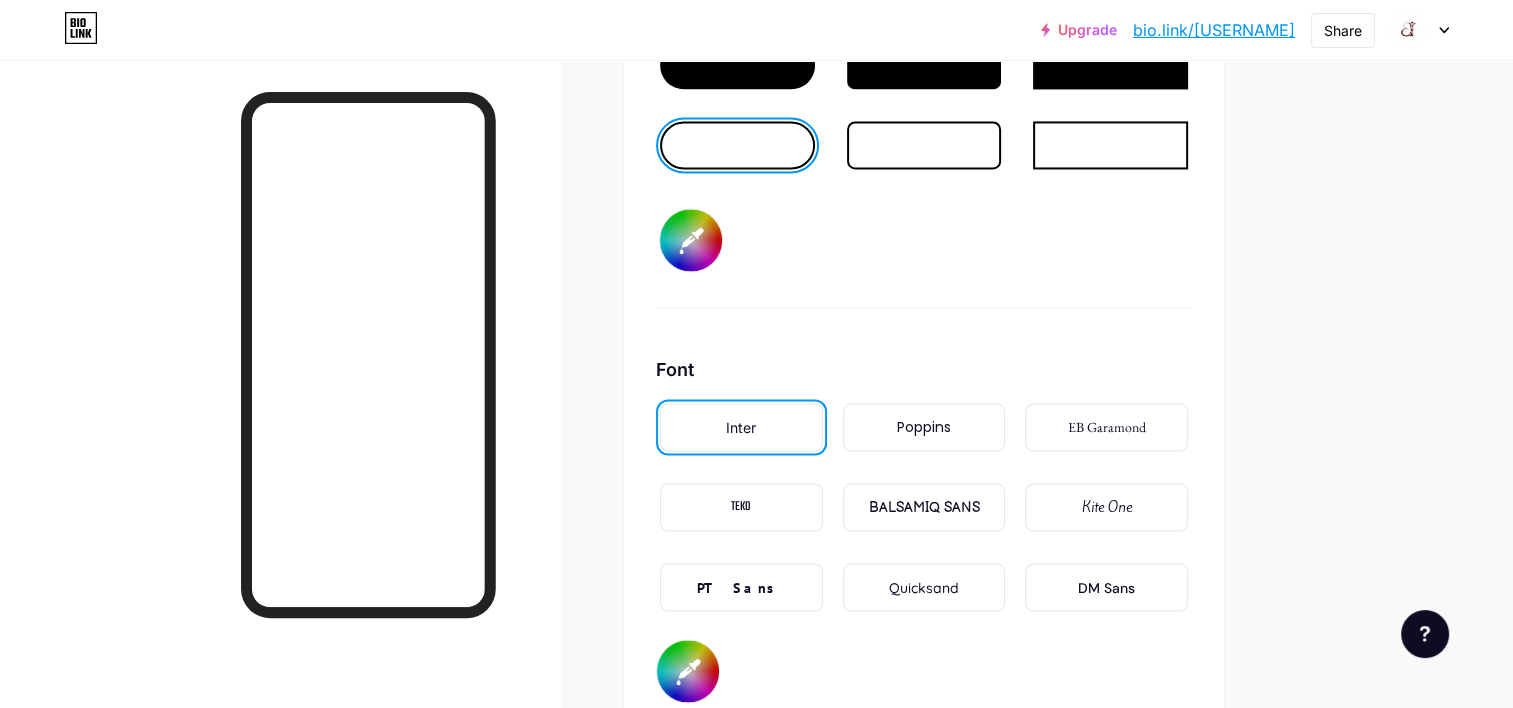 click on "Poppins" at bounding box center (924, 427) 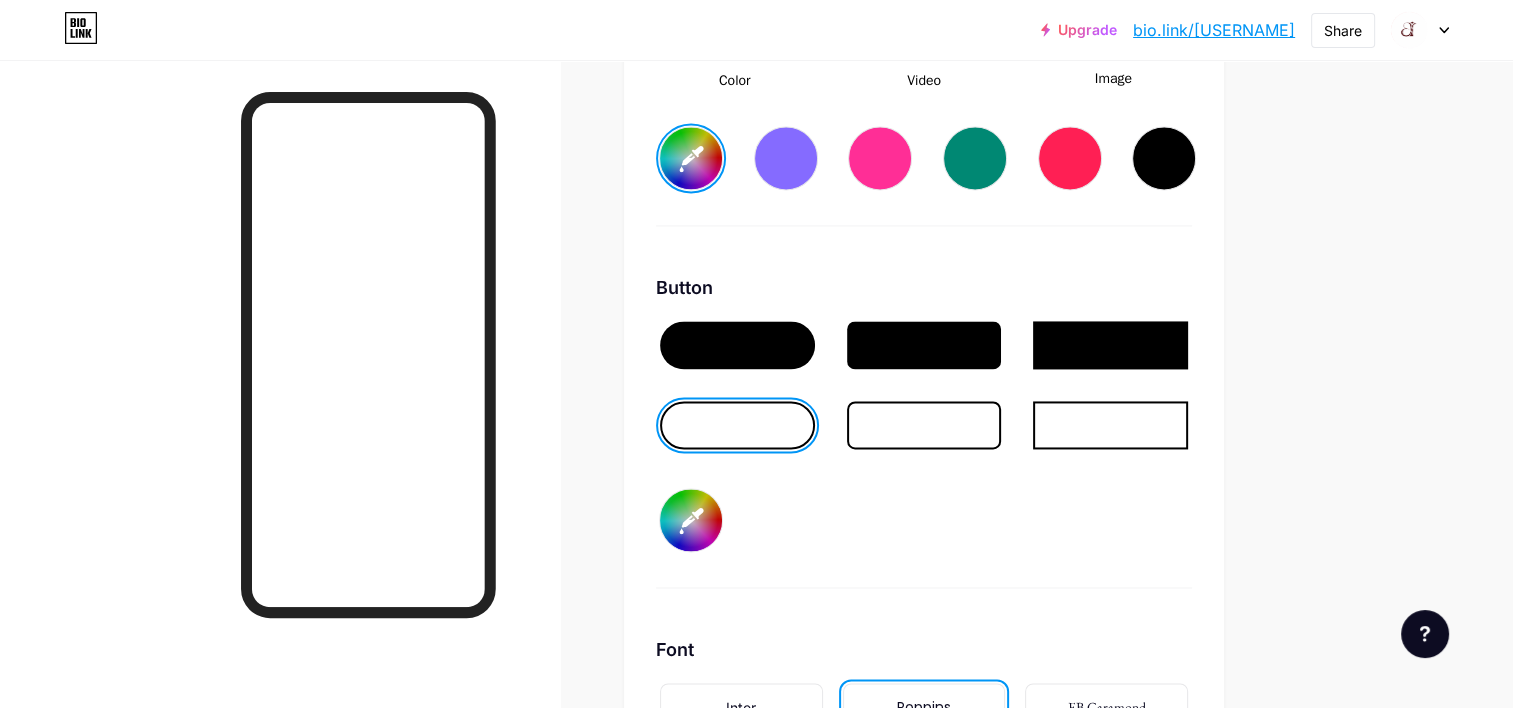 scroll, scrollTop: 2748, scrollLeft: 0, axis: vertical 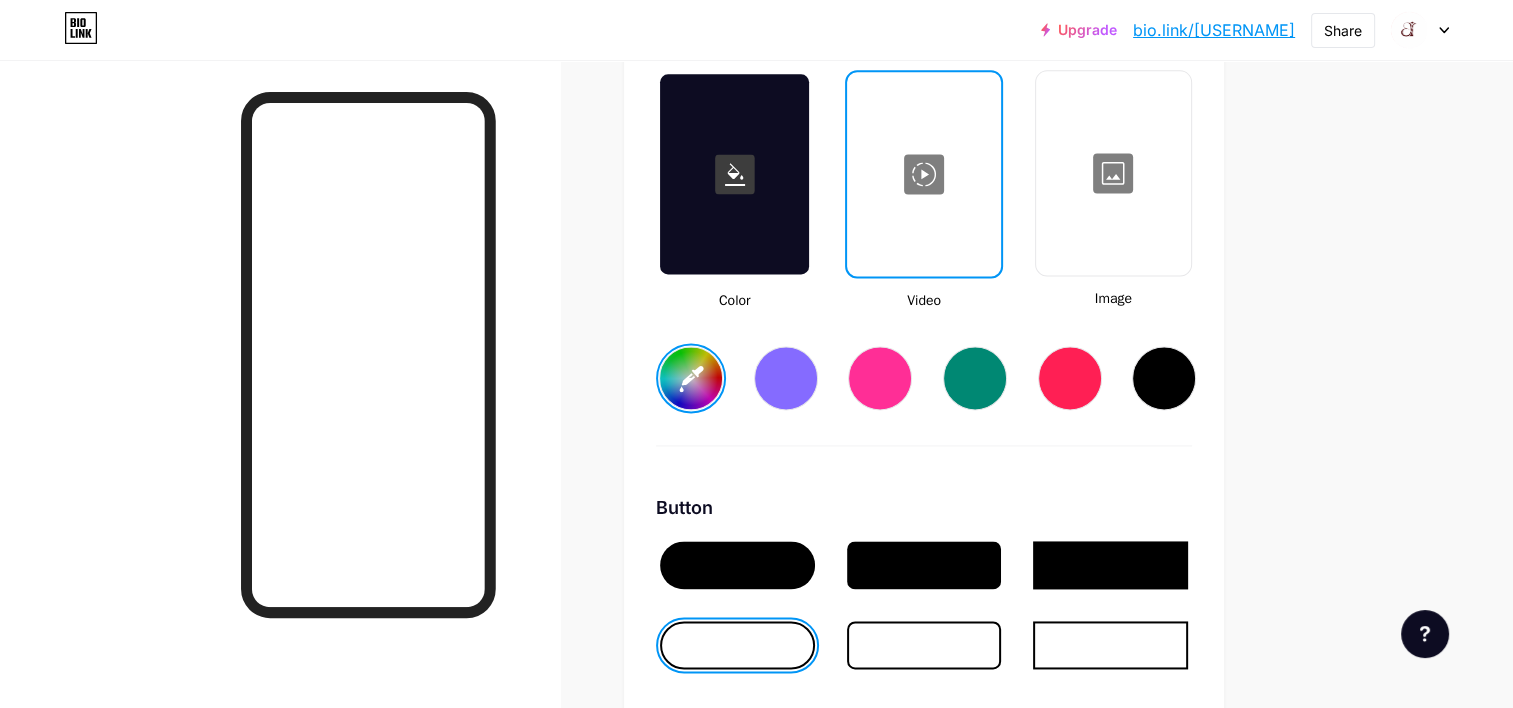 click on "#940000" at bounding box center [691, 378] 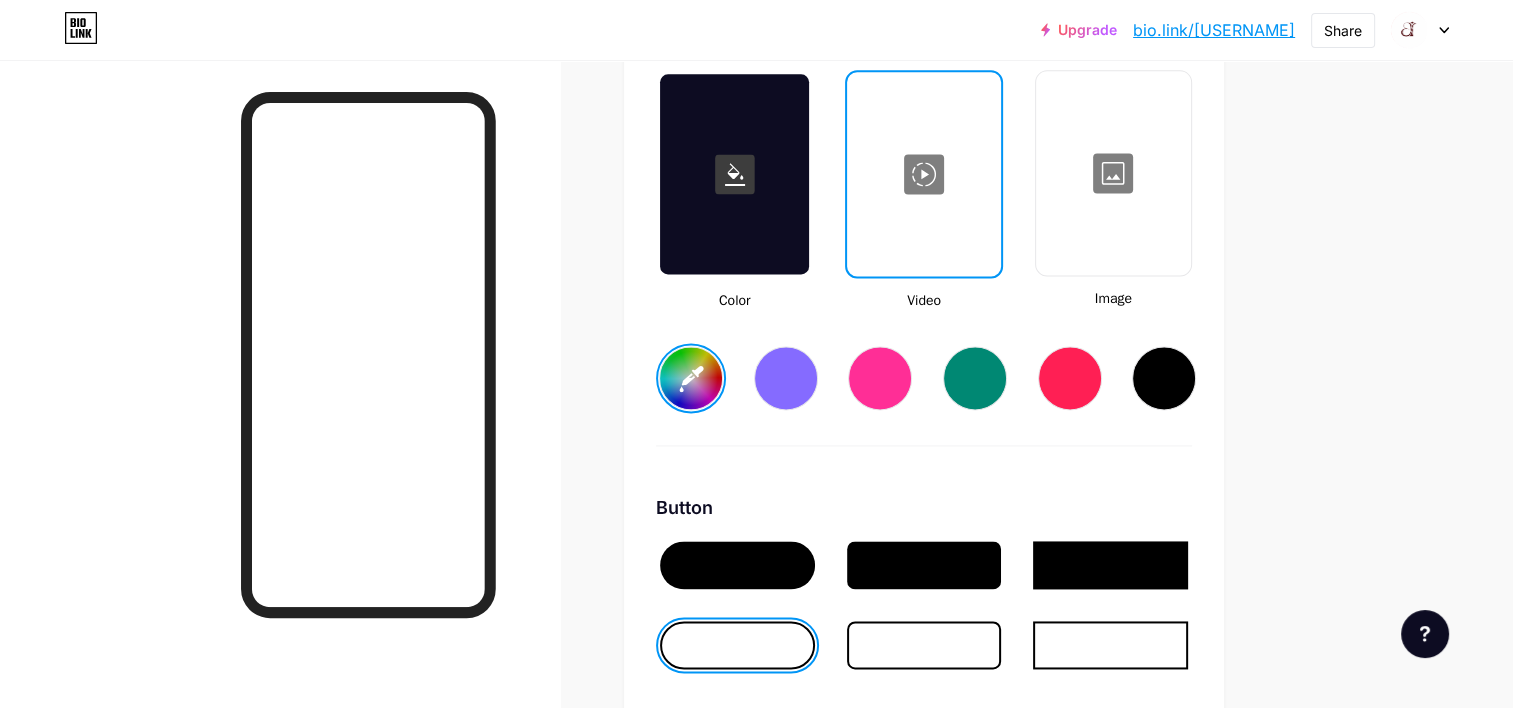 drag, startPoint x: 1004, startPoint y: 471, endPoint x: 968, endPoint y: 479, distance: 36.878178 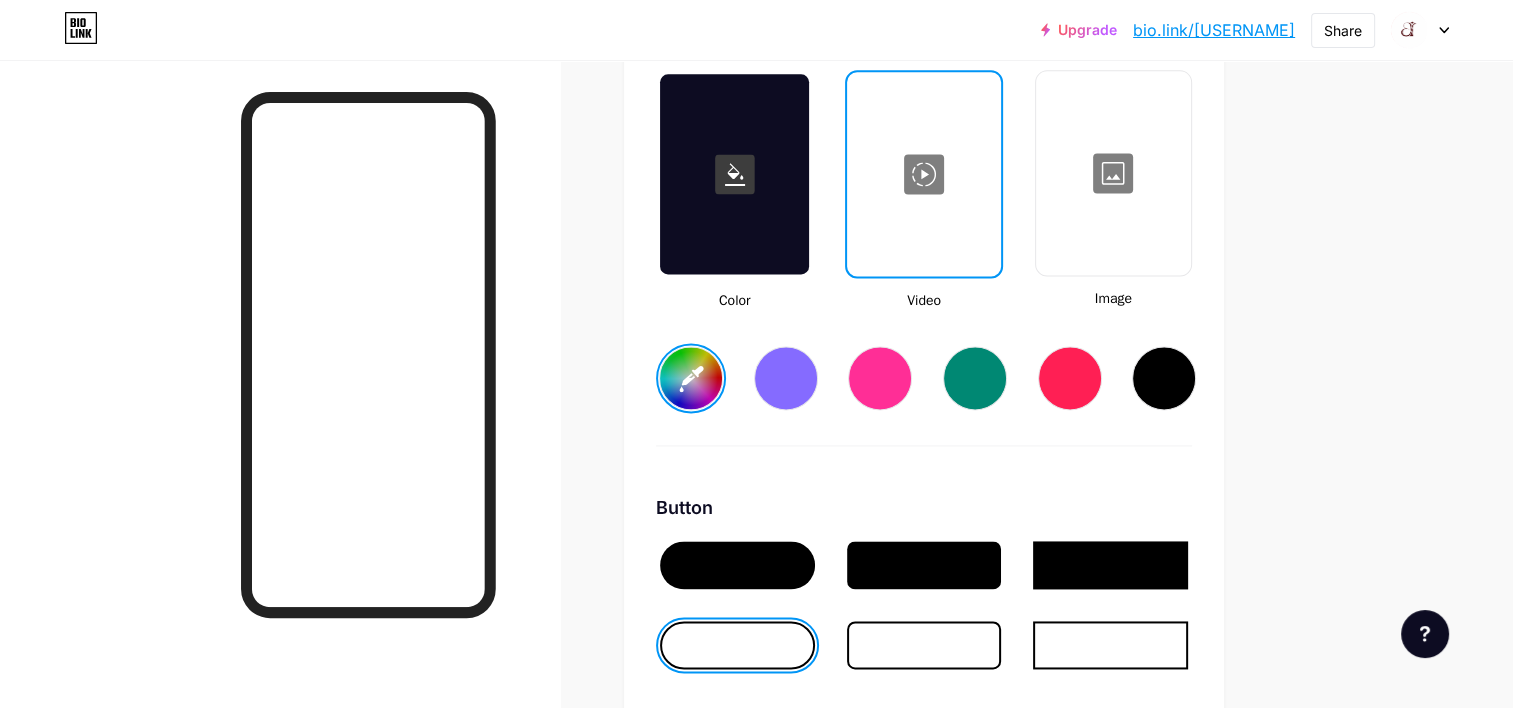click at bounding box center (737, 565) 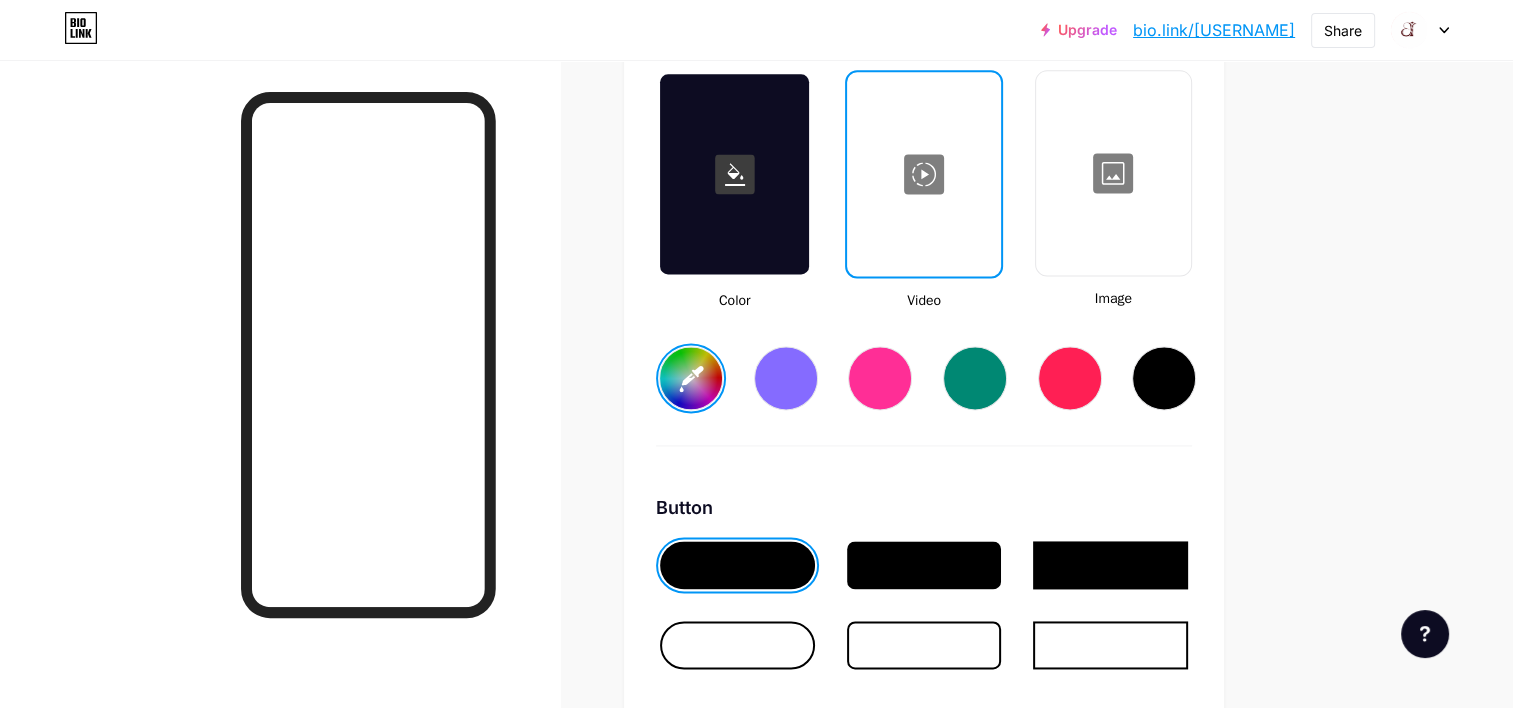 click at bounding box center (786, 378) 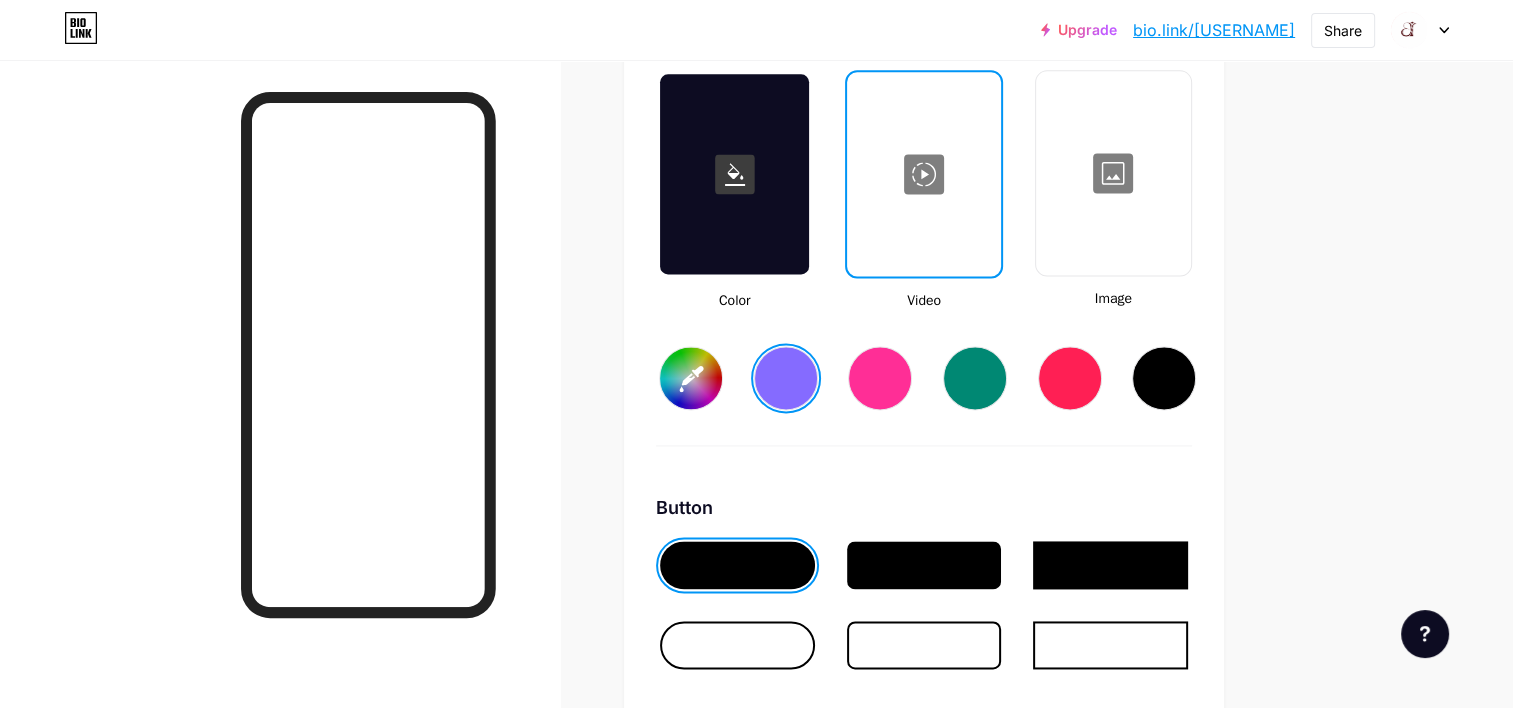 click at bounding box center (1070, 378) 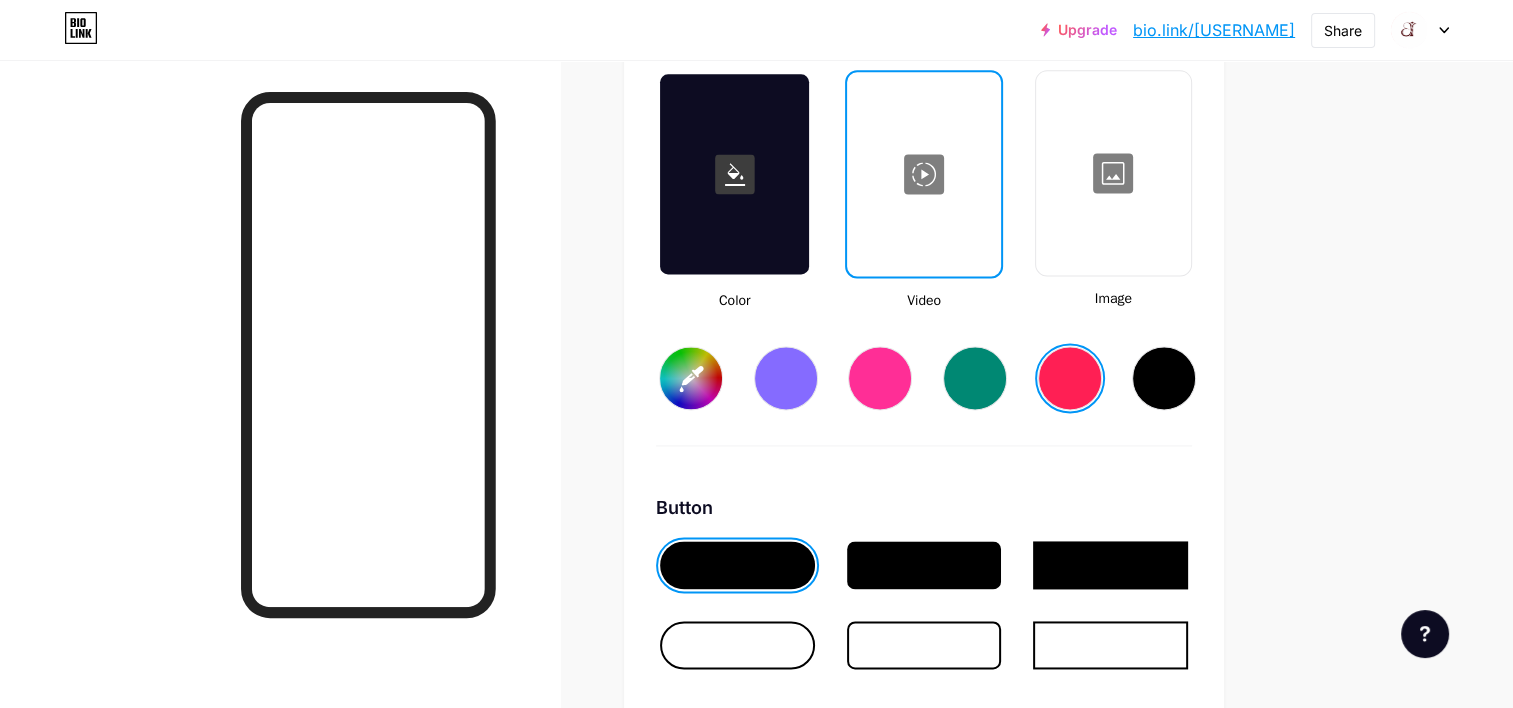 click at bounding box center (734, 174) 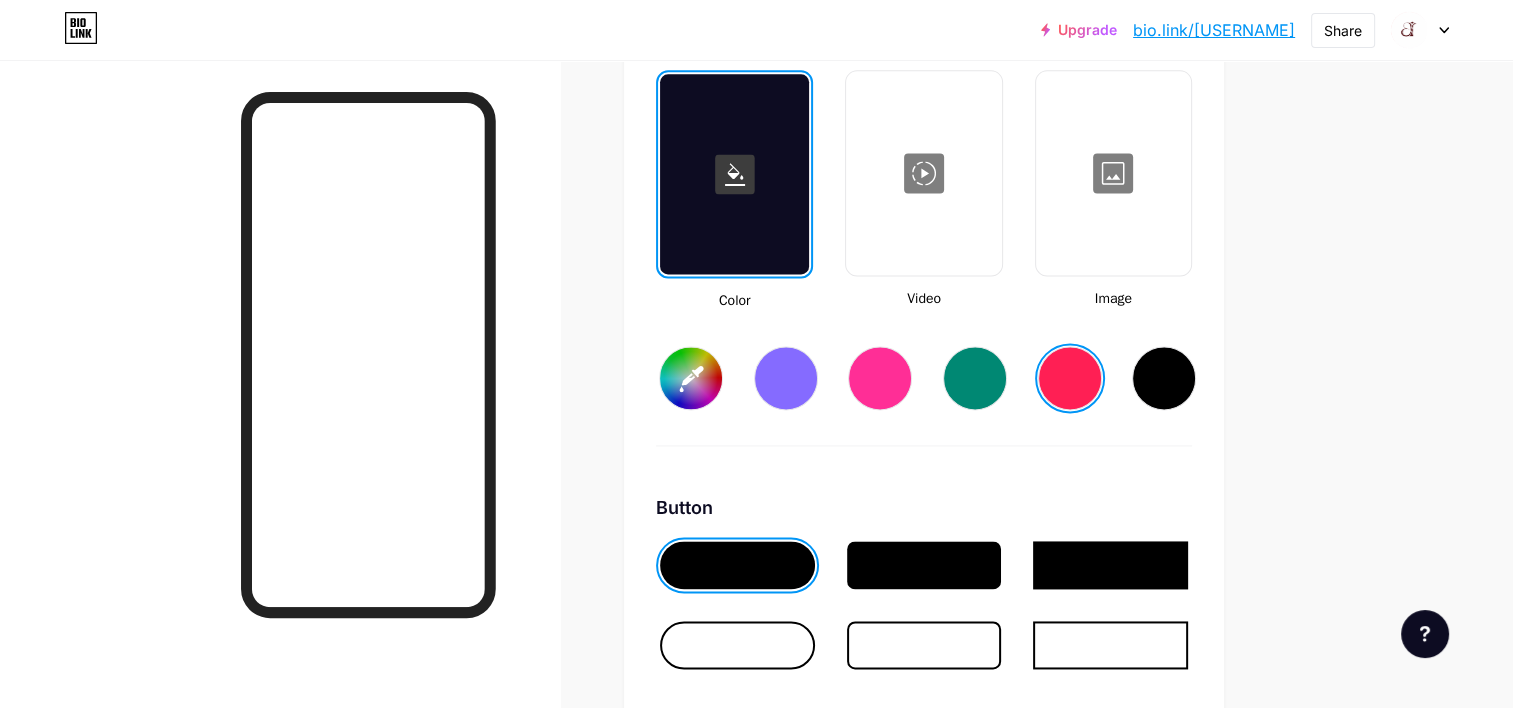 click at bounding box center (786, 378) 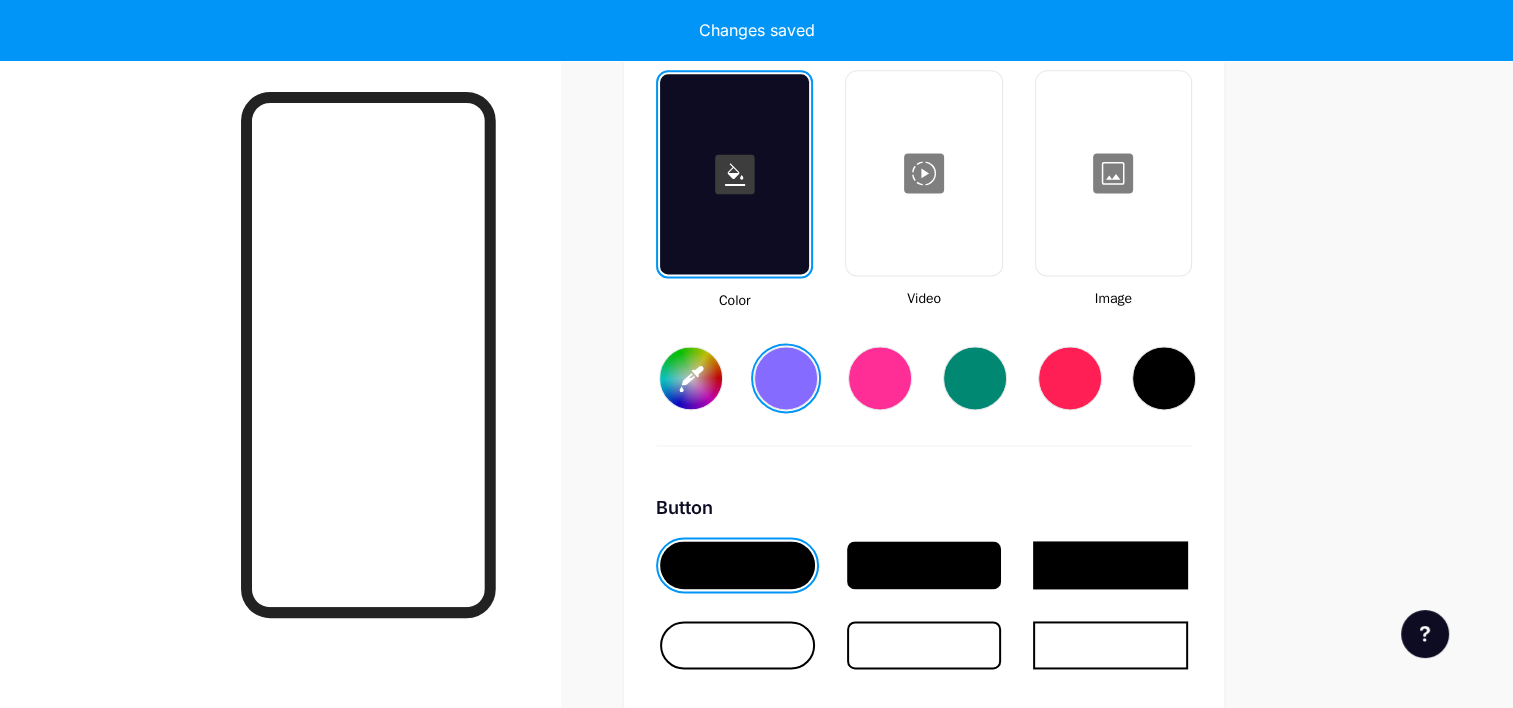 click on "#856bff" at bounding box center (691, 378) 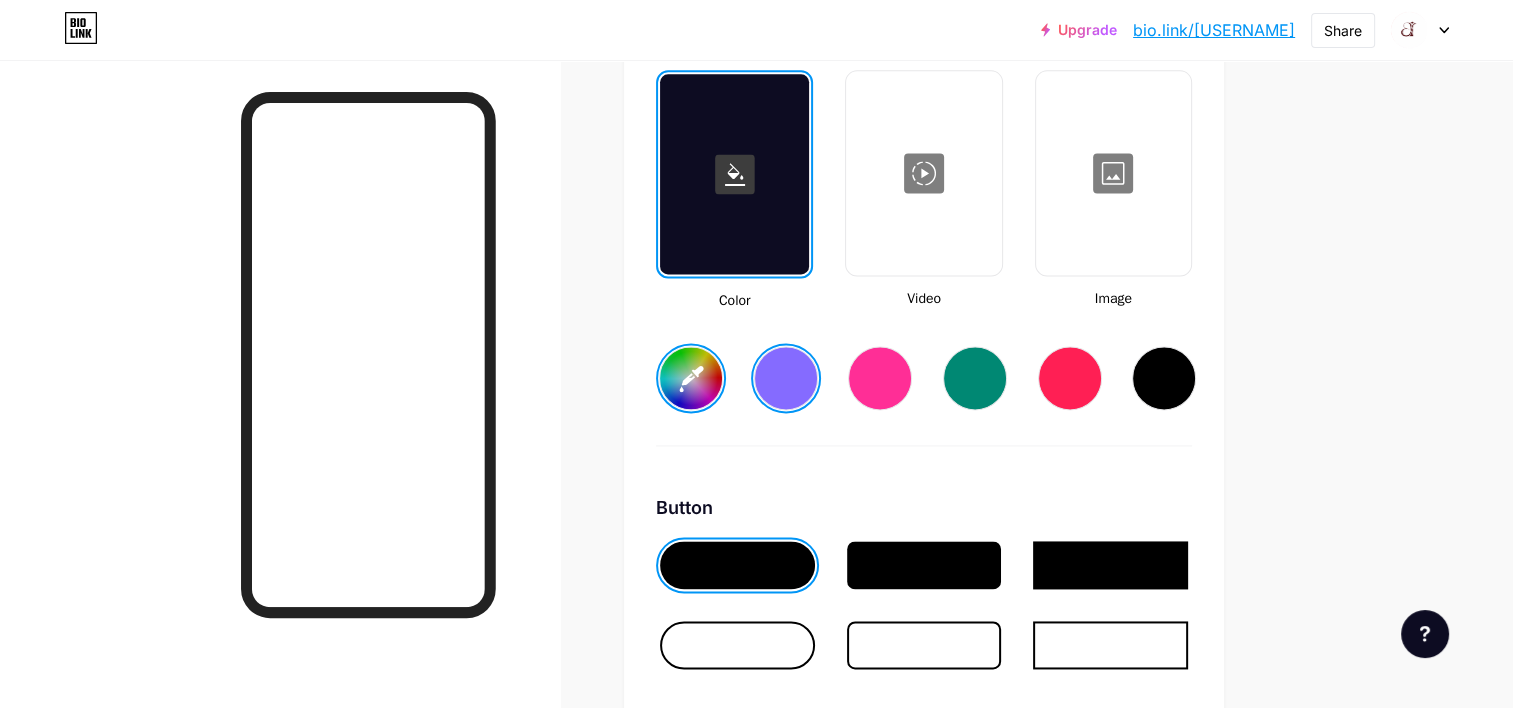 click at bounding box center [1070, 378] 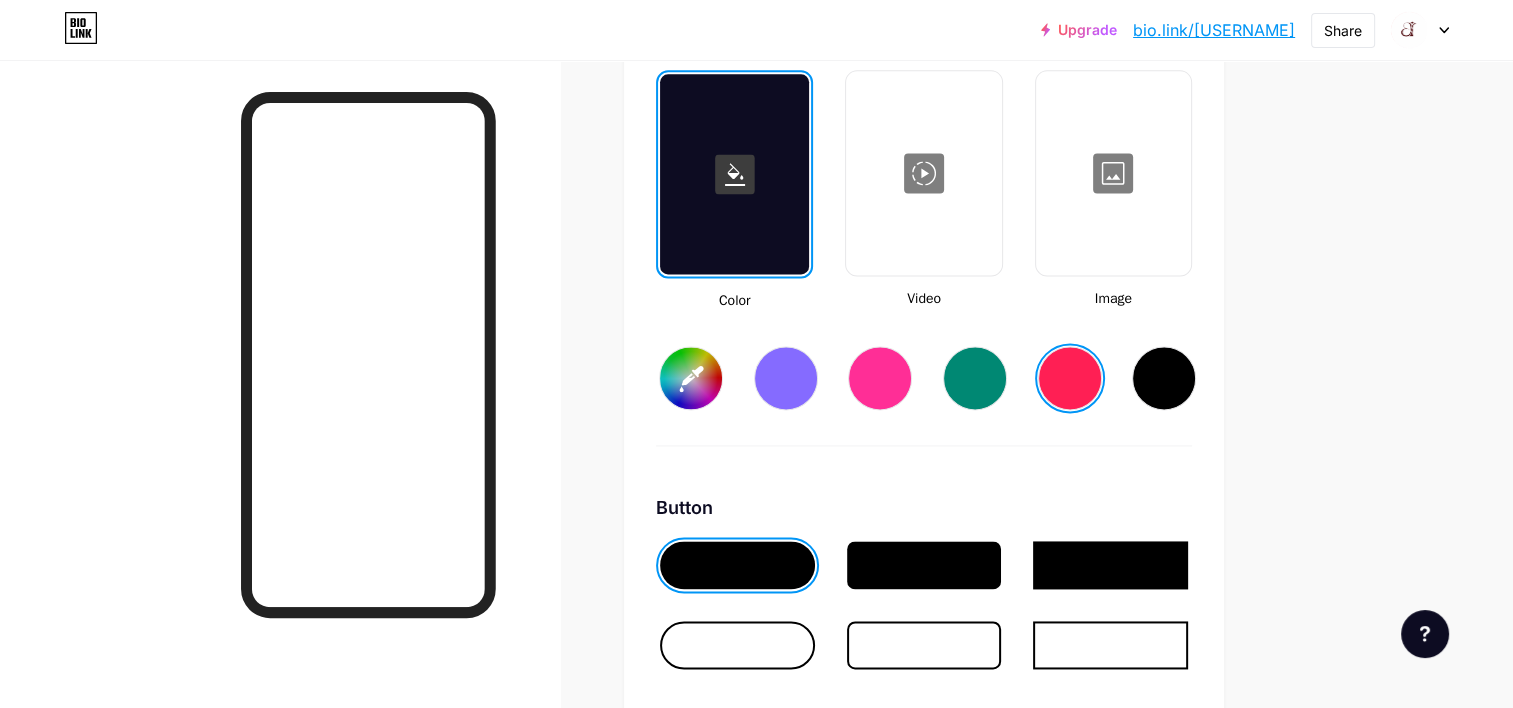 click on "#ff1f54" at bounding box center (691, 378) 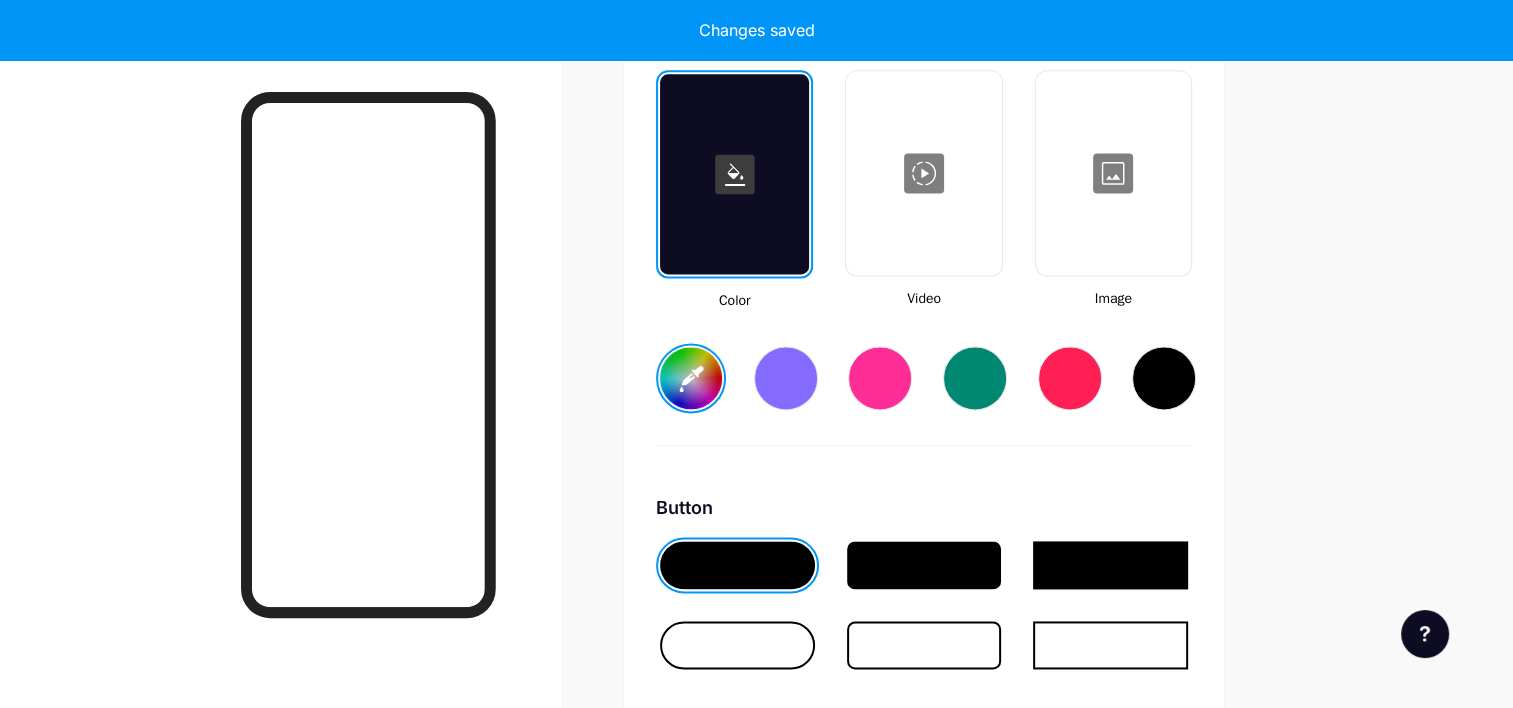 click on "Background         Color           Video             Image           #85001f     Button       #000000   Font   Inter Poppins EB Garamond TEKO BALSAMIQ SANS Kite One PT Sans Quicksand DM Sans     #000000   Changes saved" at bounding box center [924, 611] 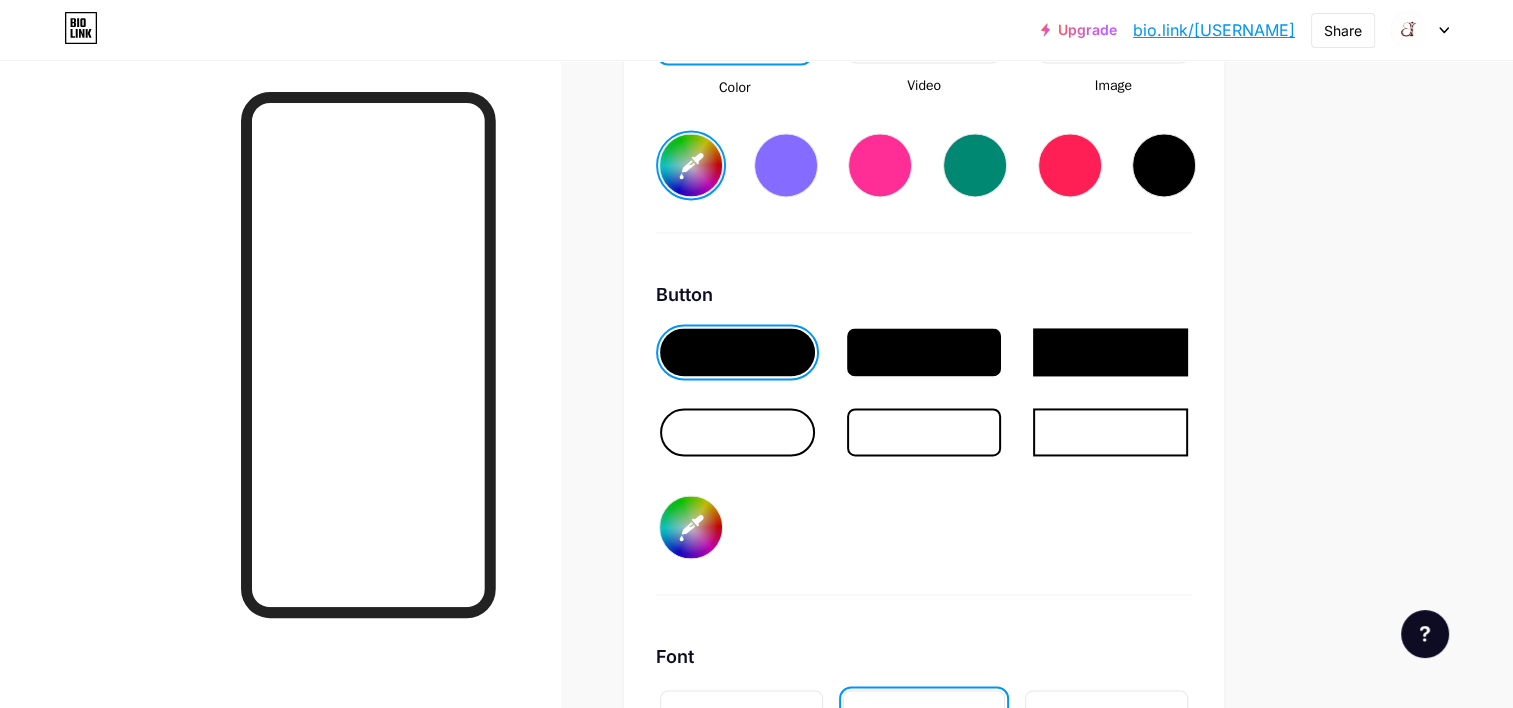 scroll, scrollTop: 3048, scrollLeft: 0, axis: vertical 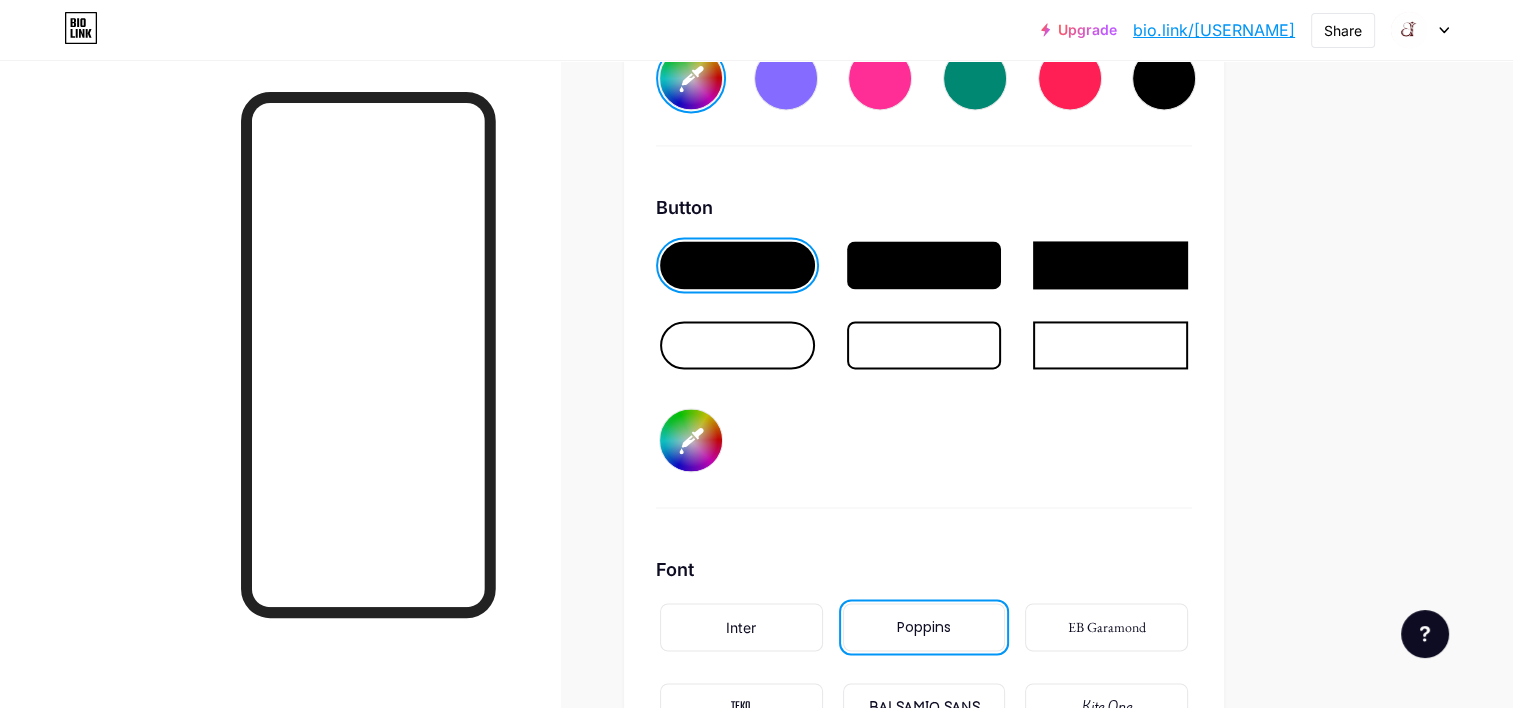 click on "#000000" at bounding box center (691, 440) 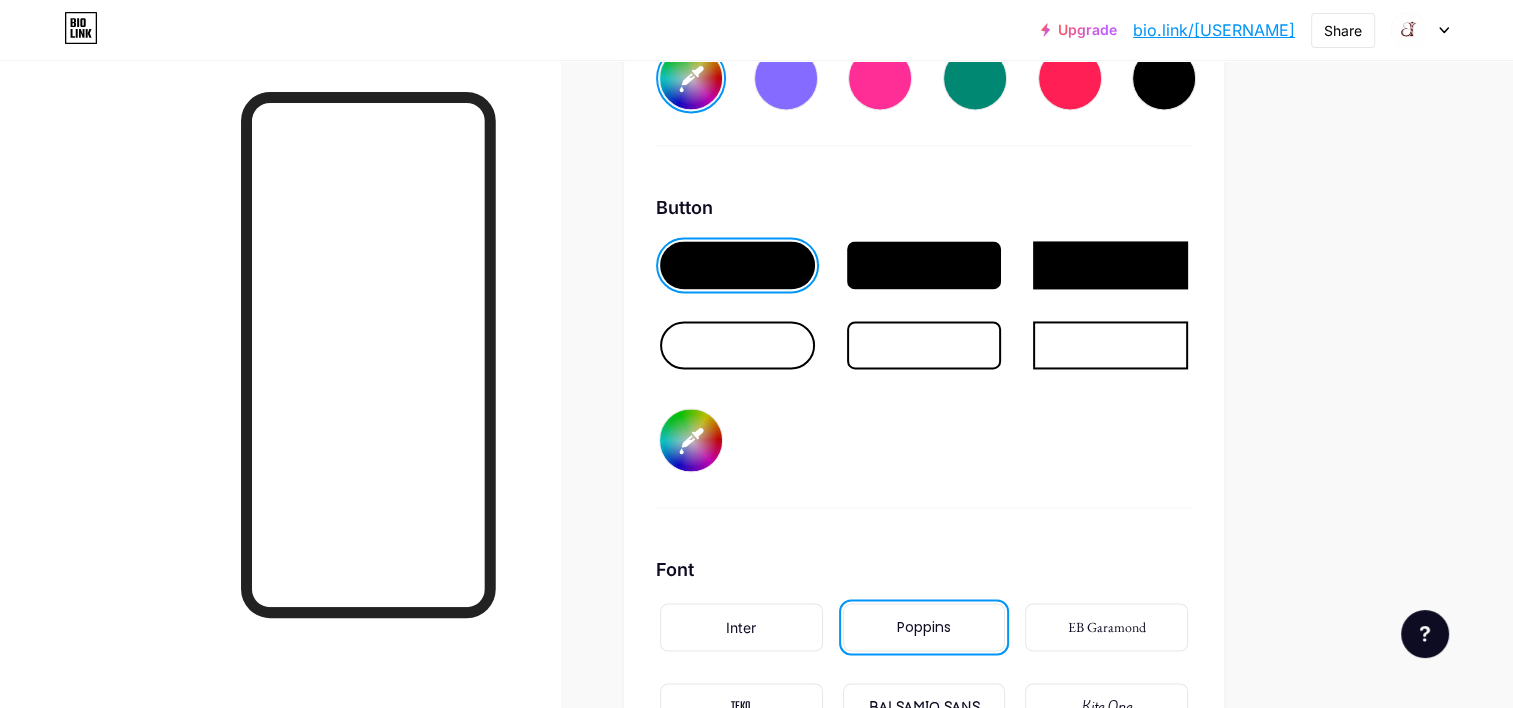 type on "#977272" 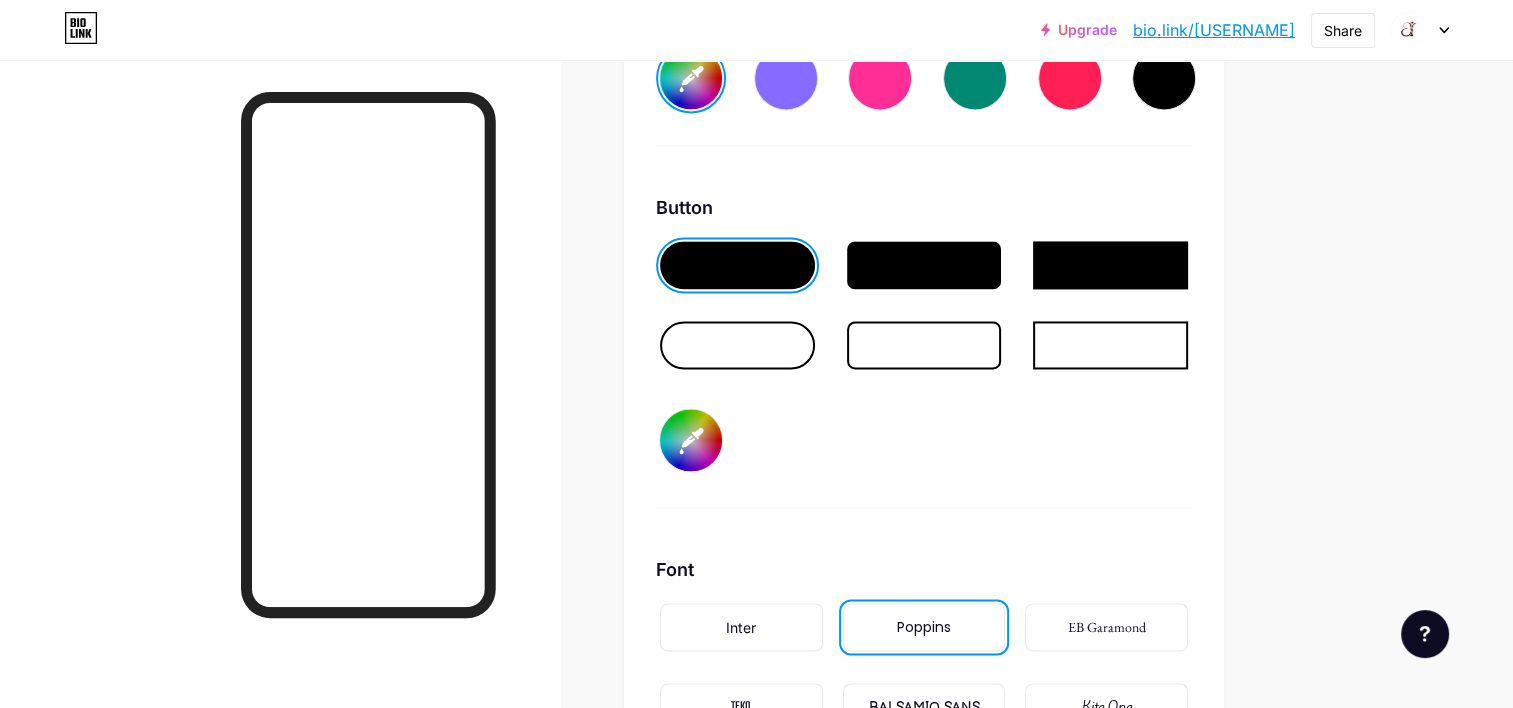 type on "#85001f" 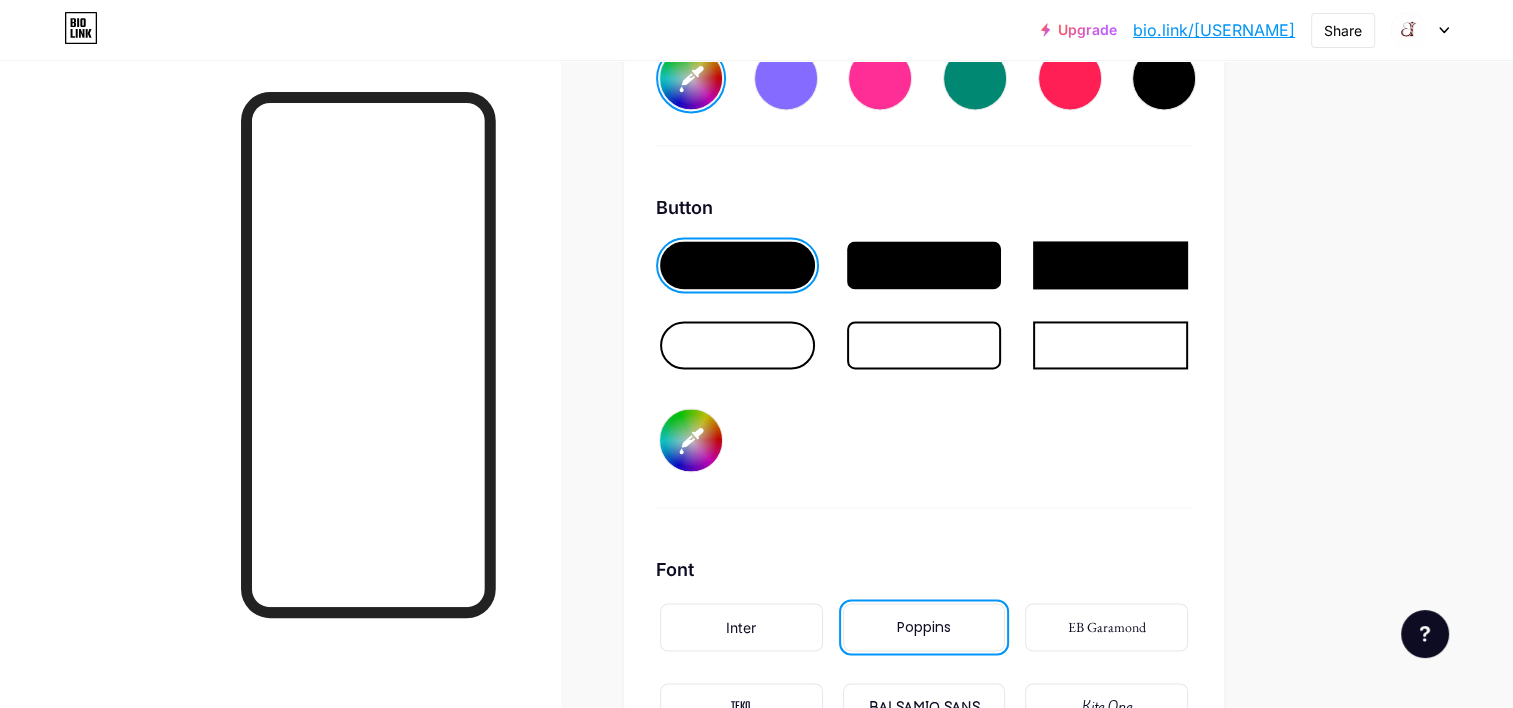 type on "#85001f" 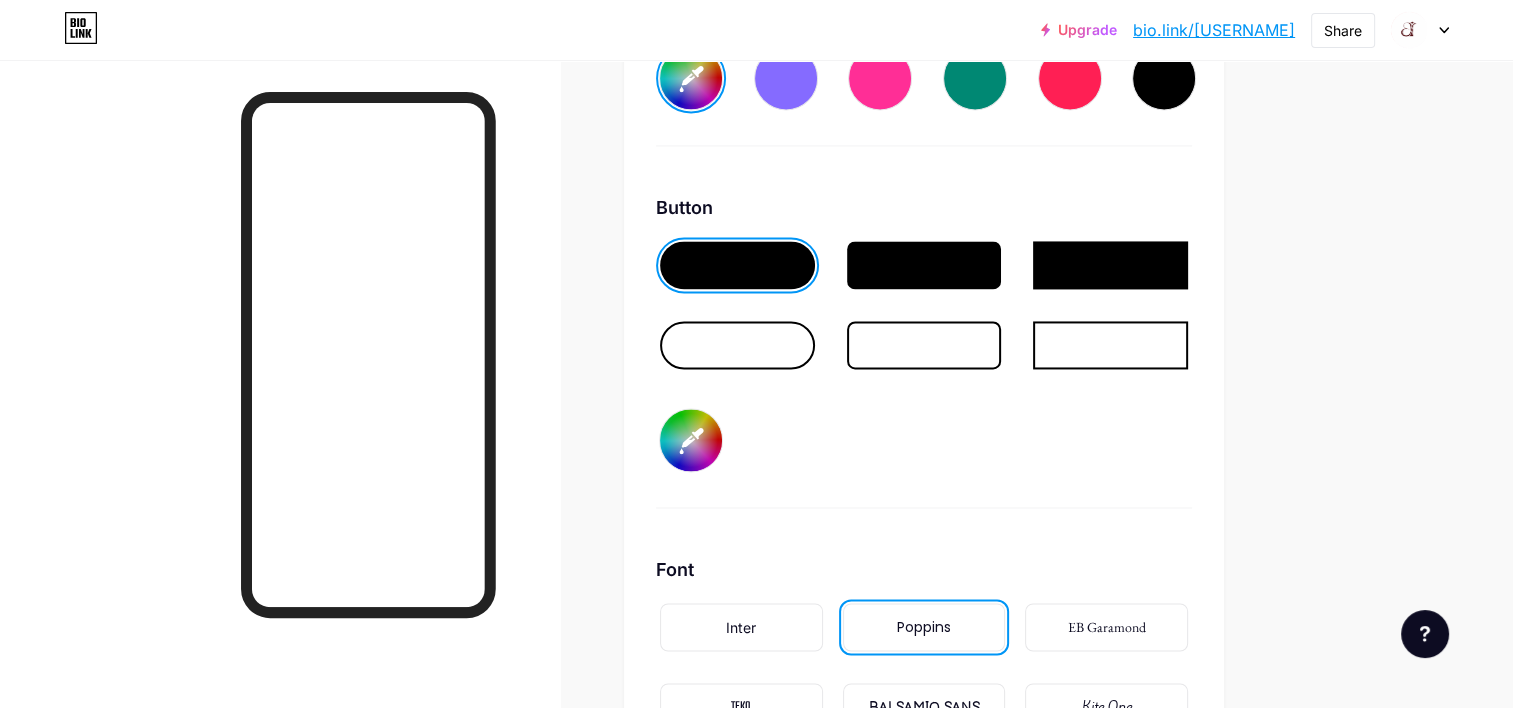 type on "#a17d7d" 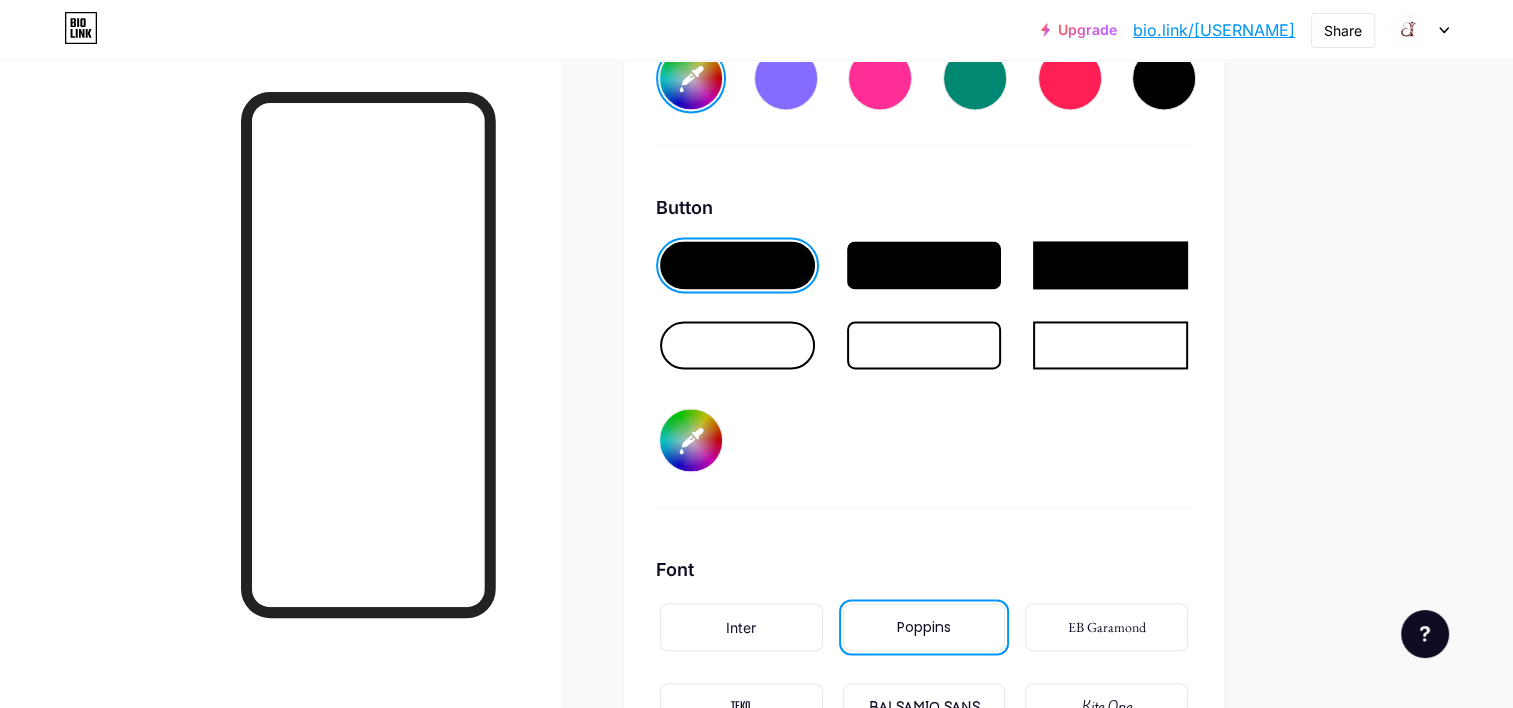 type on "#85001f" 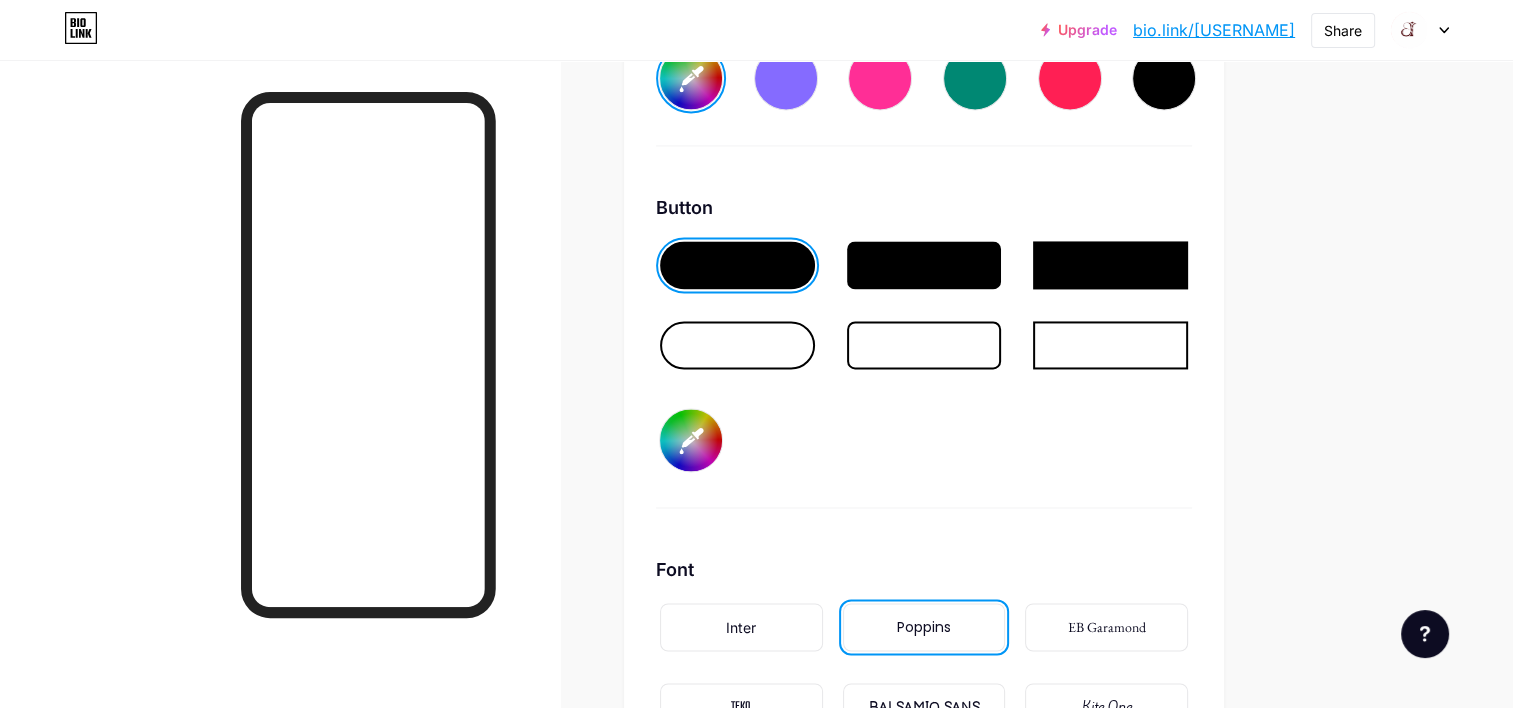 type on "#a88585" 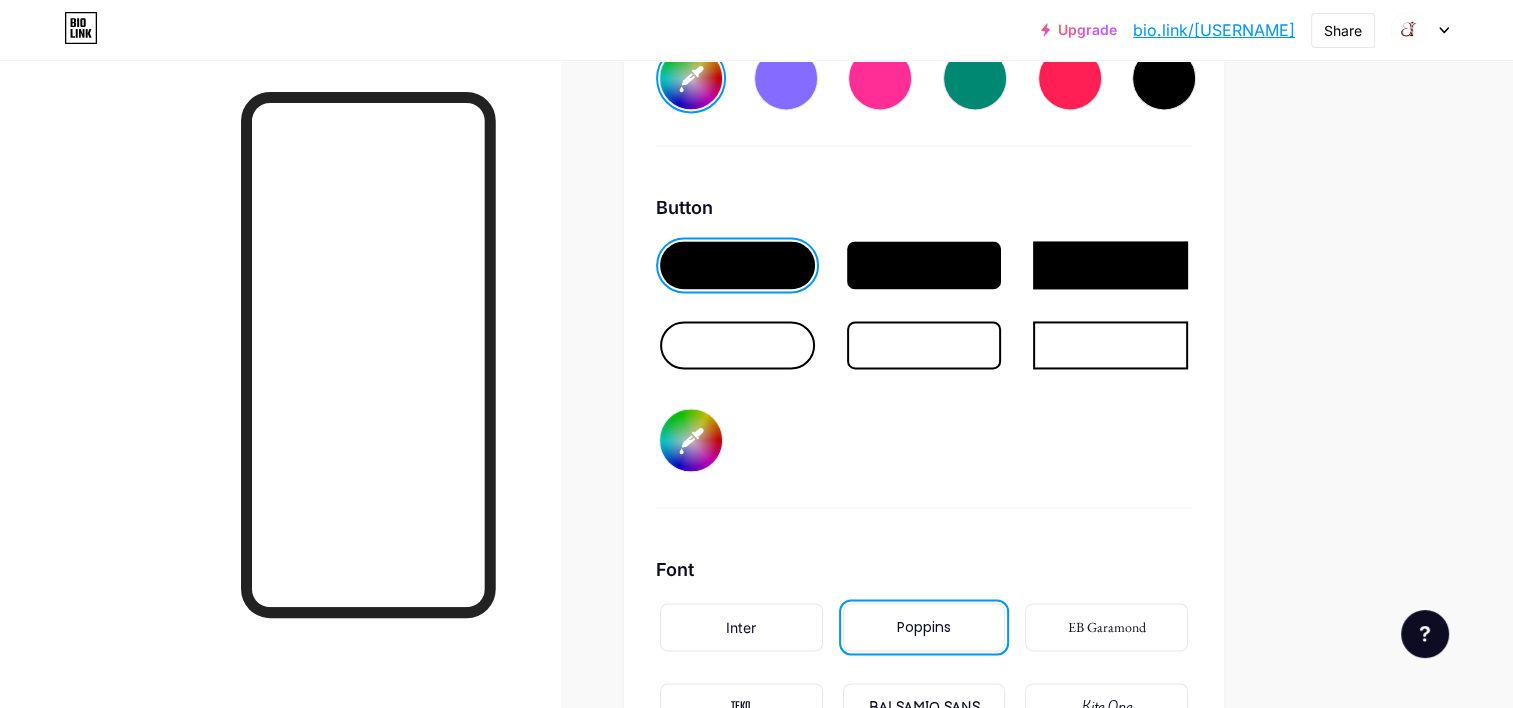 type on "#85001f" 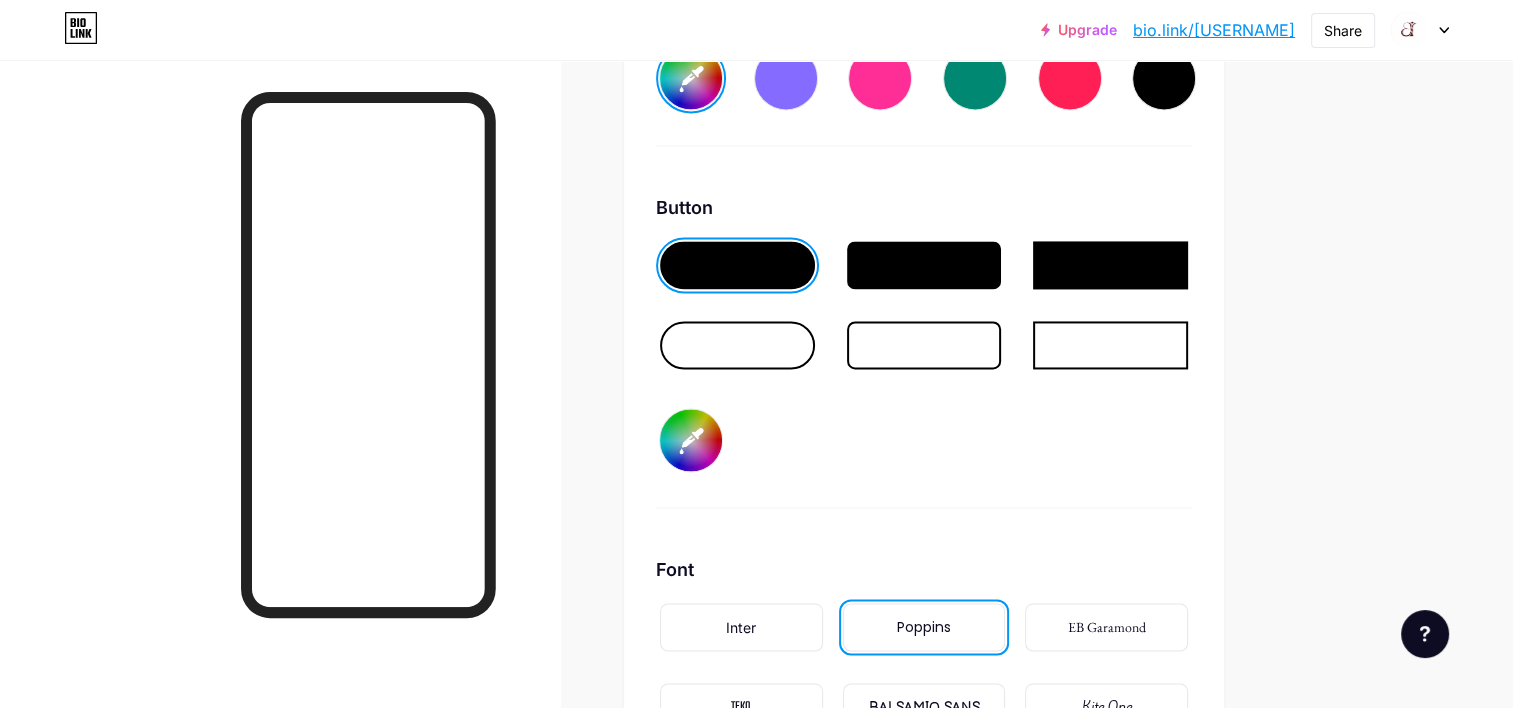 type on "#ad8a8a" 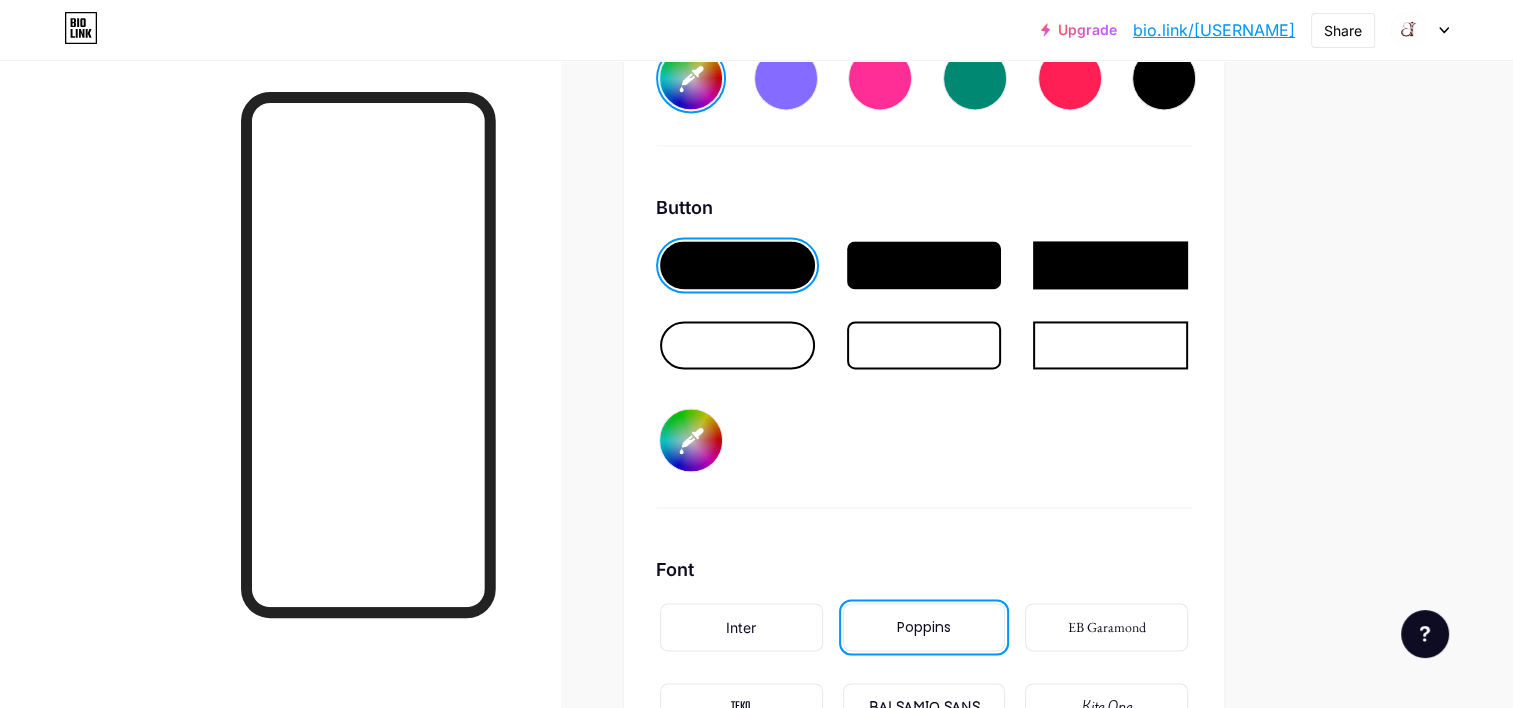 type on "#85001f" 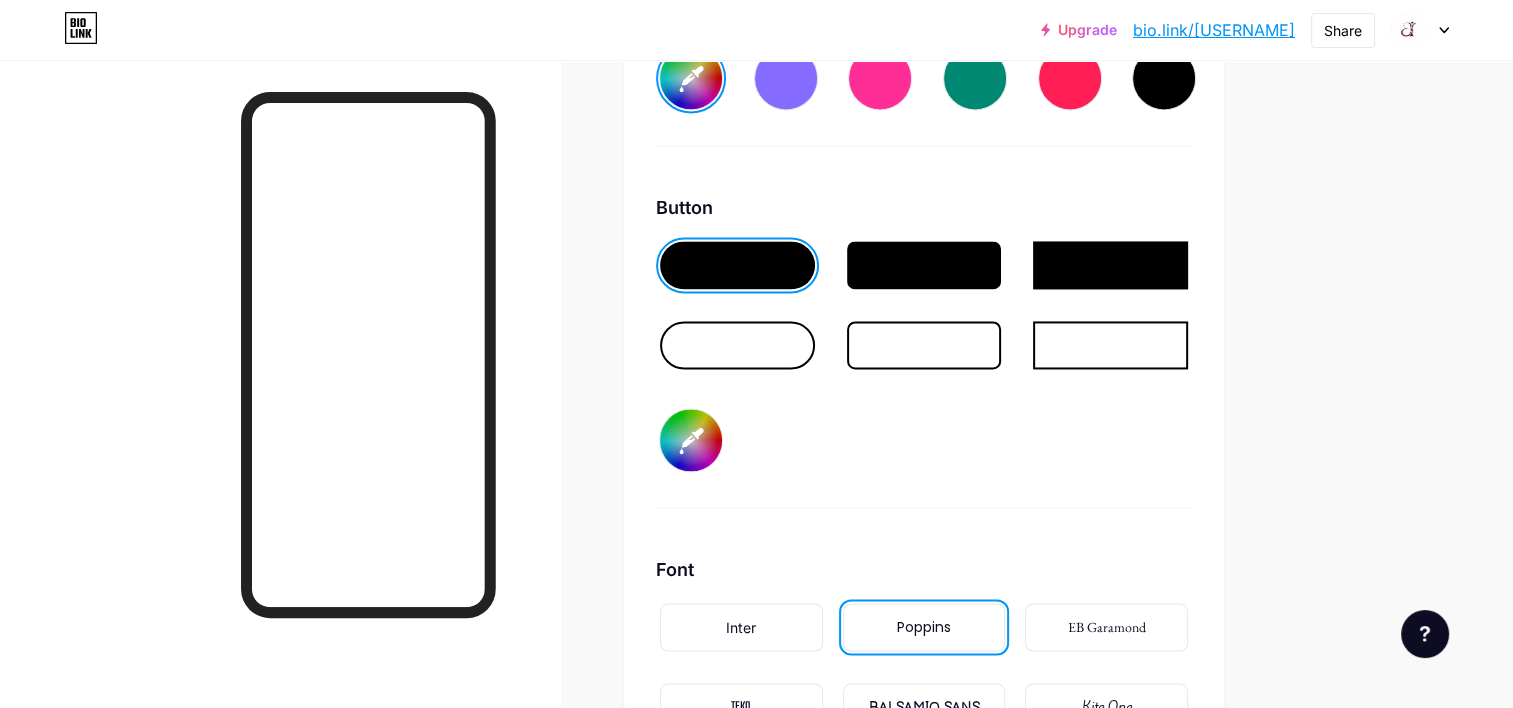 type on "#c7a9a9" 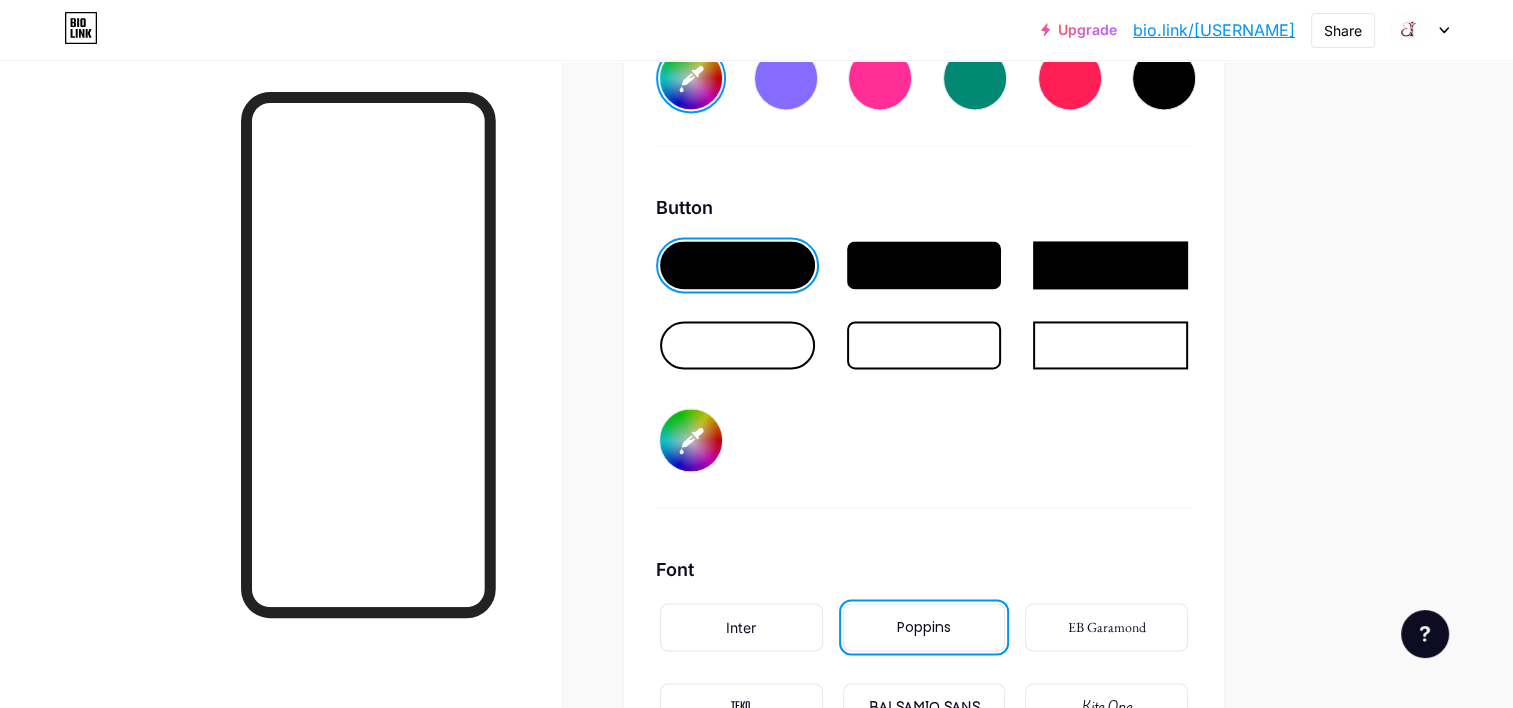 type on "#d2b7b7" 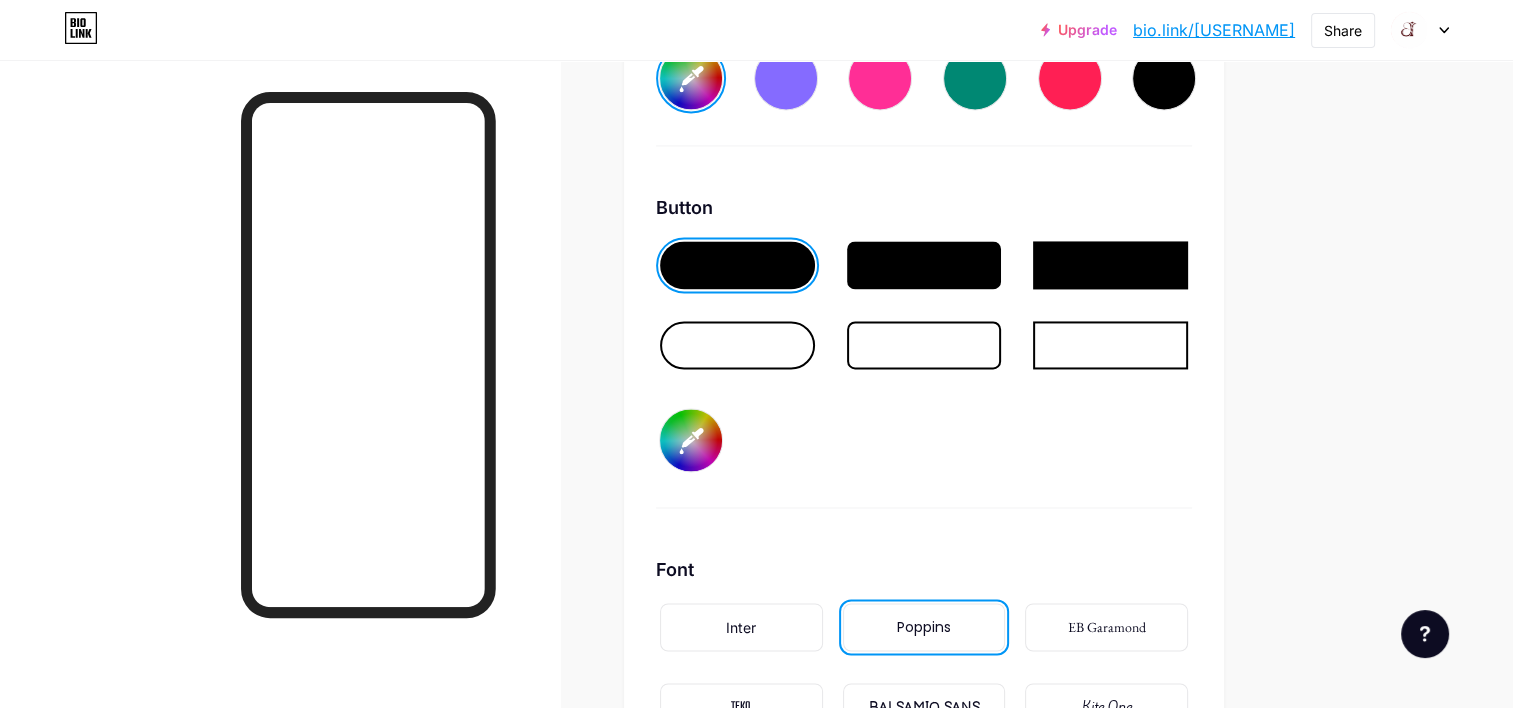 type on "#85001f" 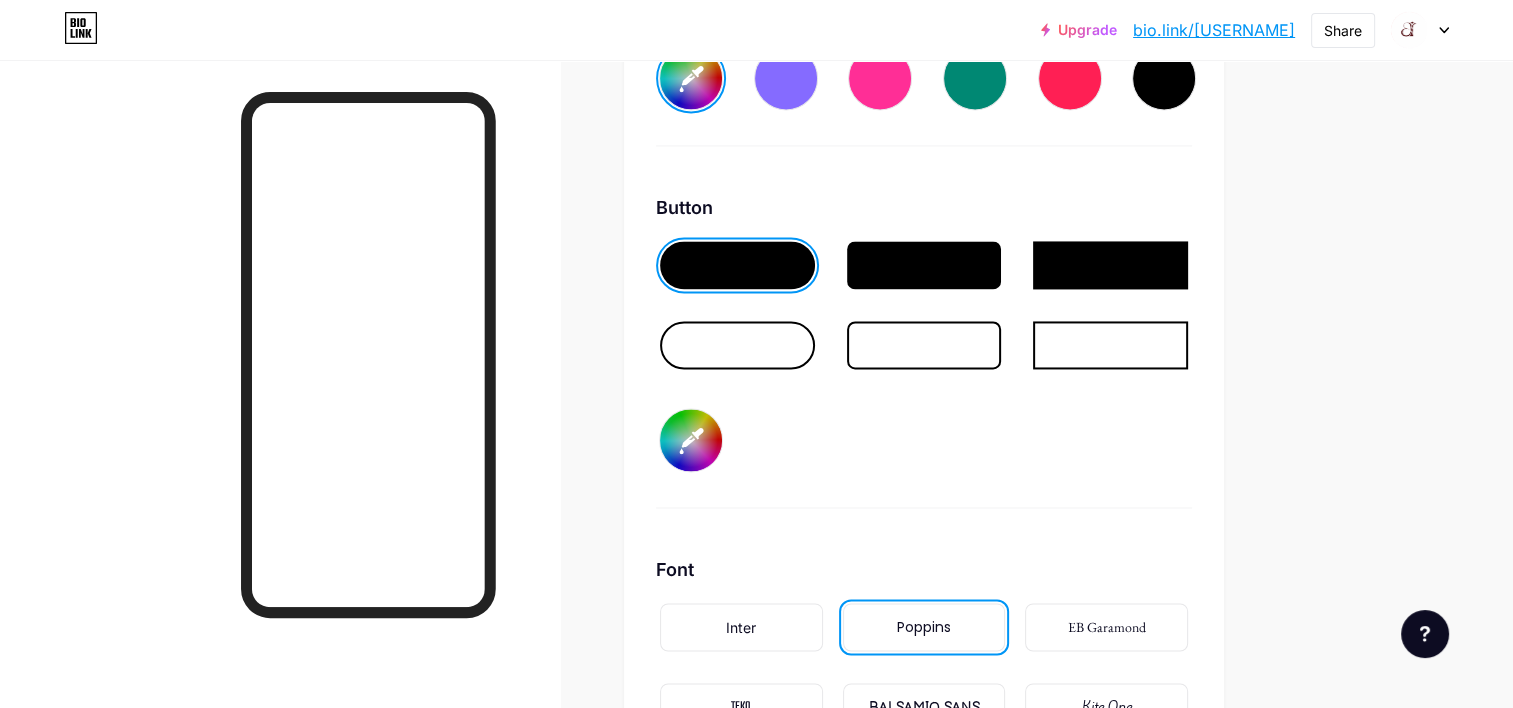 type on "#85001f" 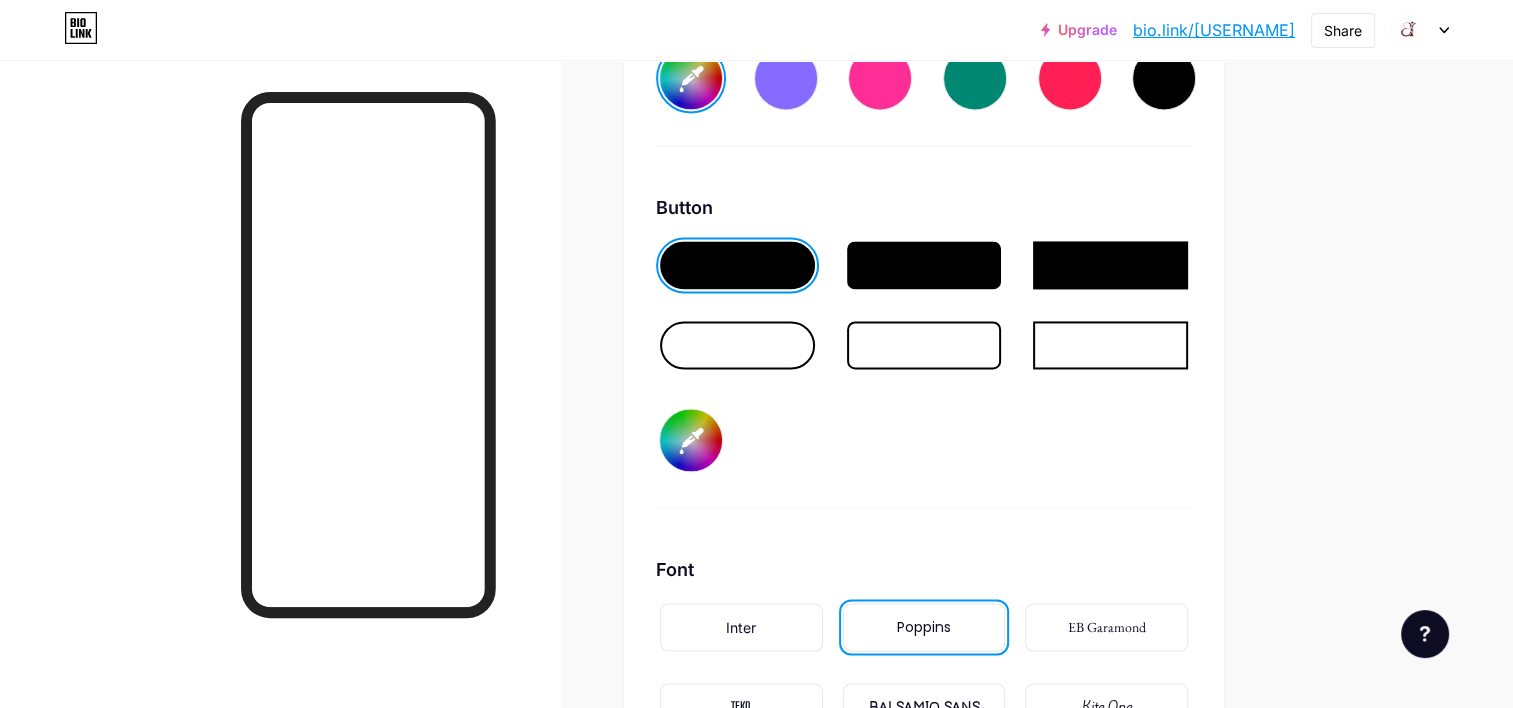 type on "#e3cece" 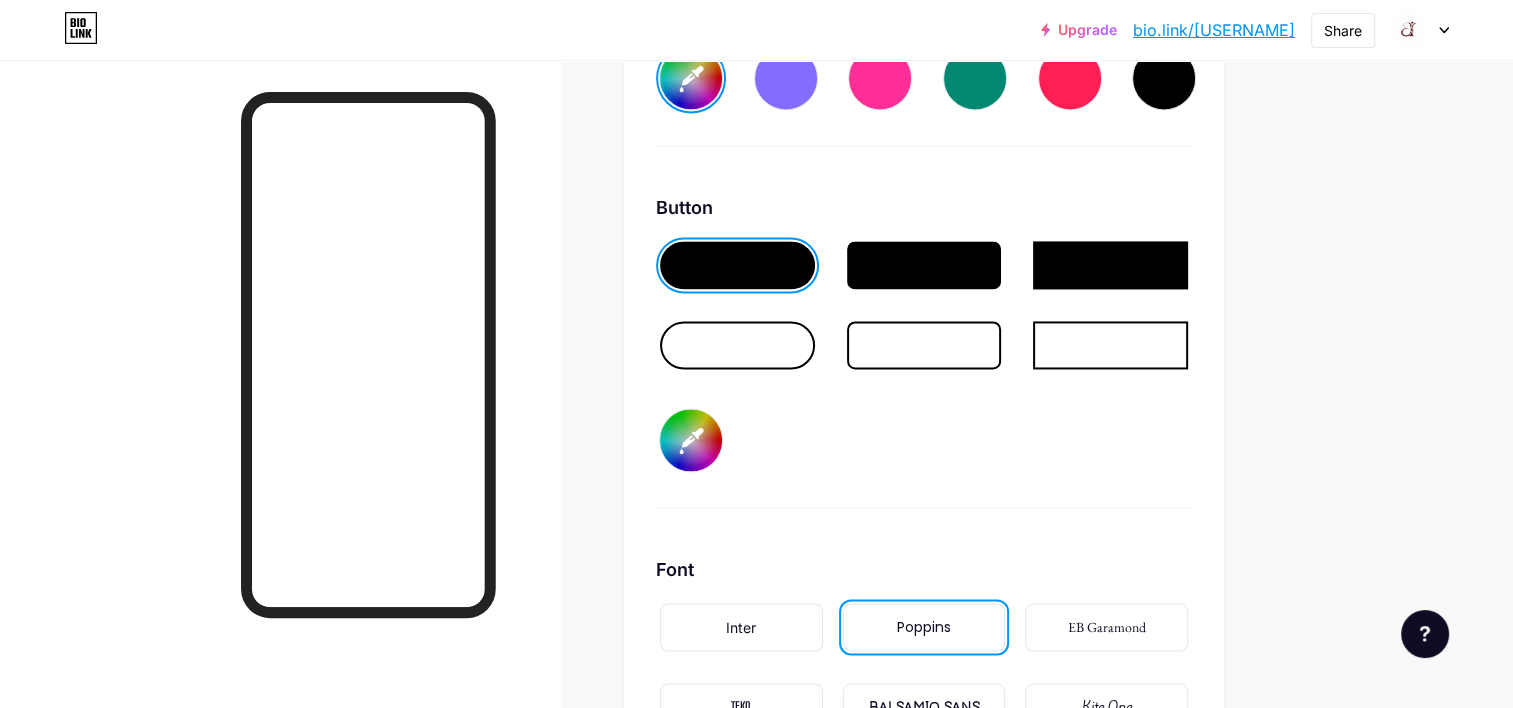 type on "#eedddd" 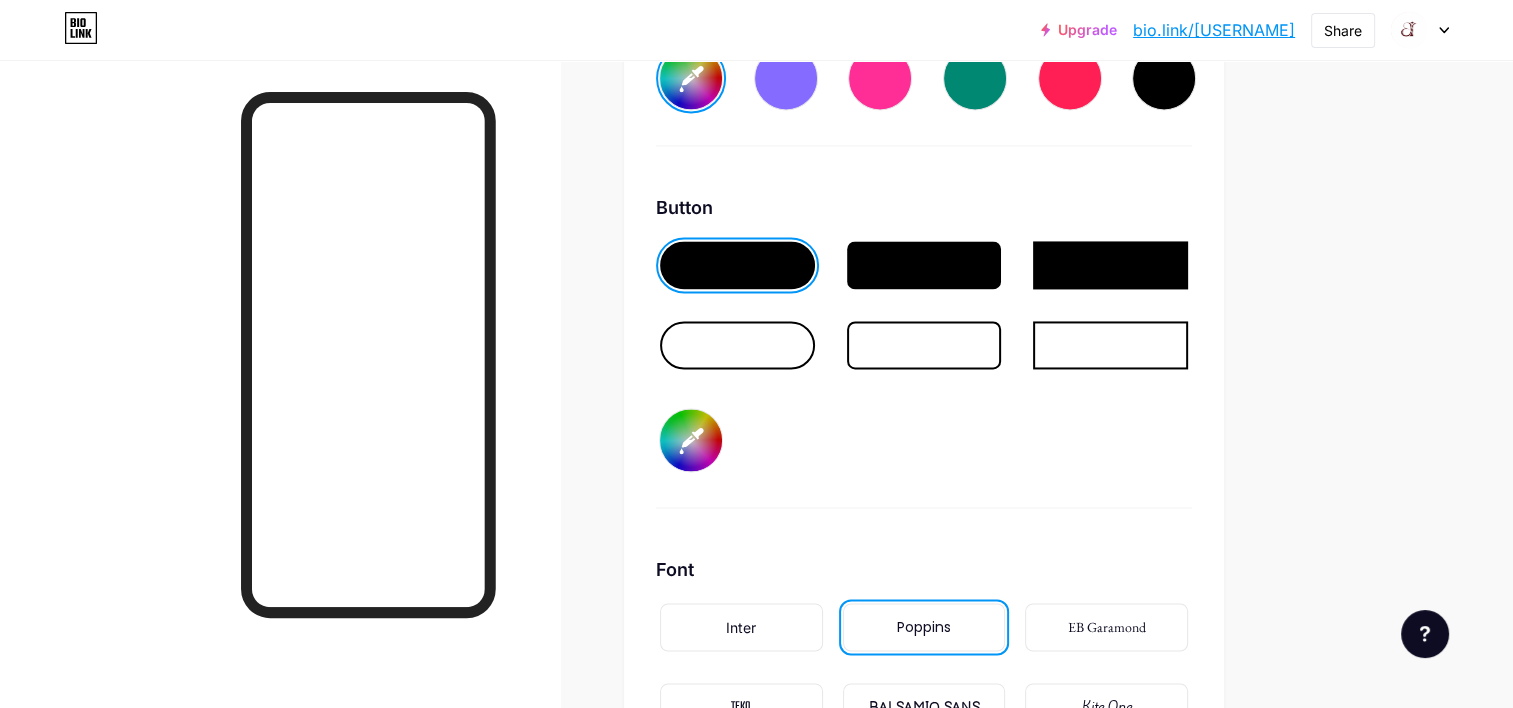 type on "#f9ebeb" 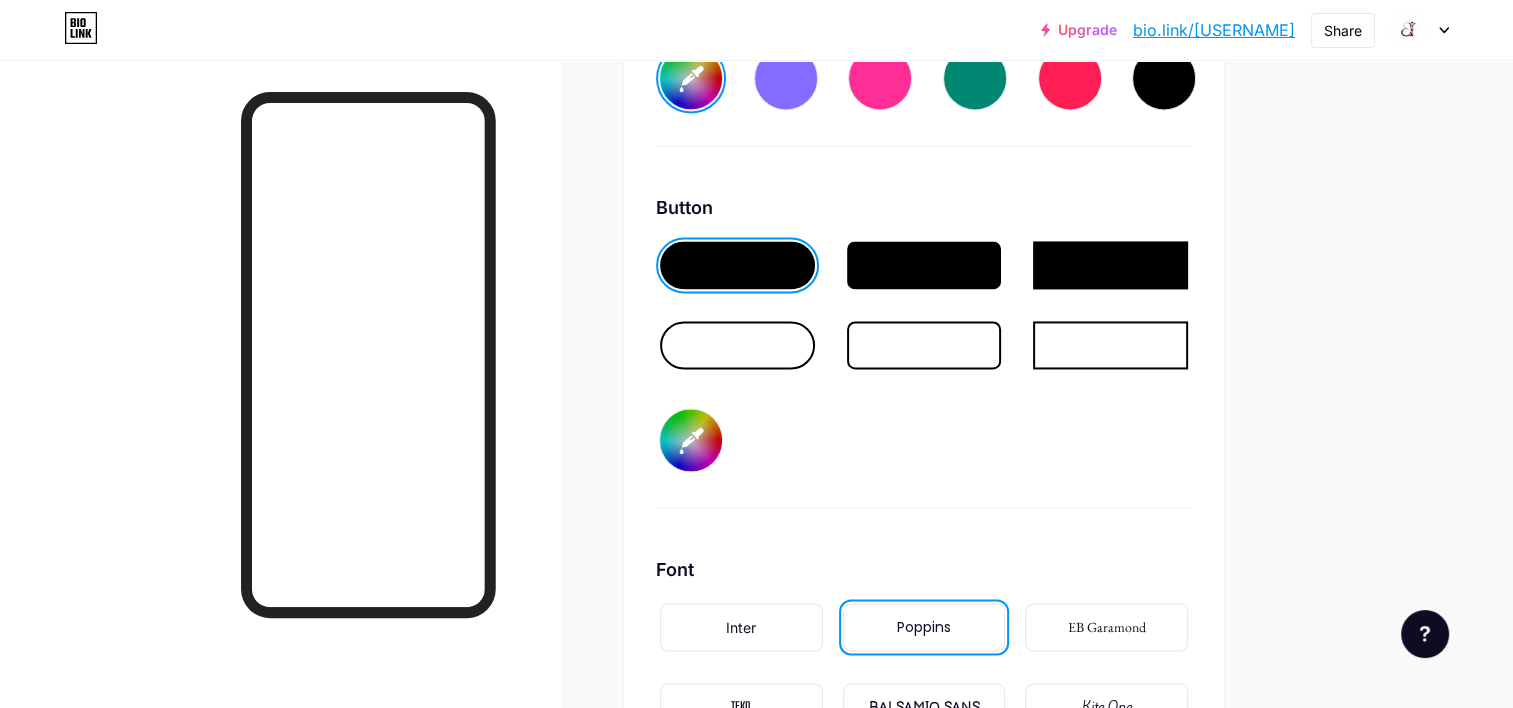 type on "#85001f" 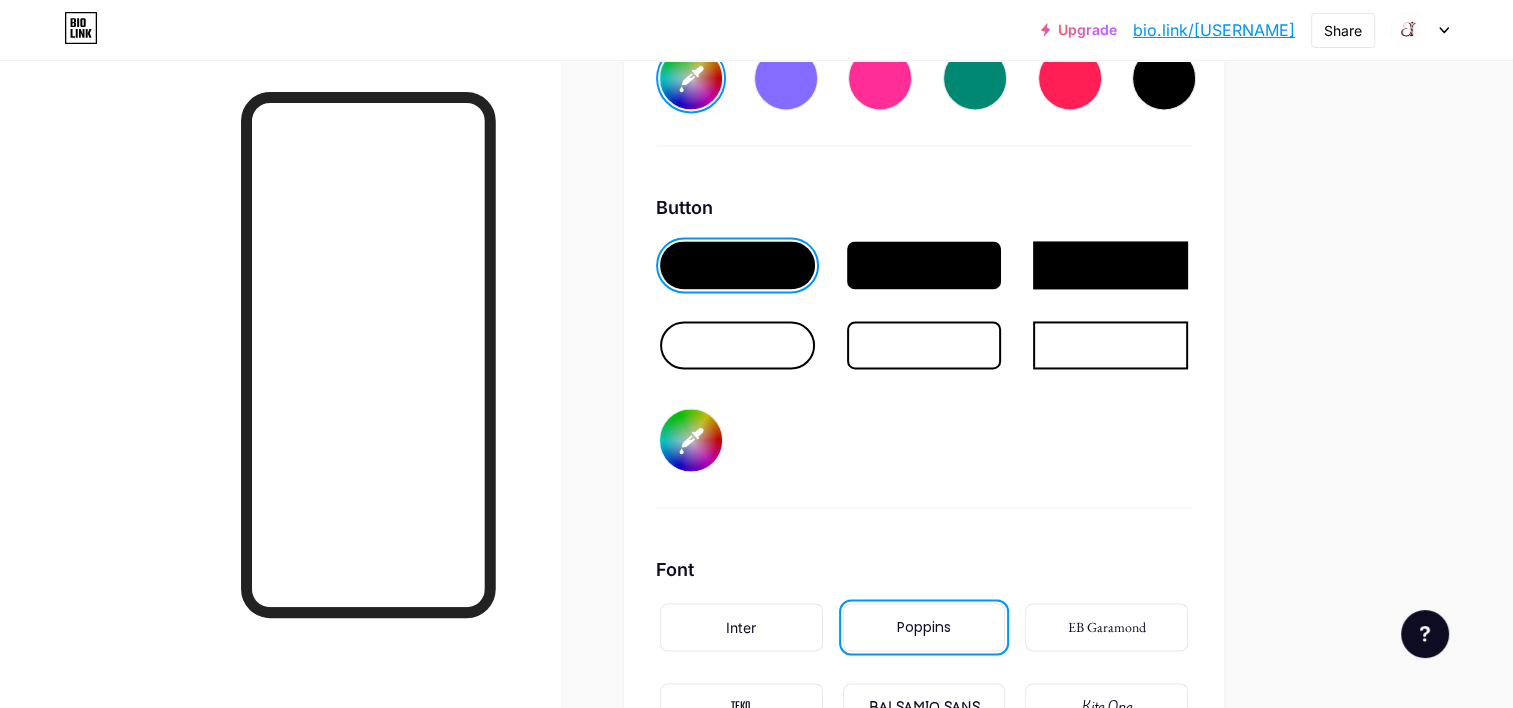 type on "#fdfcfc" 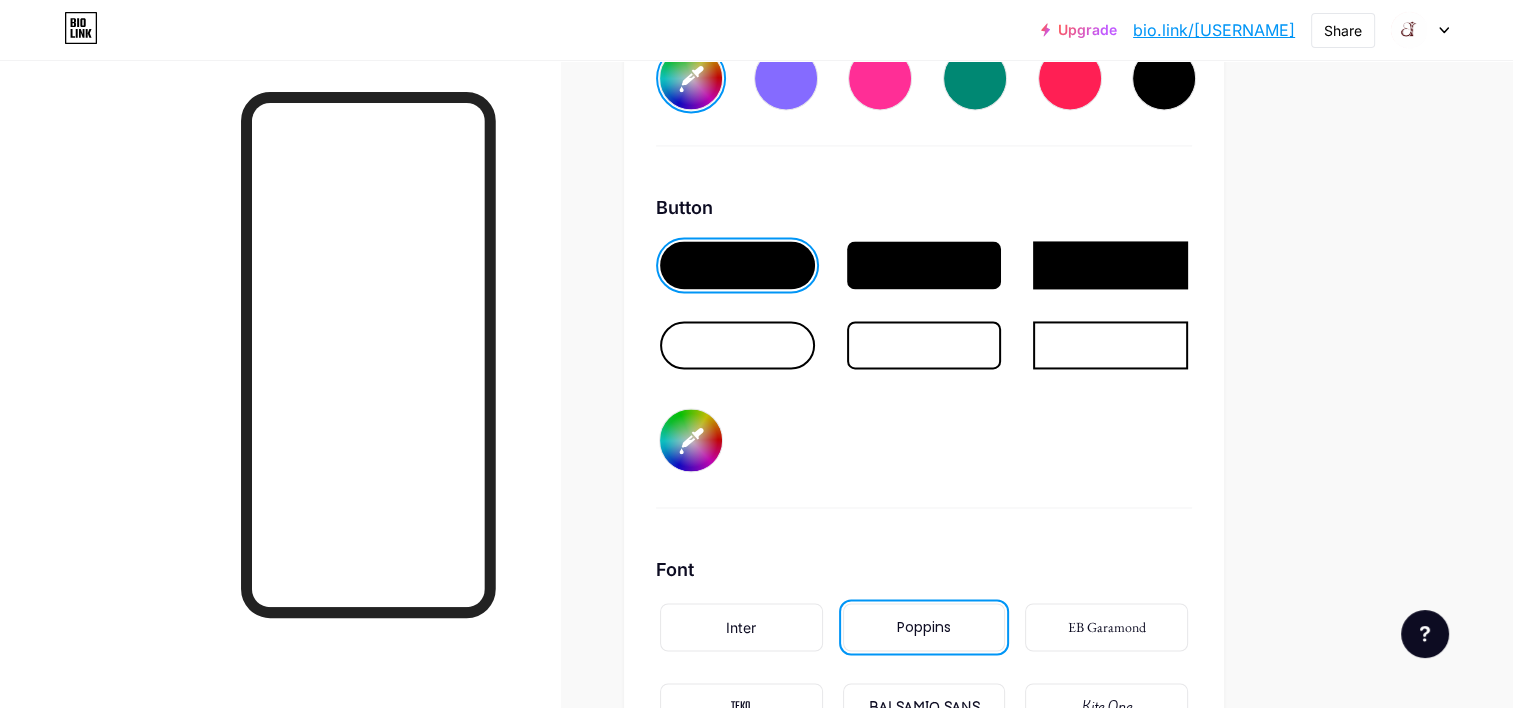 type on "#85001f" 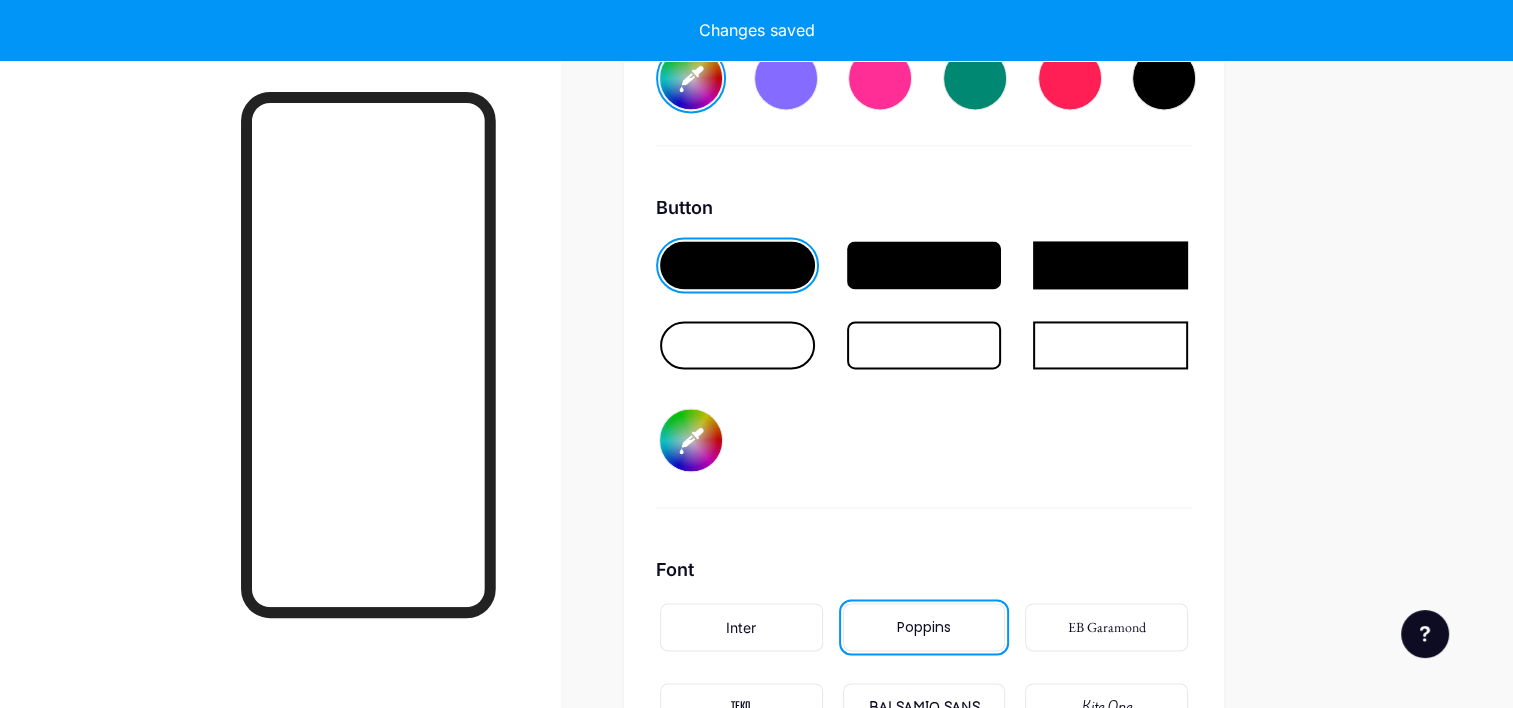 type on "#85001f" 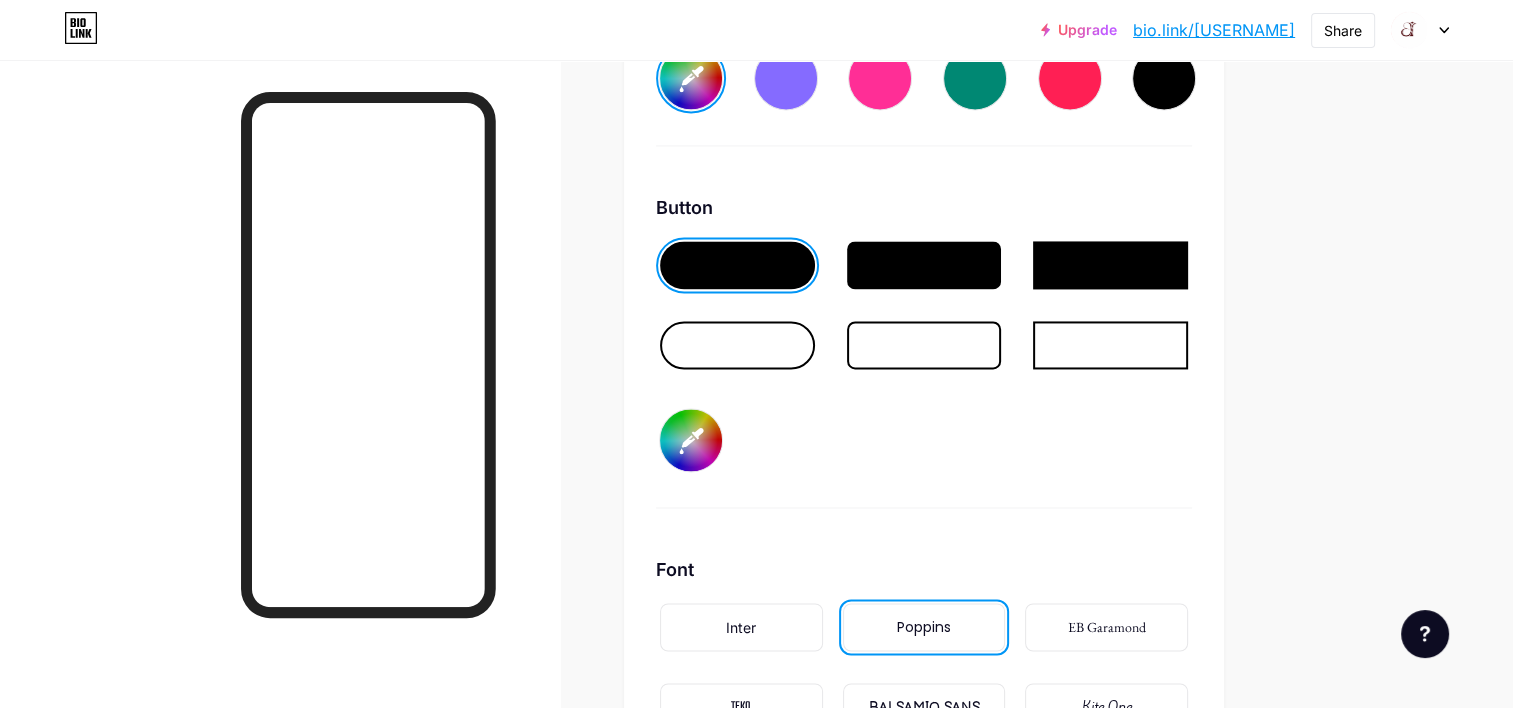 type on "#ffffff" 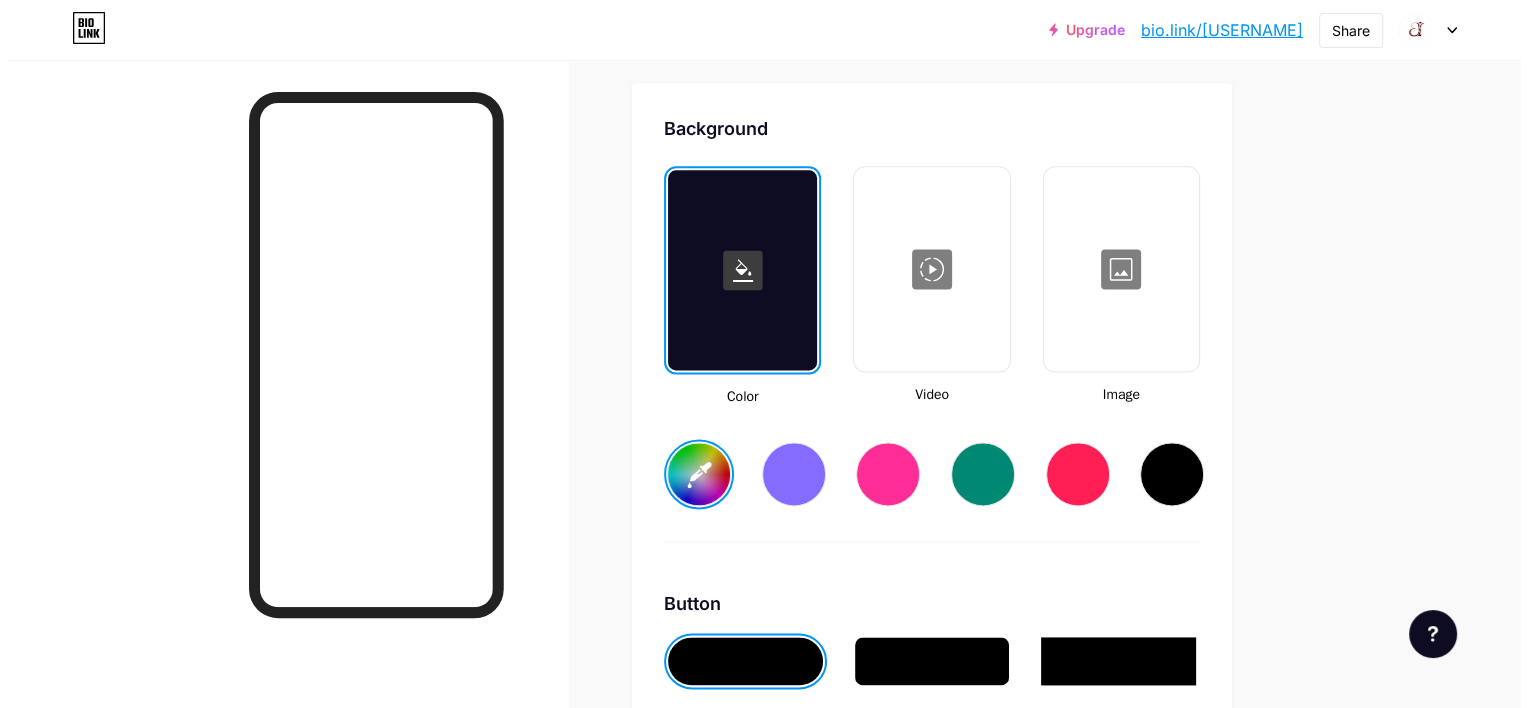 scroll, scrollTop: 2648, scrollLeft: 0, axis: vertical 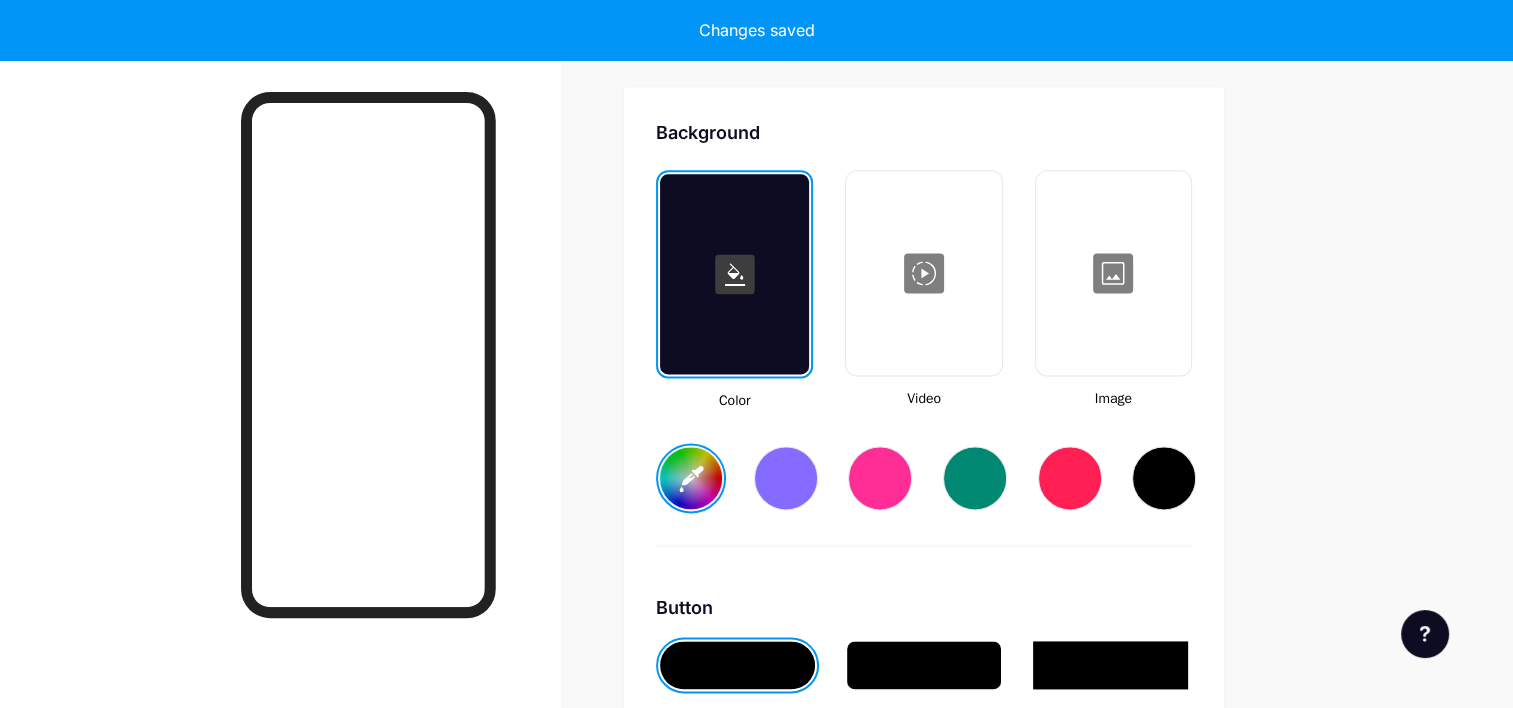 click at bounding box center (1113, 273) 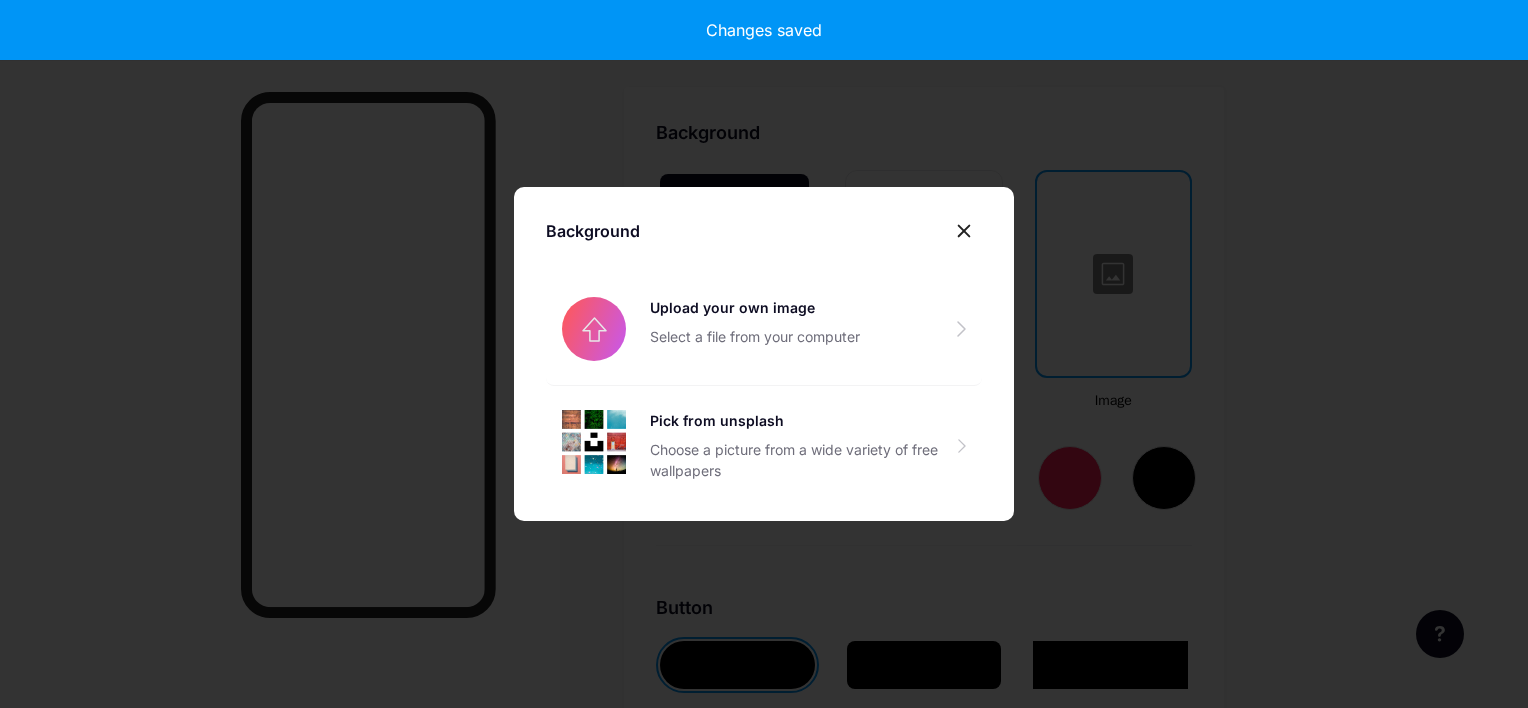 type on "#85001f" 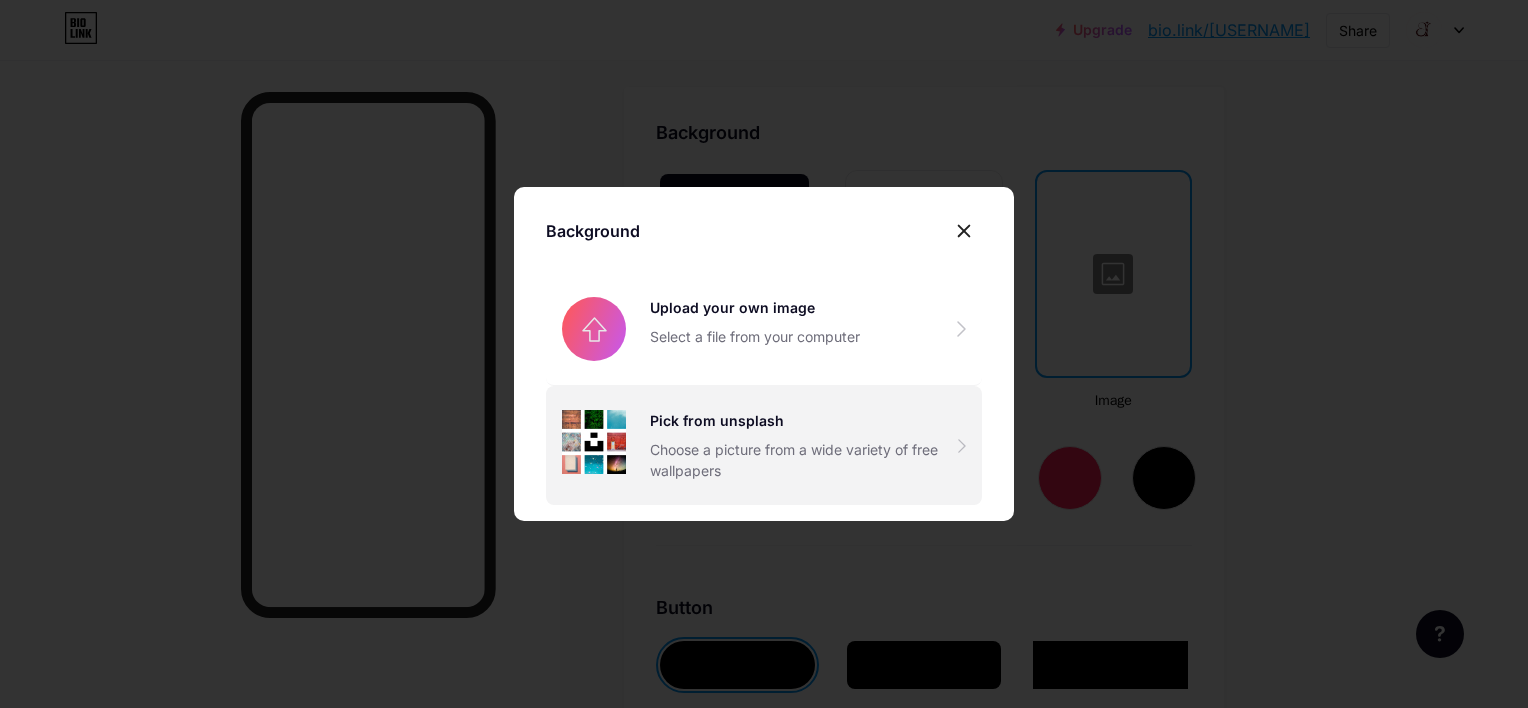 click on "Choose a picture from a wide variety of
free wallpapers" at bounding box center [804, 460] 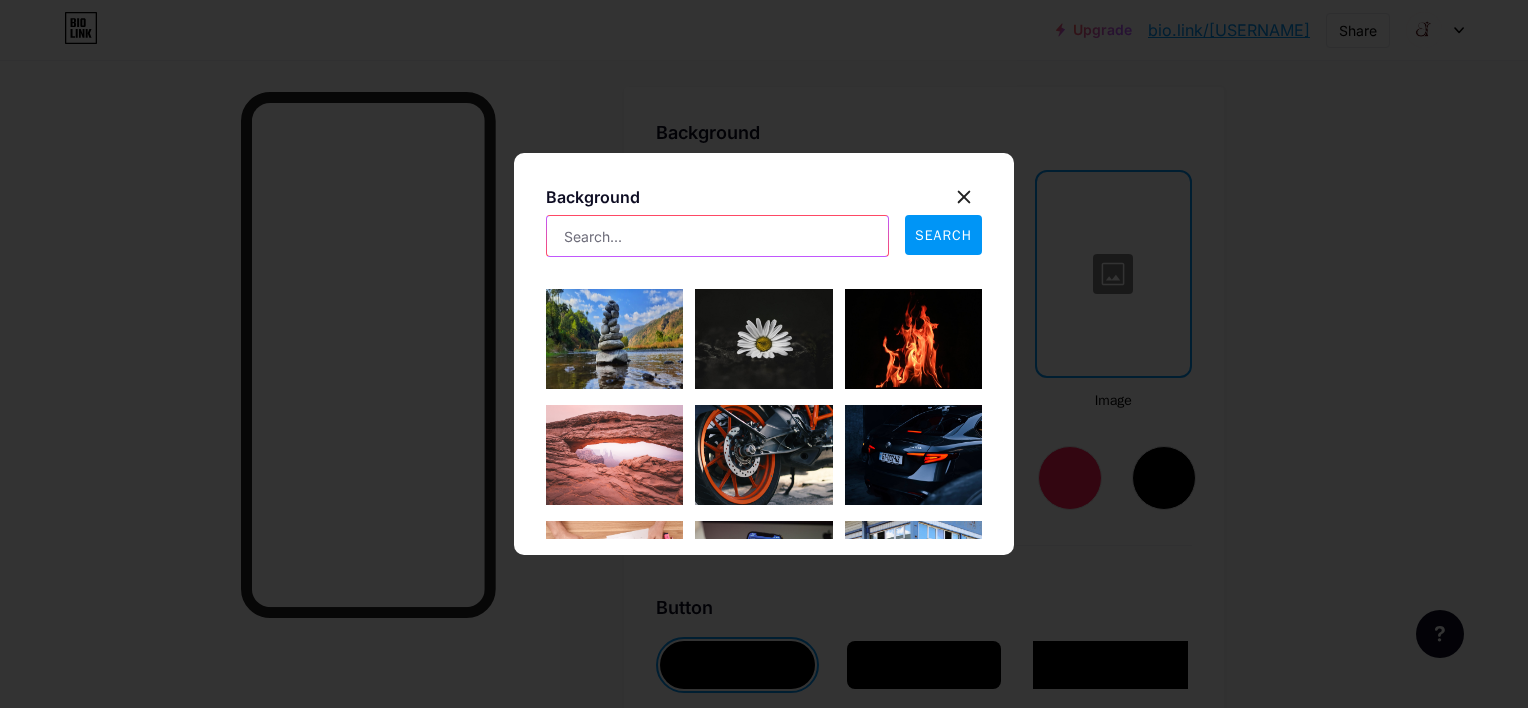 click at bounding box center [717, 236] 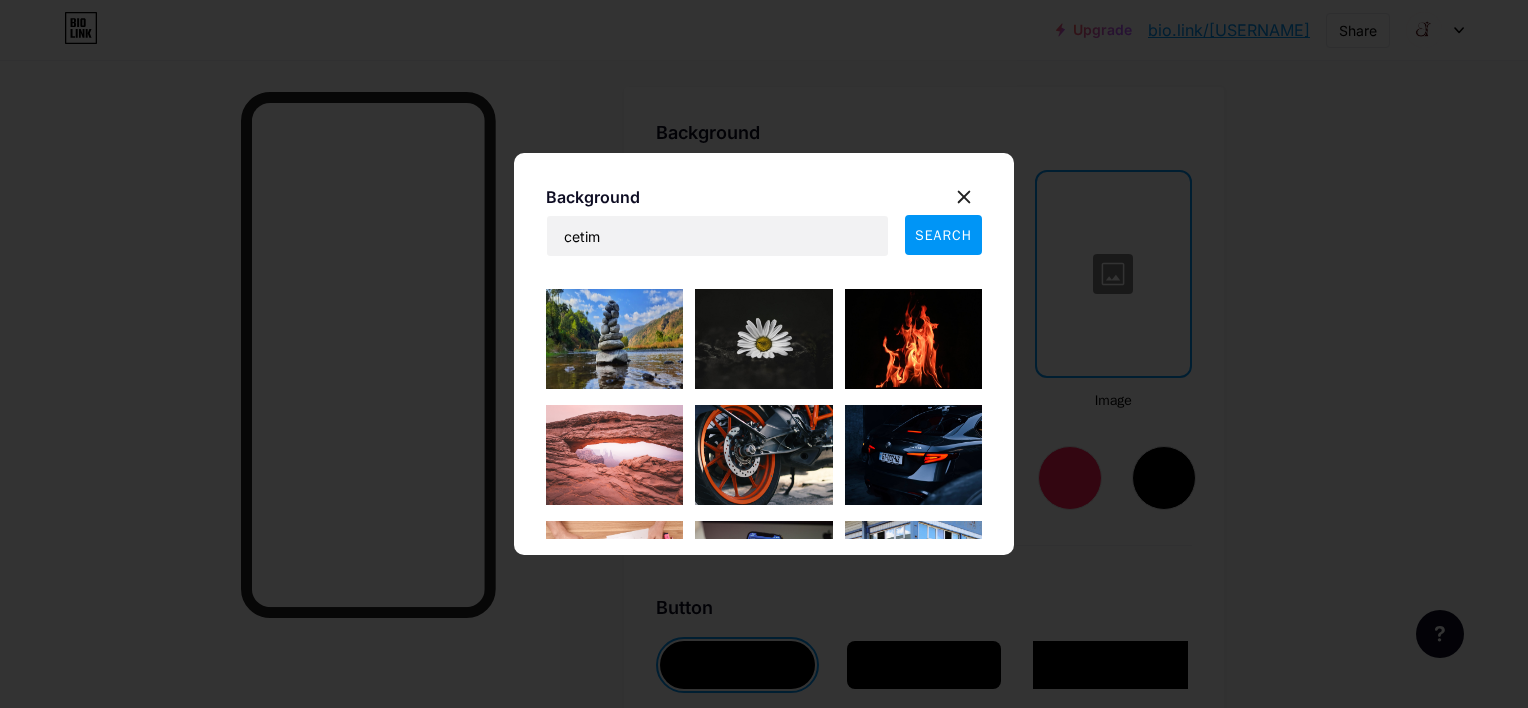 click on "SEARCH" at bounding box center (943, 235) 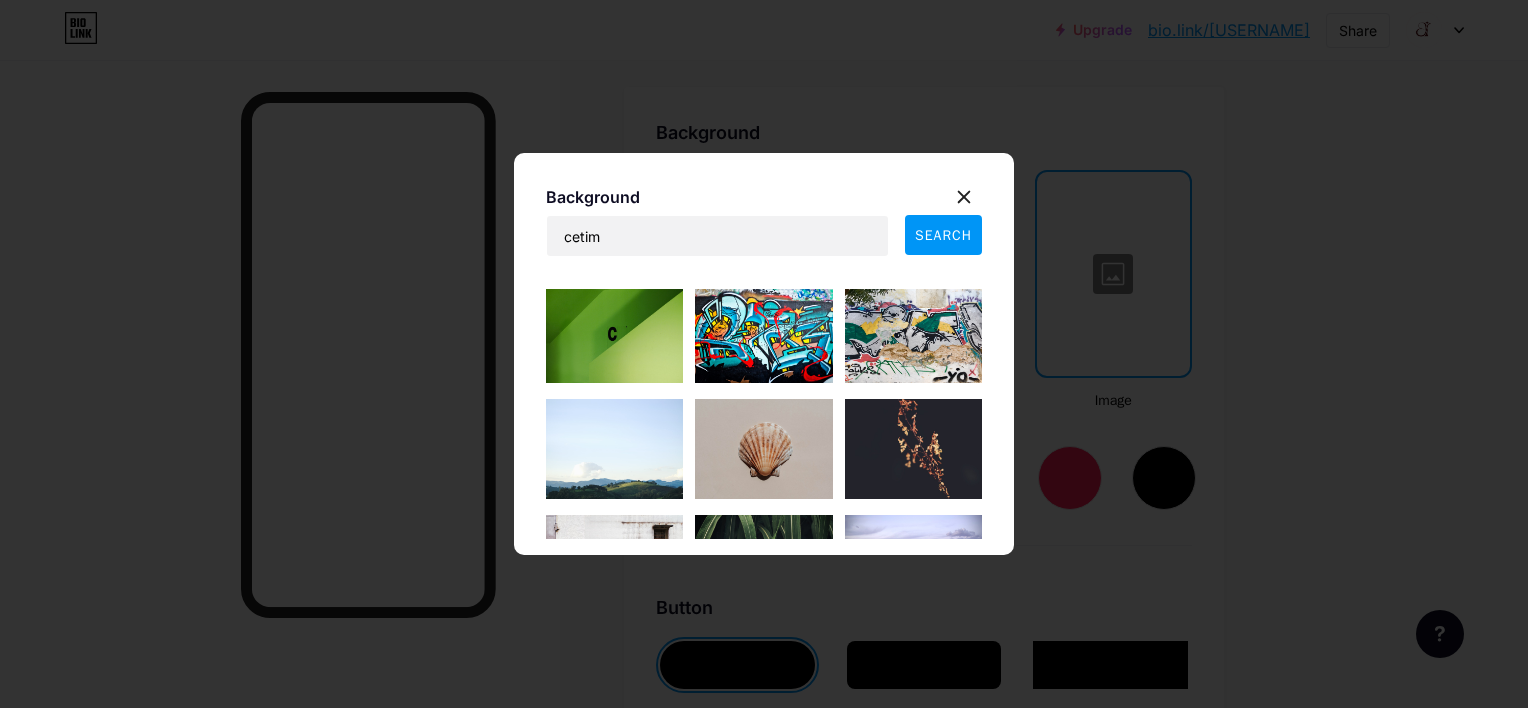 scroll, scrollTop: 0, scrollLeft: 0, axis: both 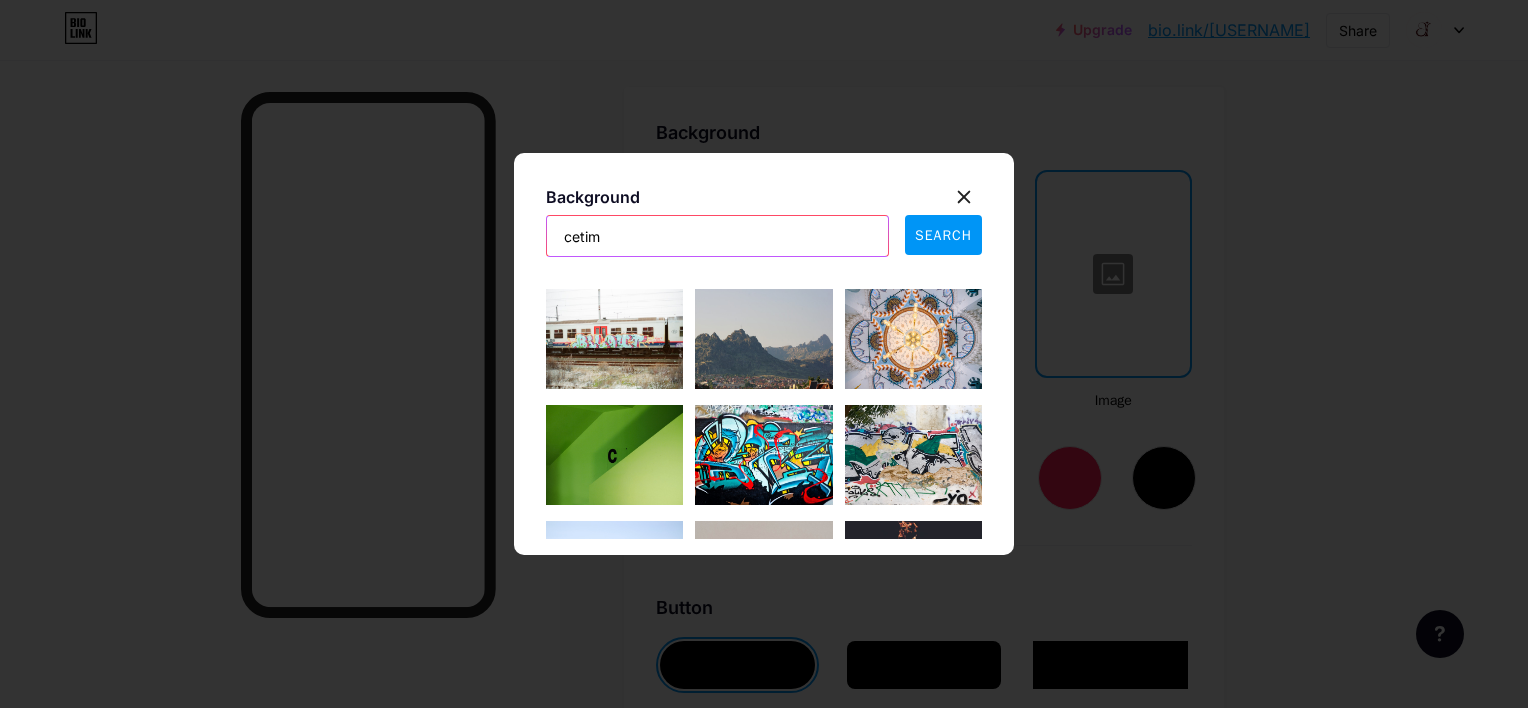 drag, startPoint x: 636, startPoint y: 236, endPoint x: 499, endPoint y: 239, distance: 137.03284 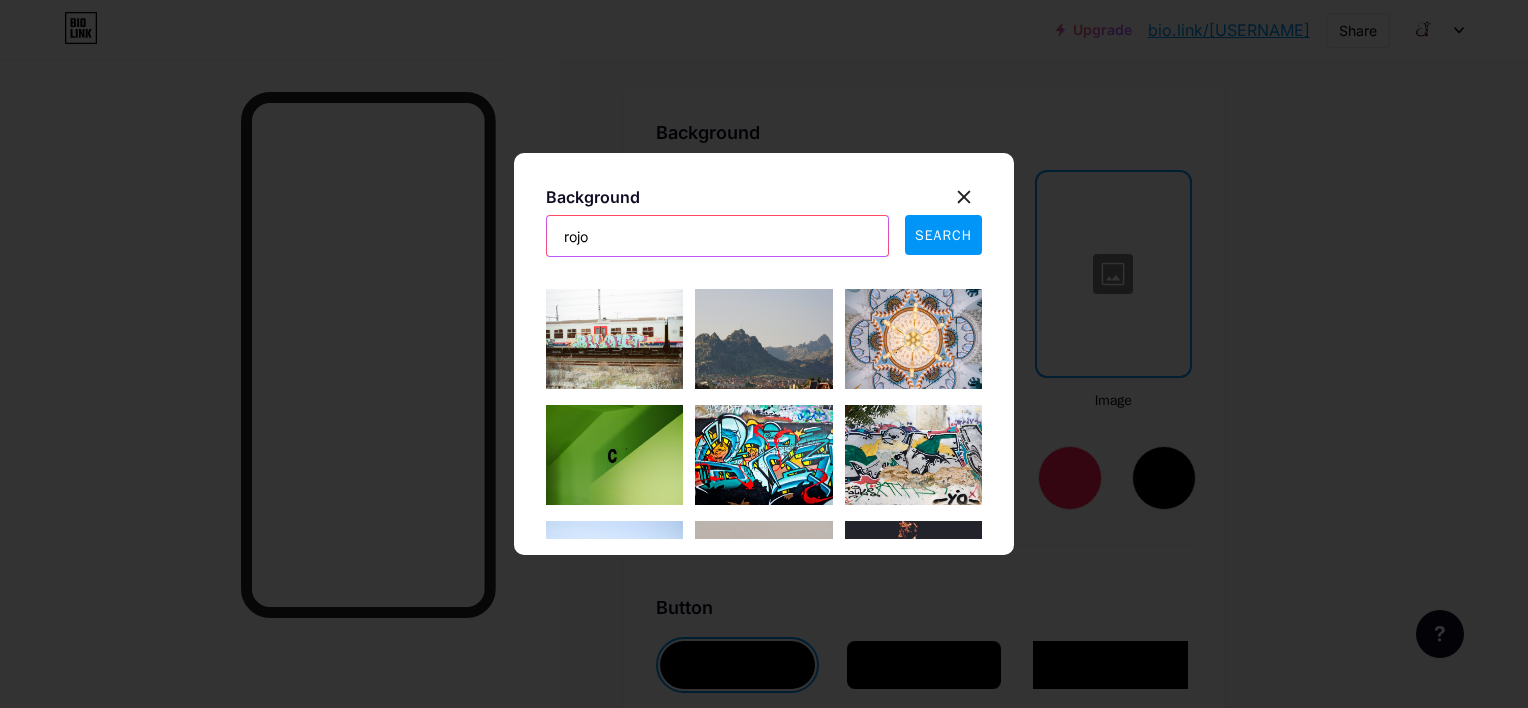 type on "rojo" 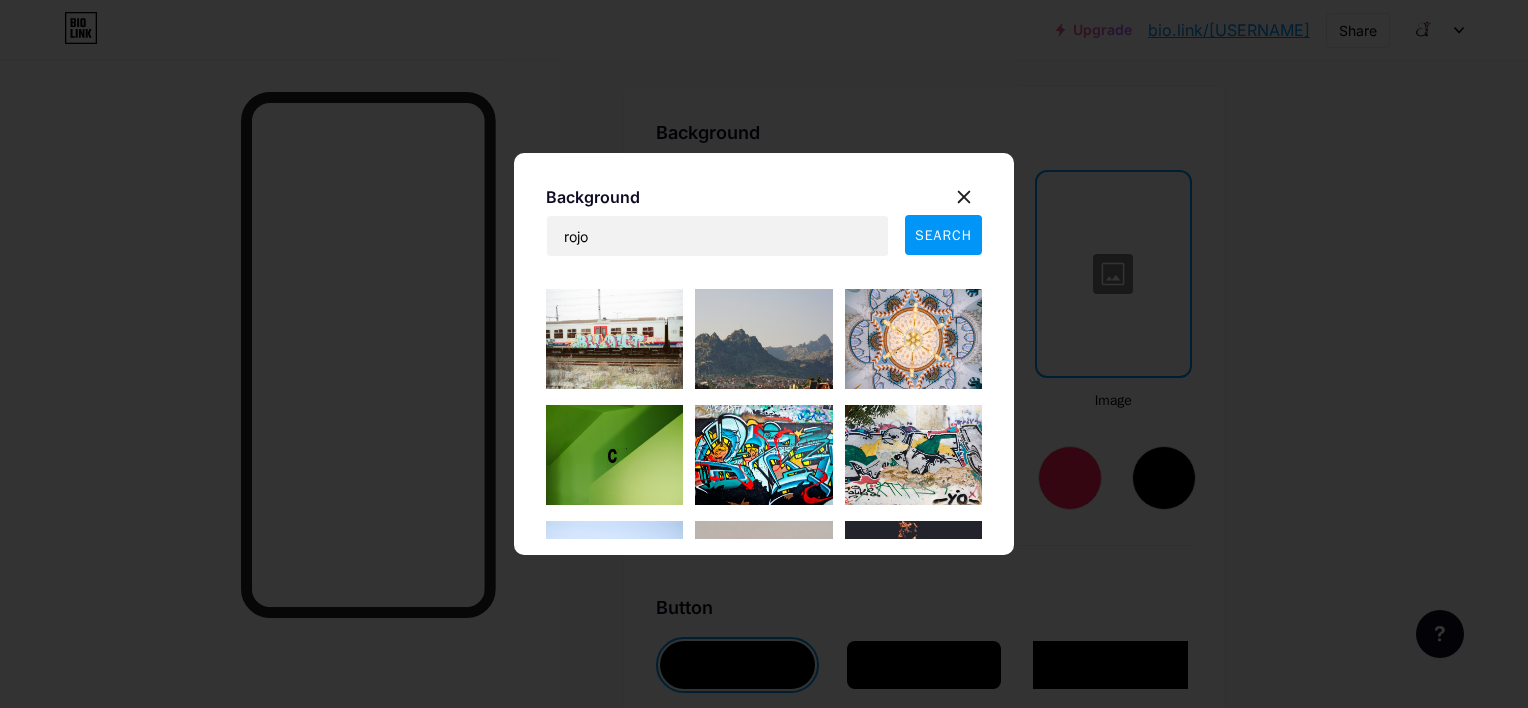 click on "Background" at bounding box center [764, 197] 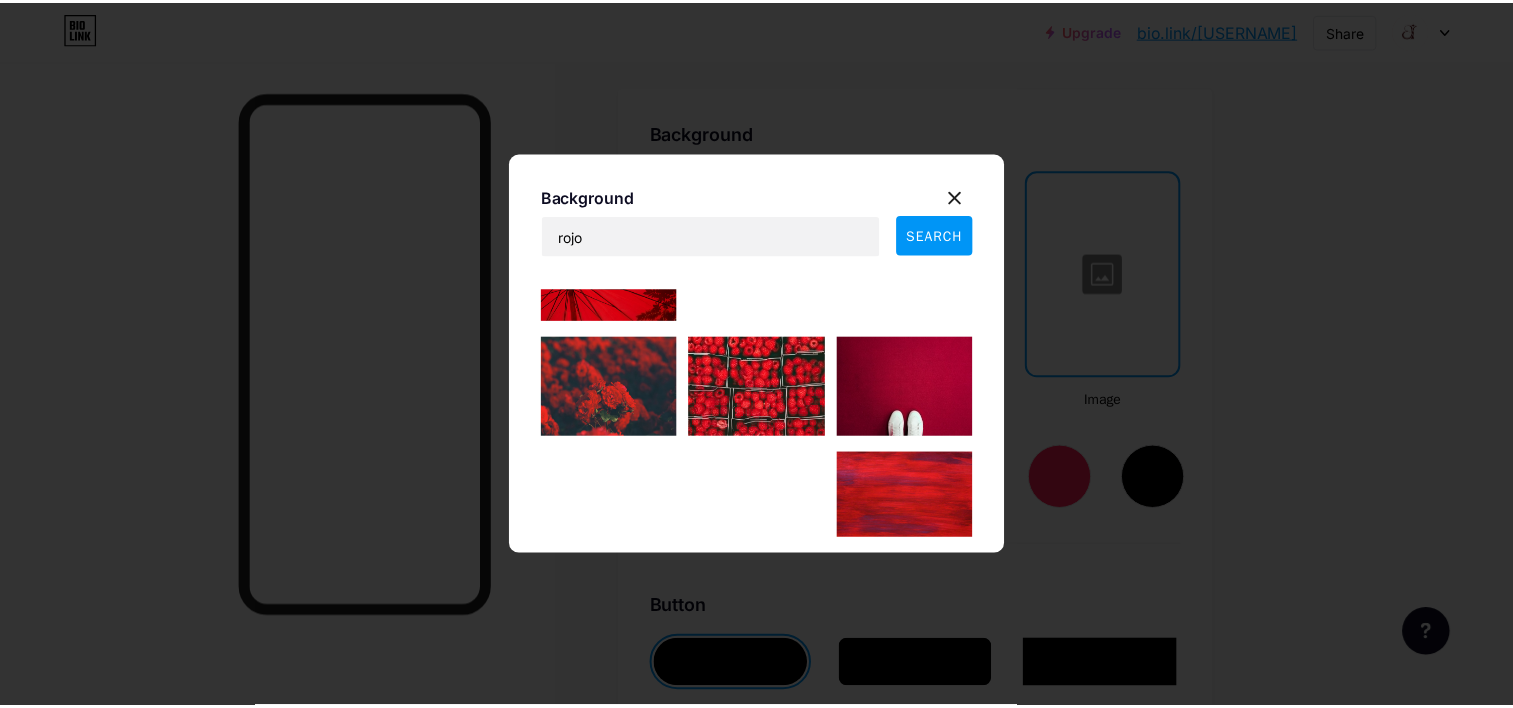 scroll, scrollTop: 1661, scrollLeft: 0, axis: vertical 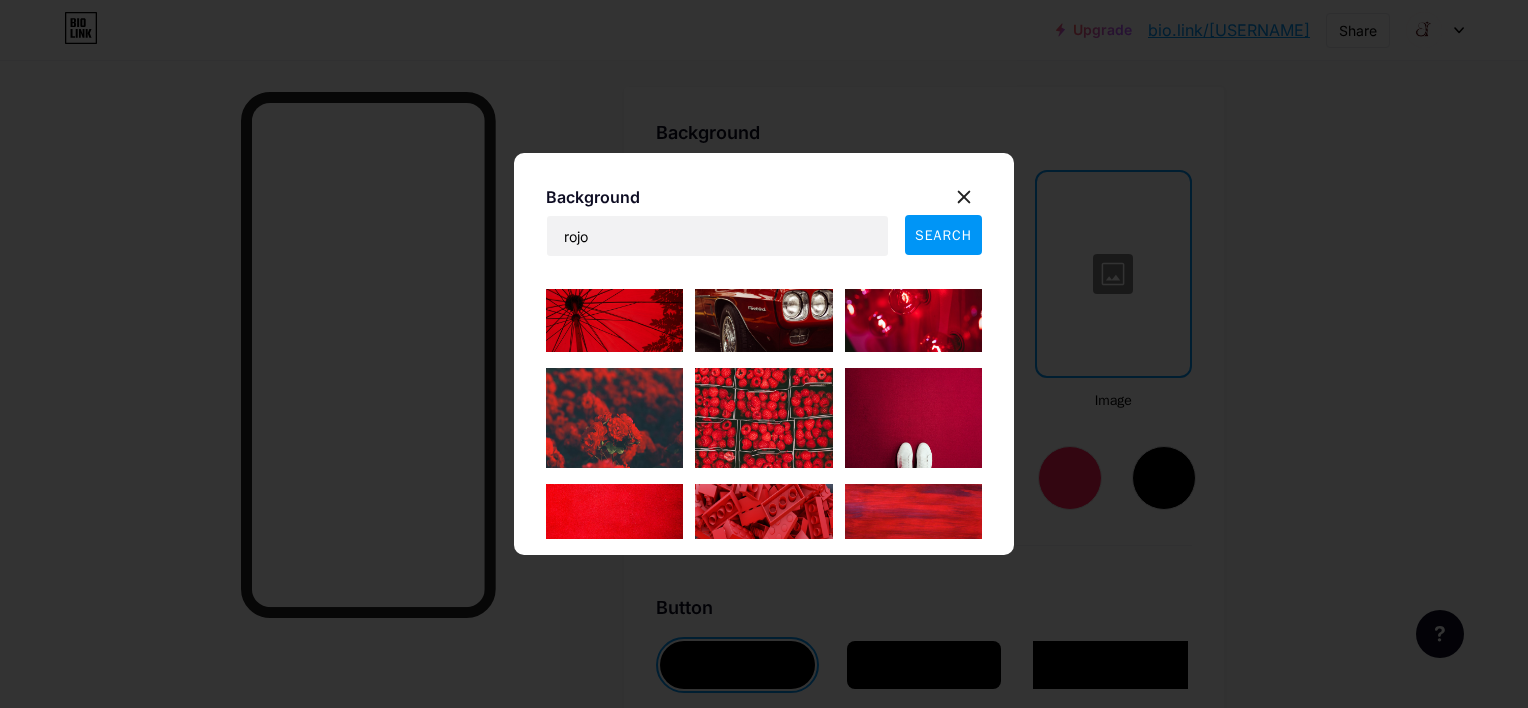 click at bounding box center [614, 418] 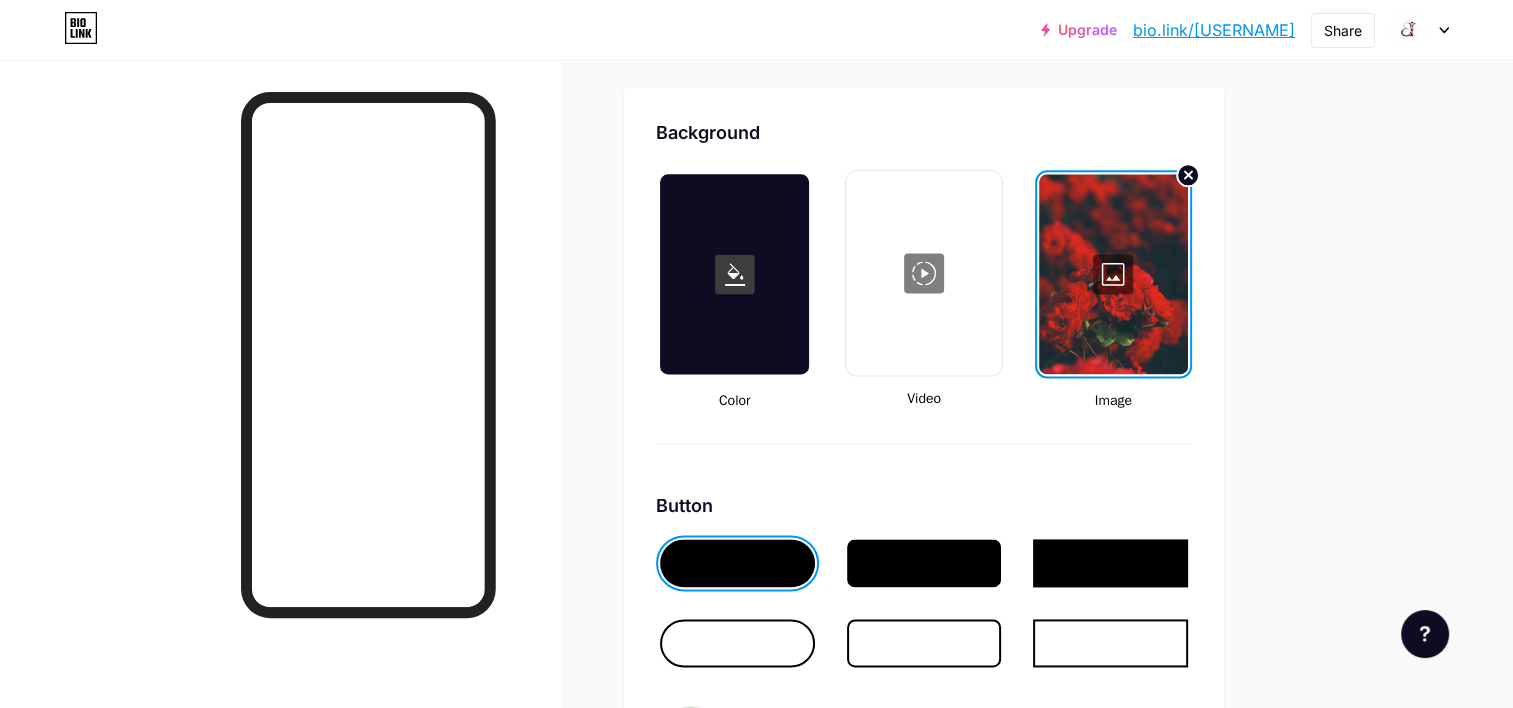 click at bounding box center [734, 274] 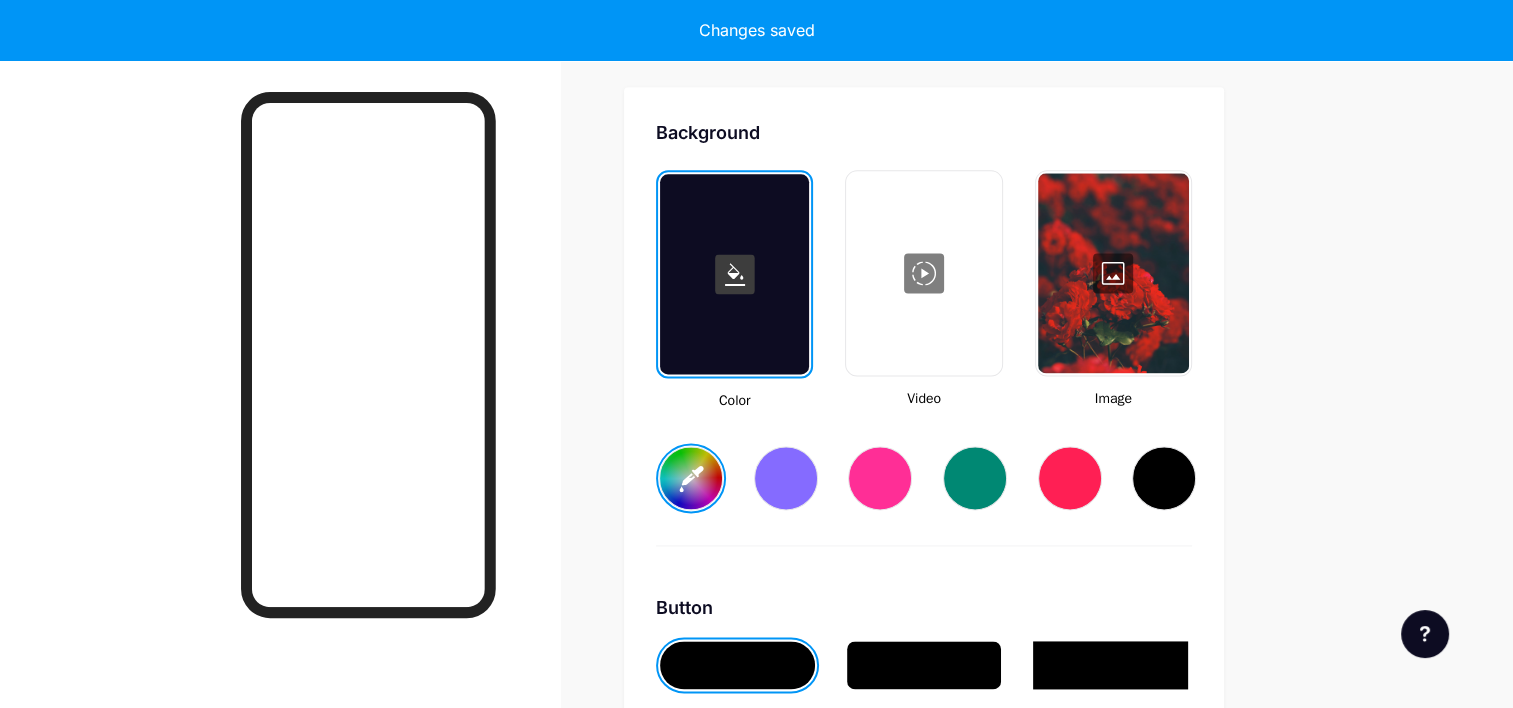 type on "#85001f" 